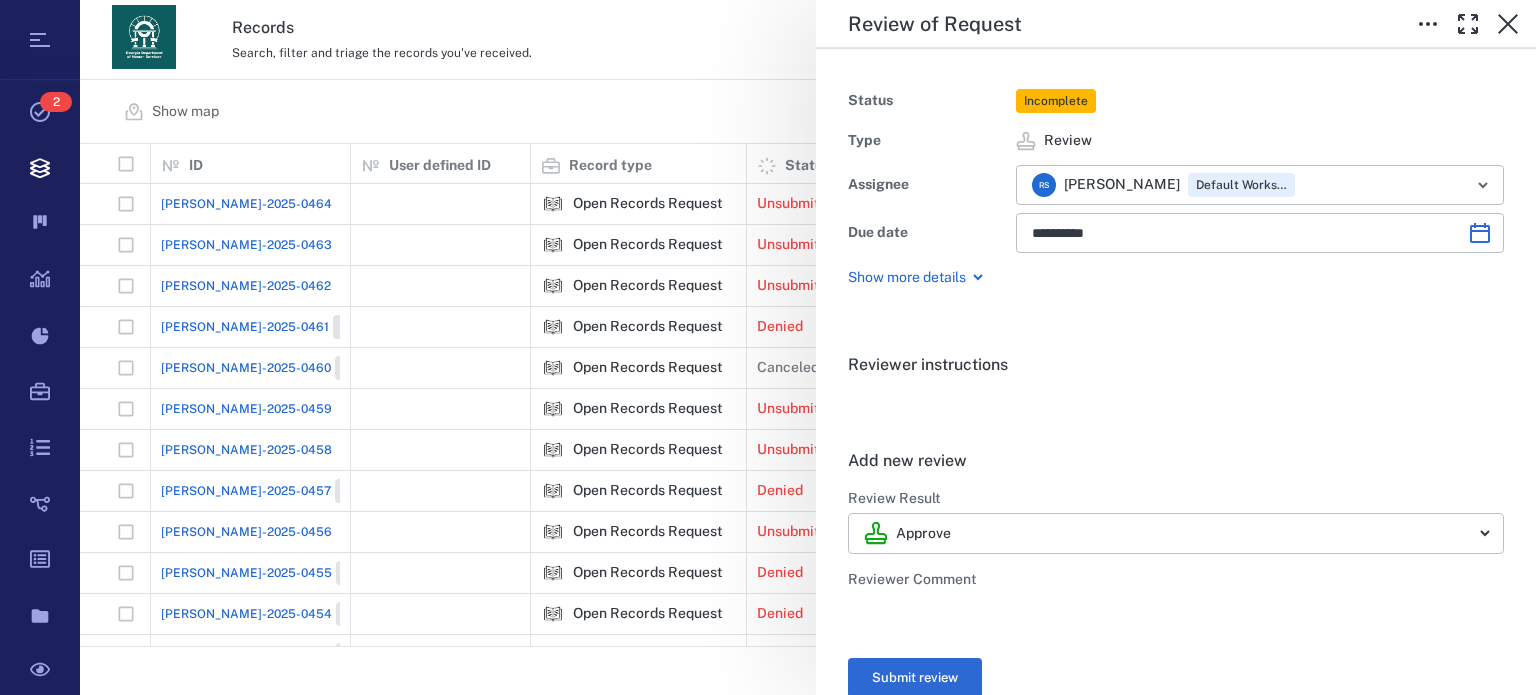 scroll, scrollTop: 0, scrollLeft: 0, axis: both 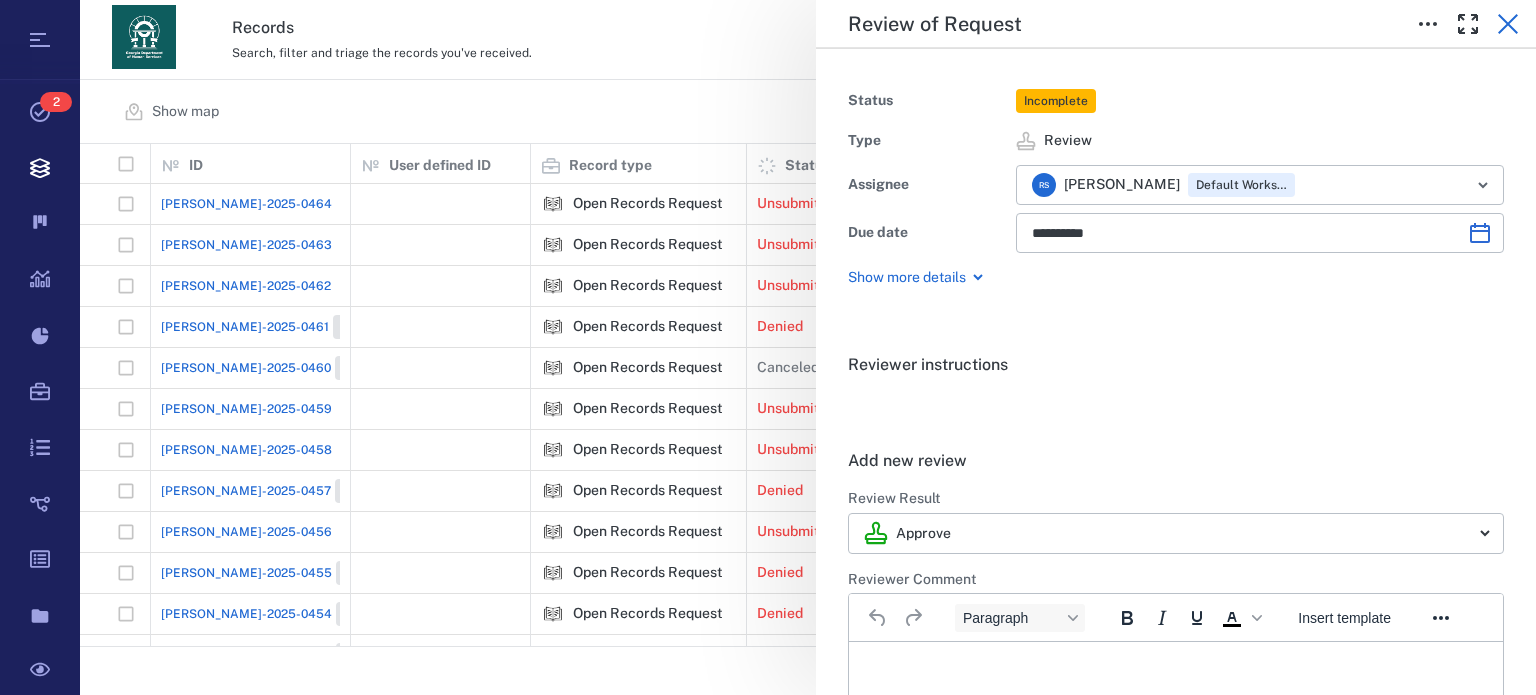 click at bounding box center (1508, 24) 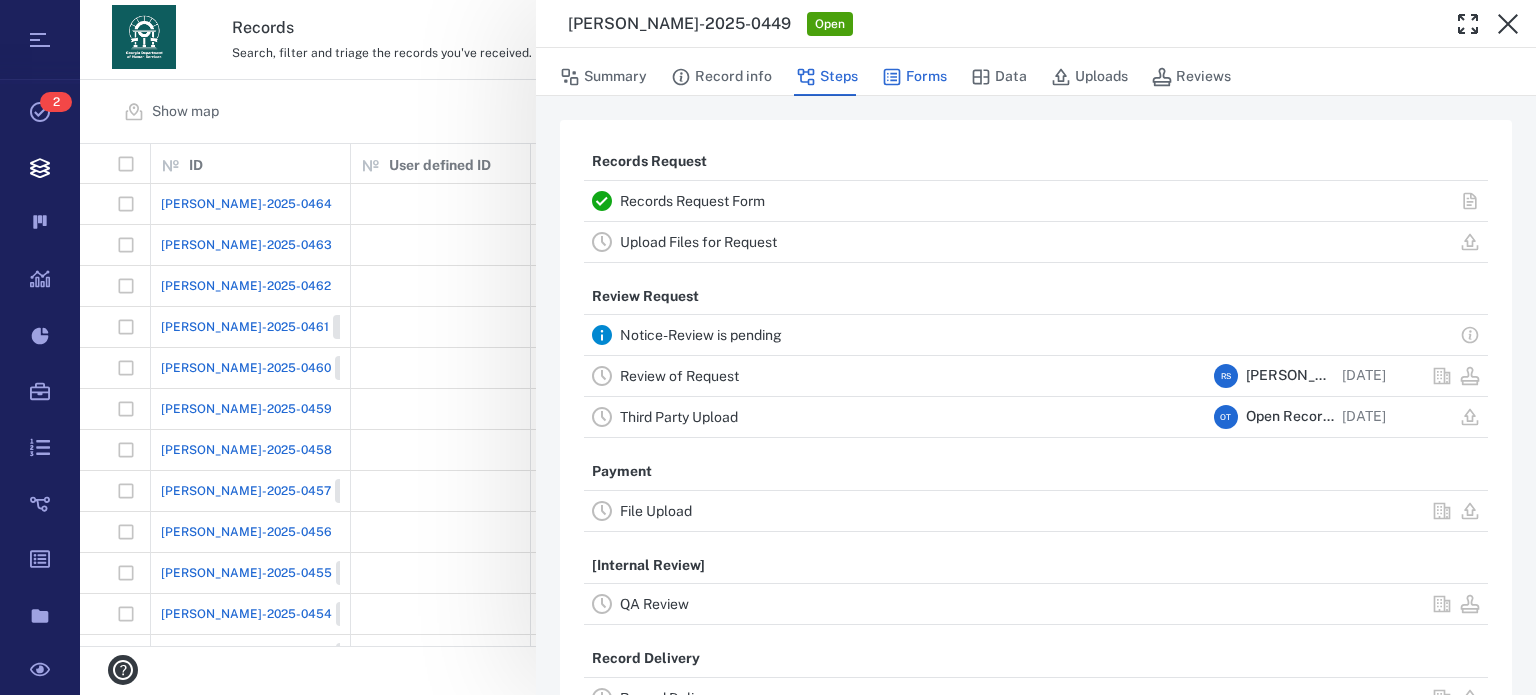 click on "Forms" at bounding box center (914, 77) 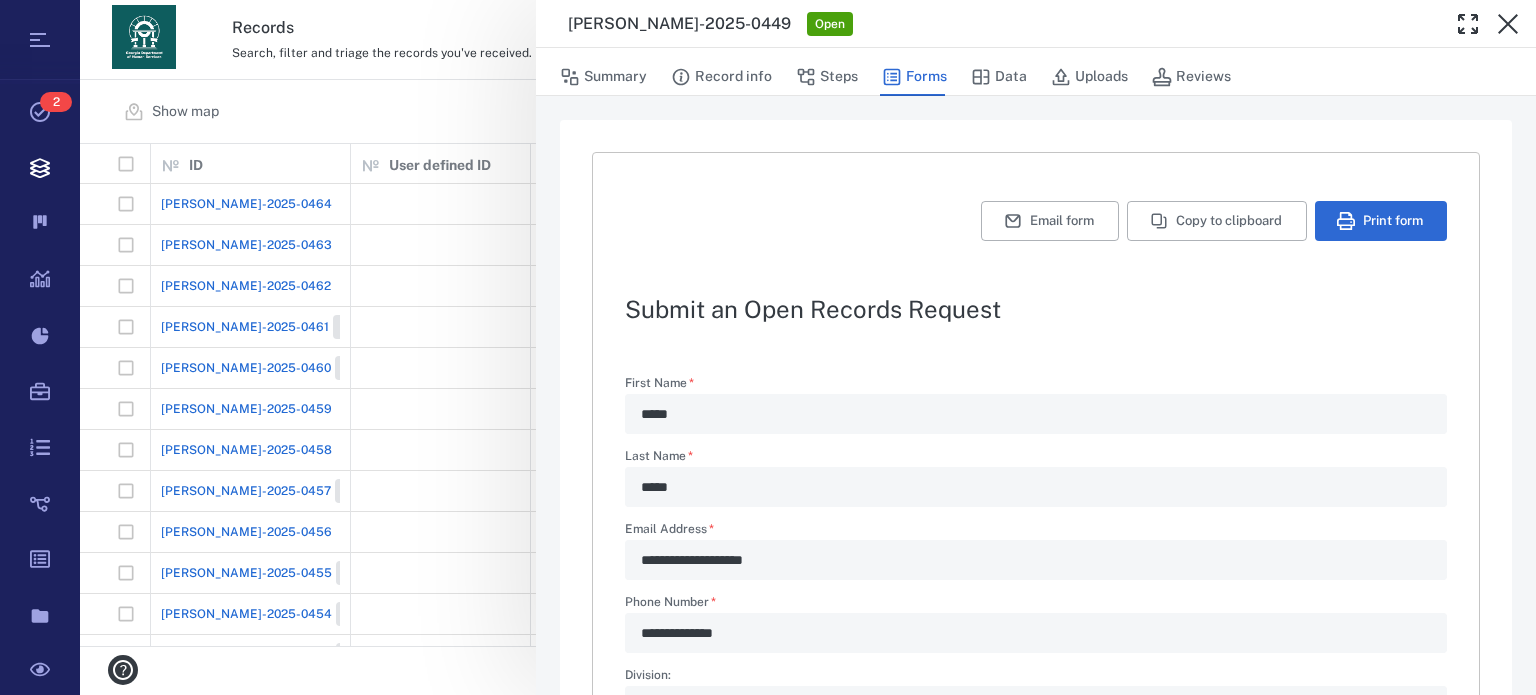 click on "**********" at bounding box center [1036, 743] 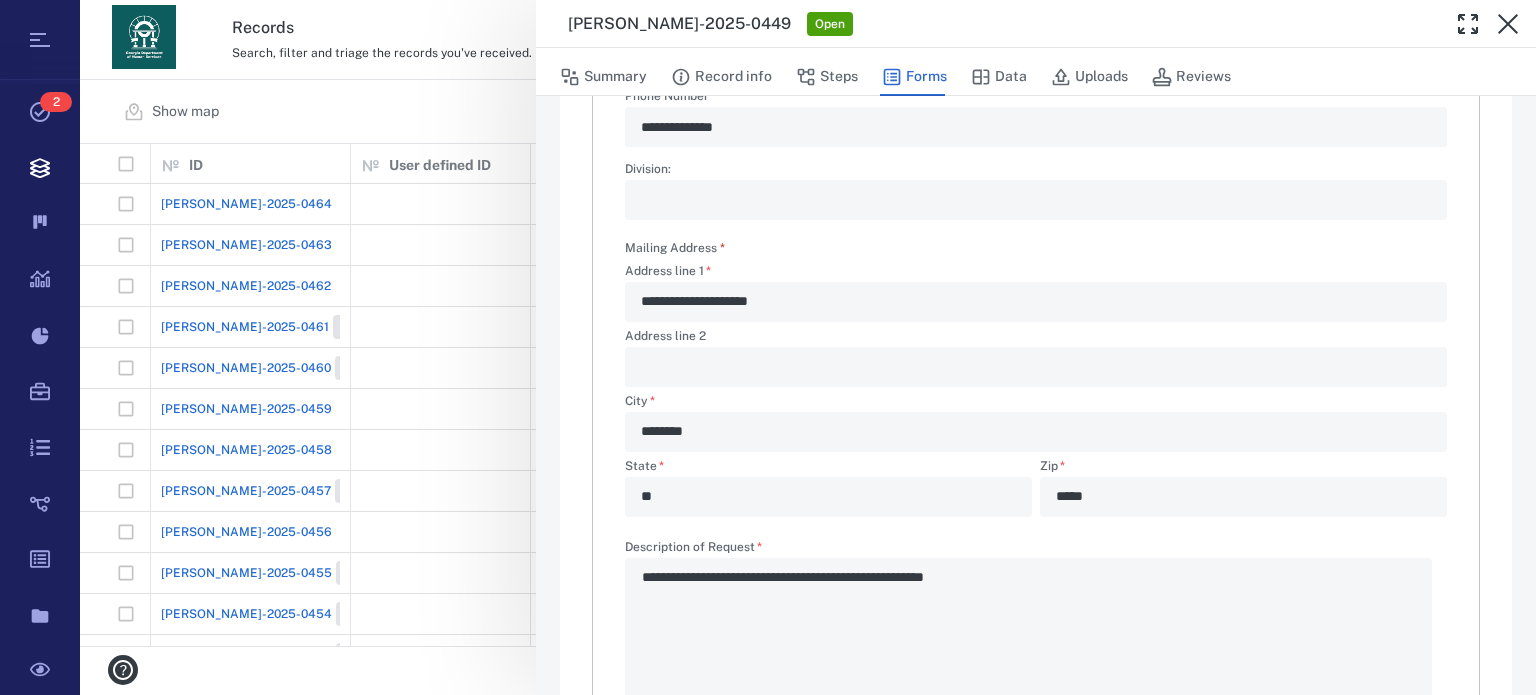 scroll, scrollTop: 546, scrollLeft: 0, axis: vertical 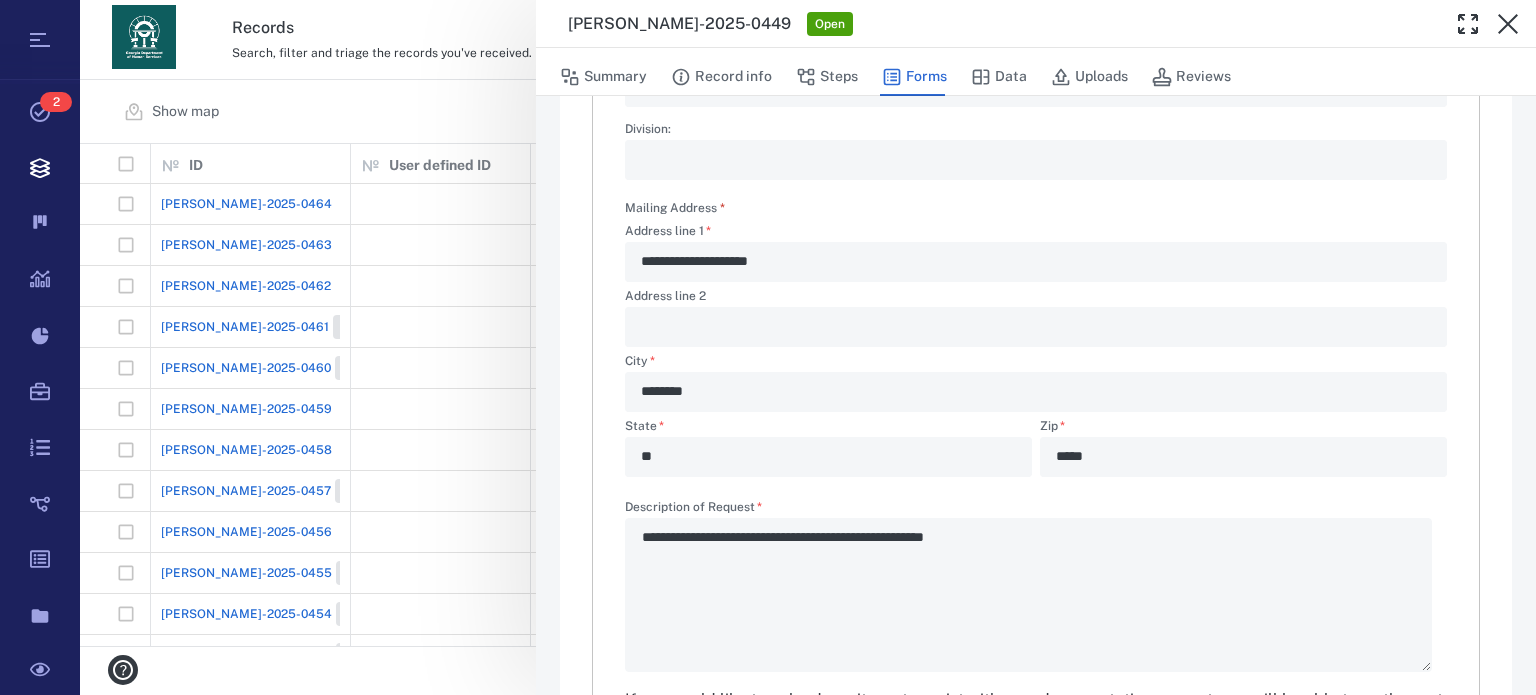 click on "**********" at bounding box center [1036, 197] 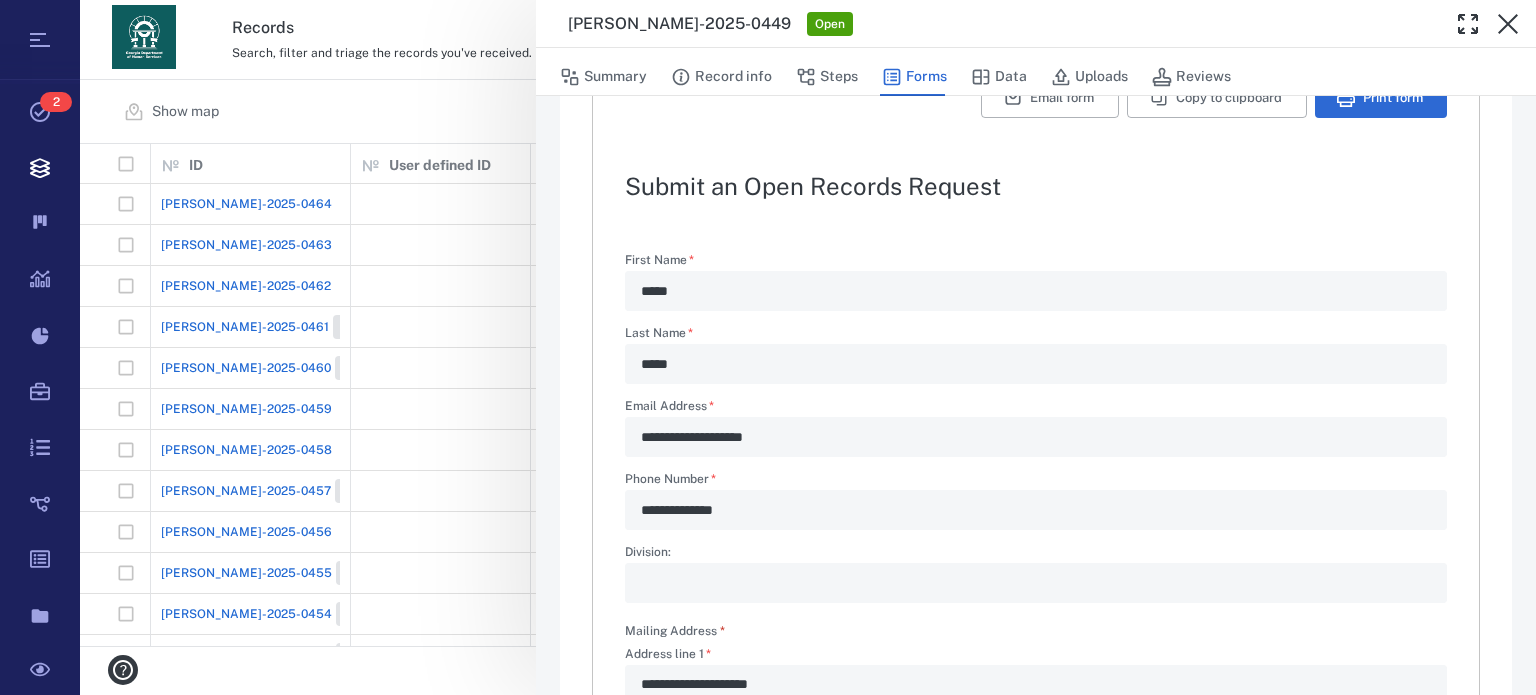 scroll, scrollTop: 119, scrollLeft: 0, axis: vertical 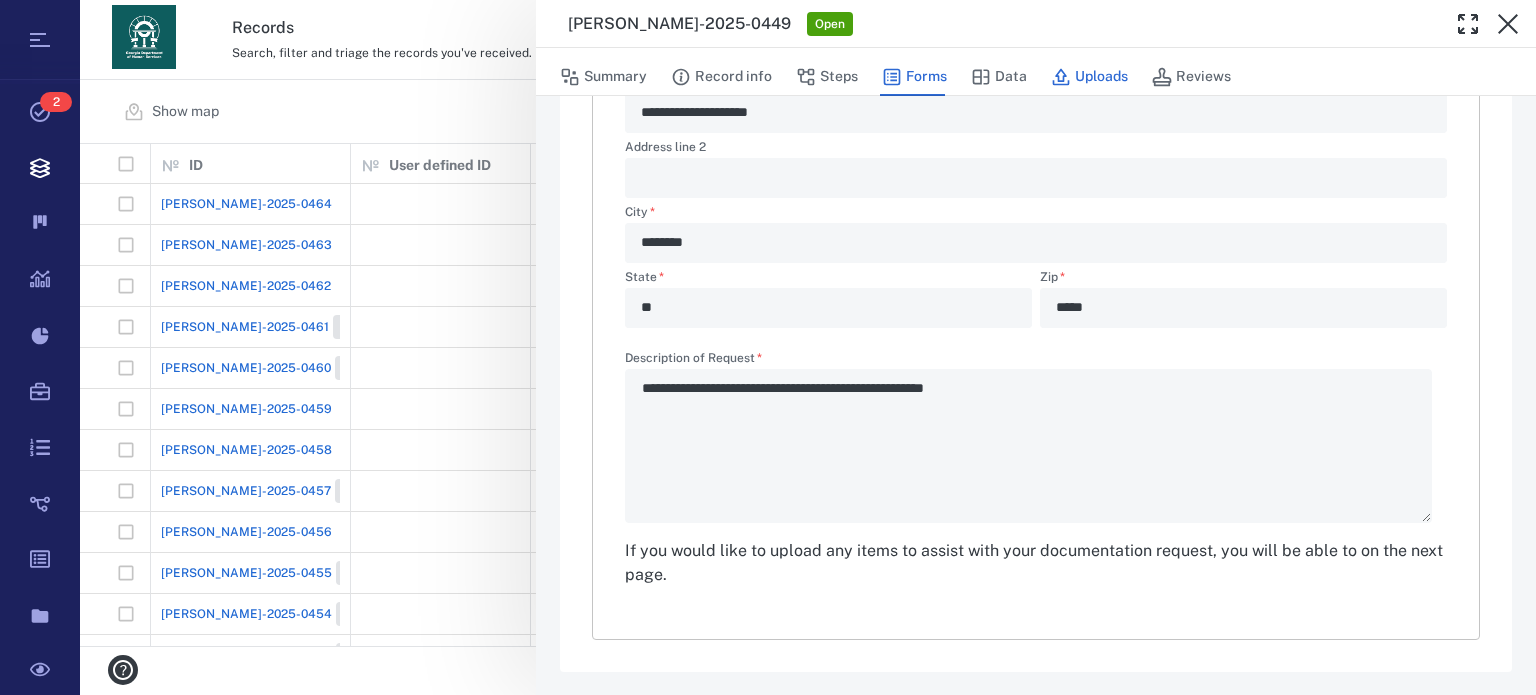 click 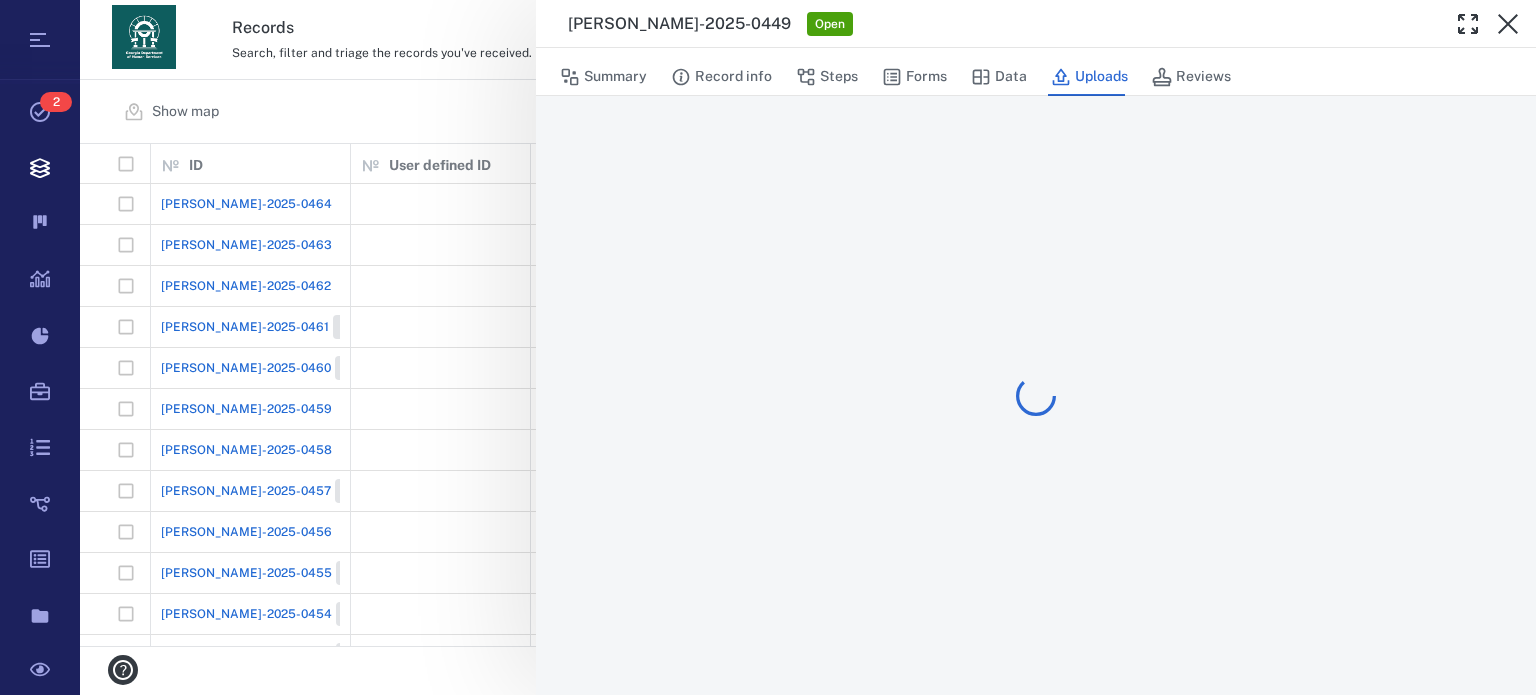 scroll, scrollTop: 0, scrollLeft: 0, axis: both 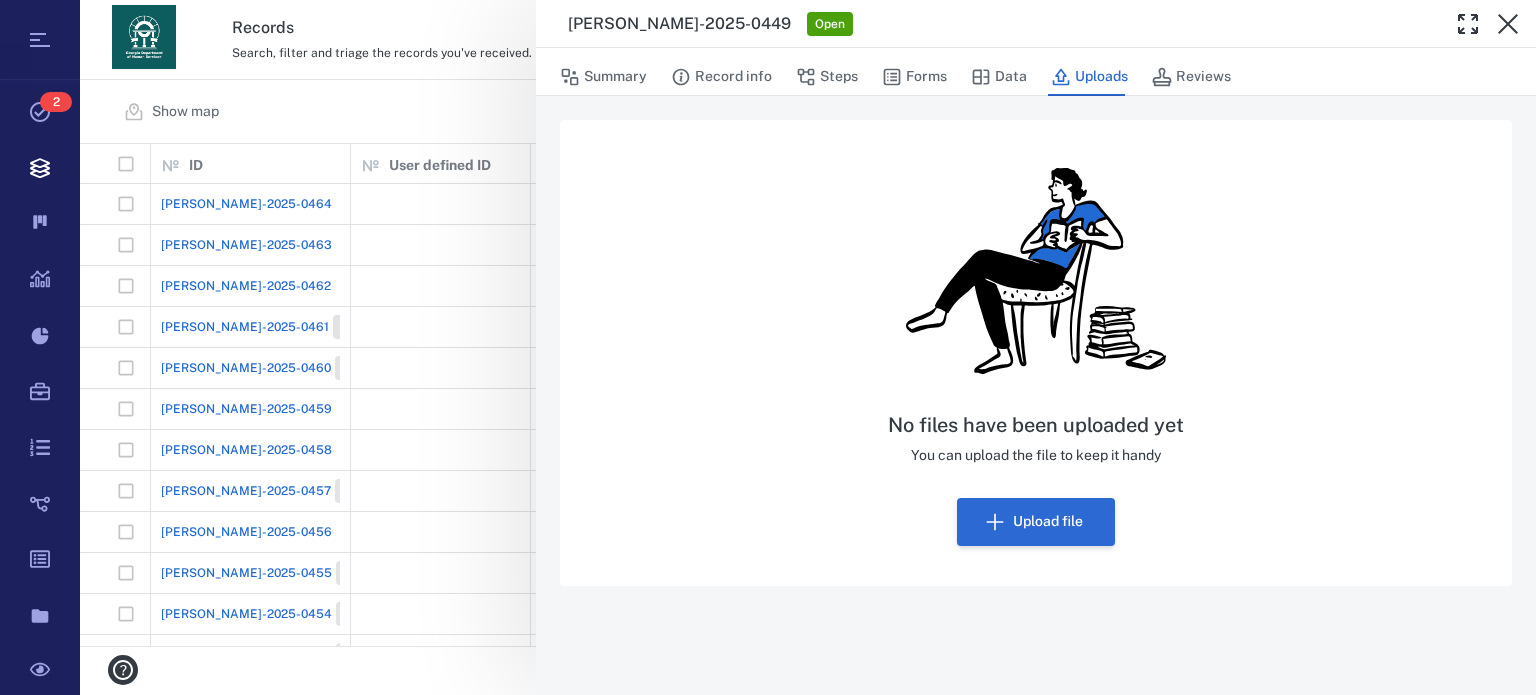 click on "Upload file" at bounding box center (1036, 522) 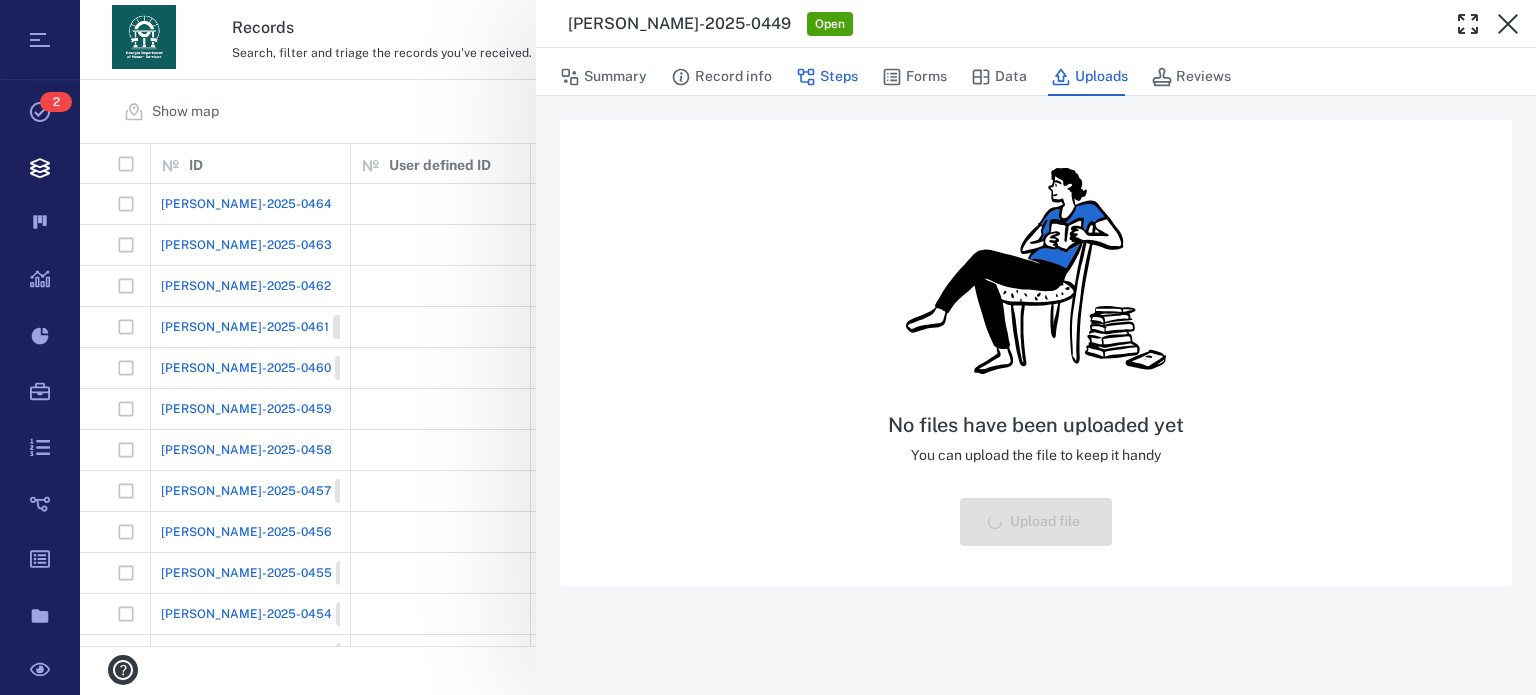 click on "Steps" at bounding box center [827, 77] 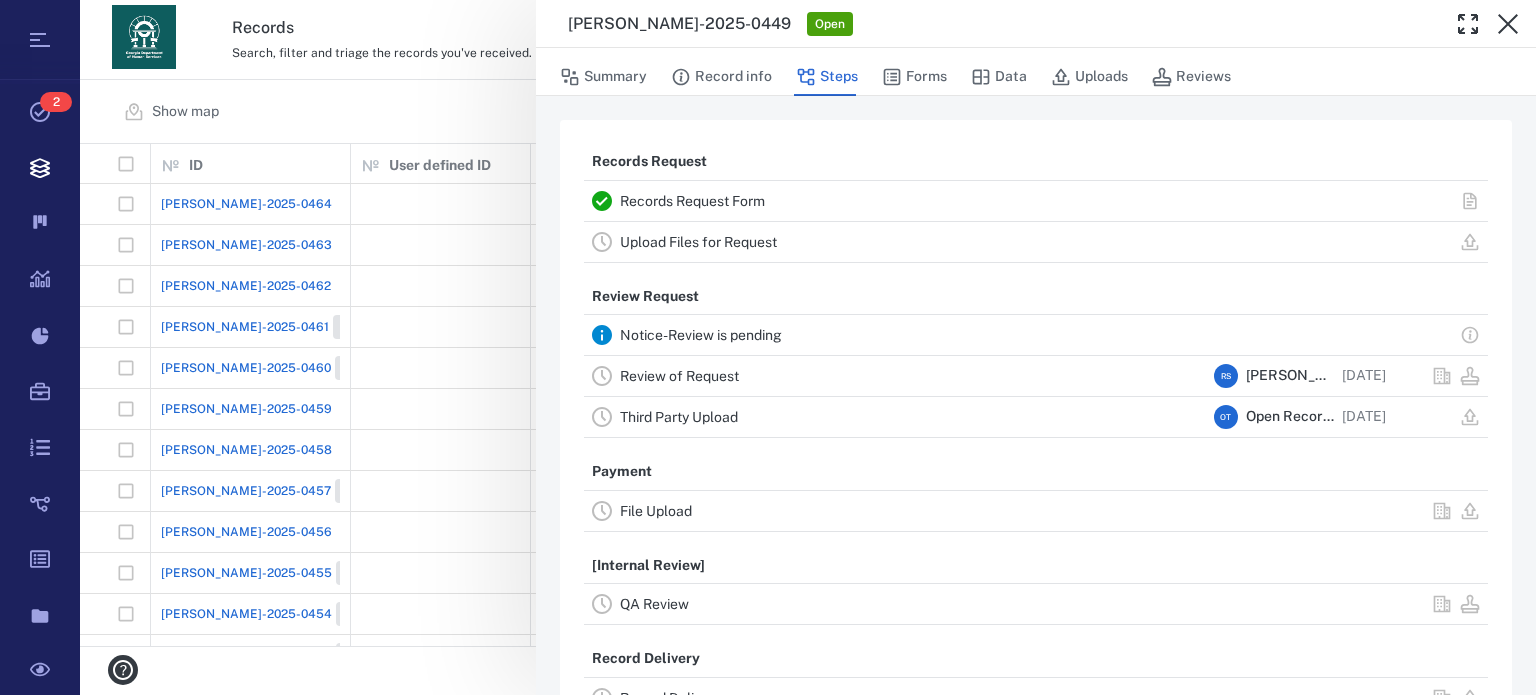 click on "Upload Files for Request" at bounding box center [698, 242] 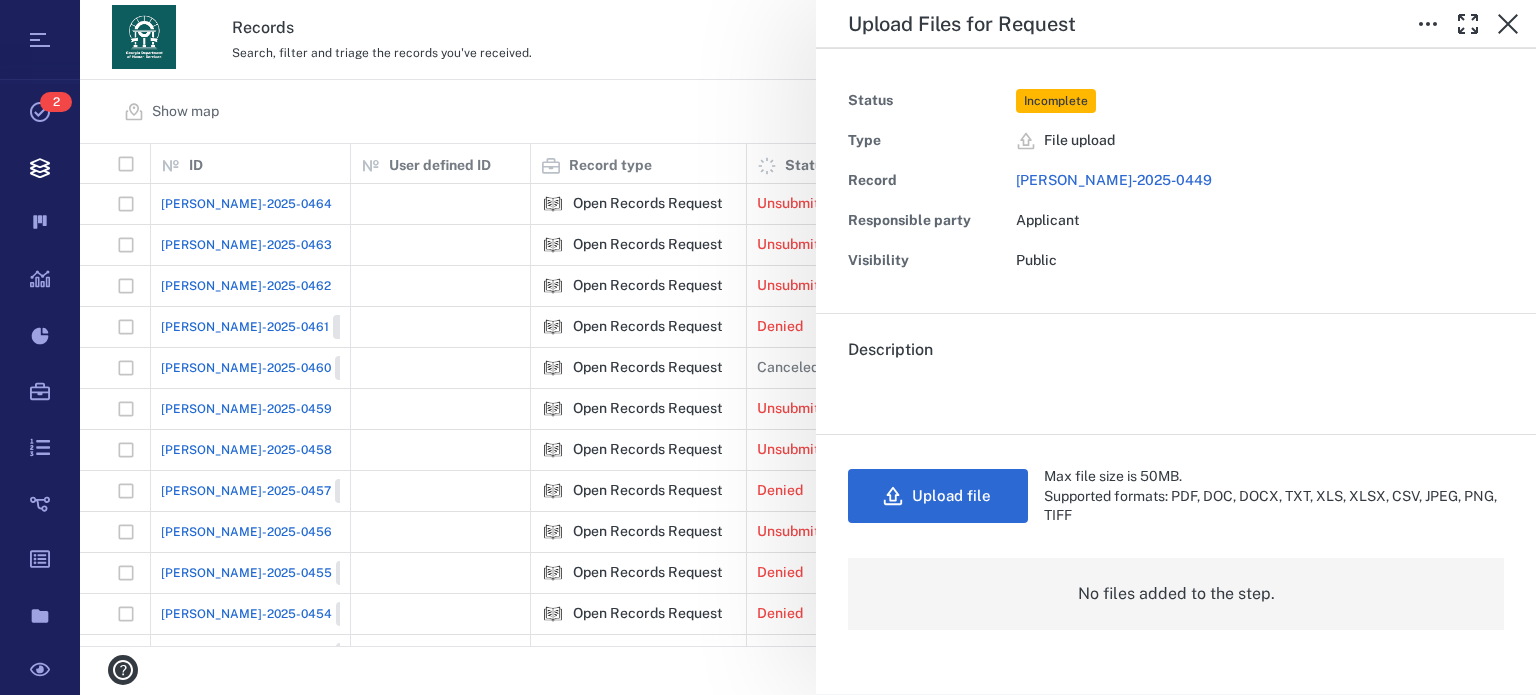 scroll, scrollTop: 0, scrollLeft: 0, axis: both 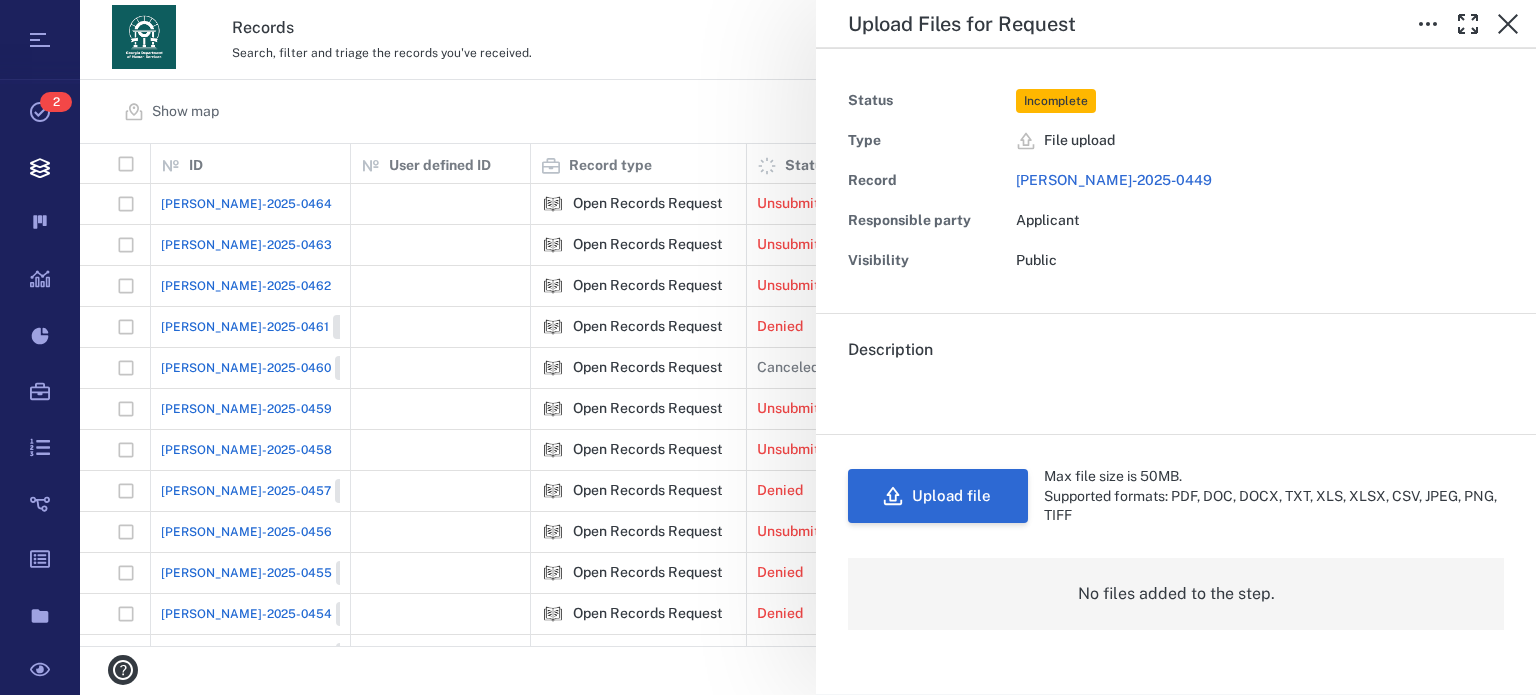 click on "Upload file" at bounding box center (938, 496) 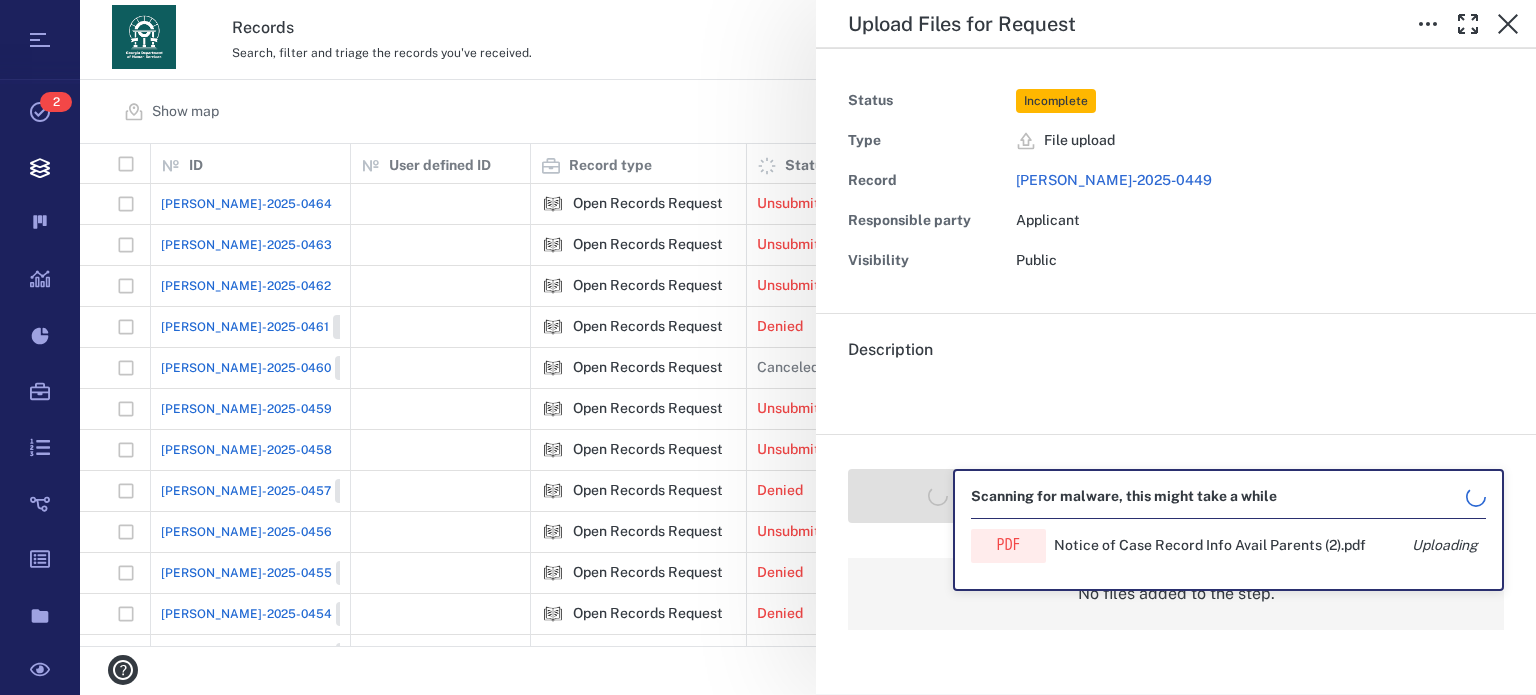 drag, startPoint x: 1132, startPoint y: 564, endPoint x: 1131, endPoint y: 552, distance: 12.0415945 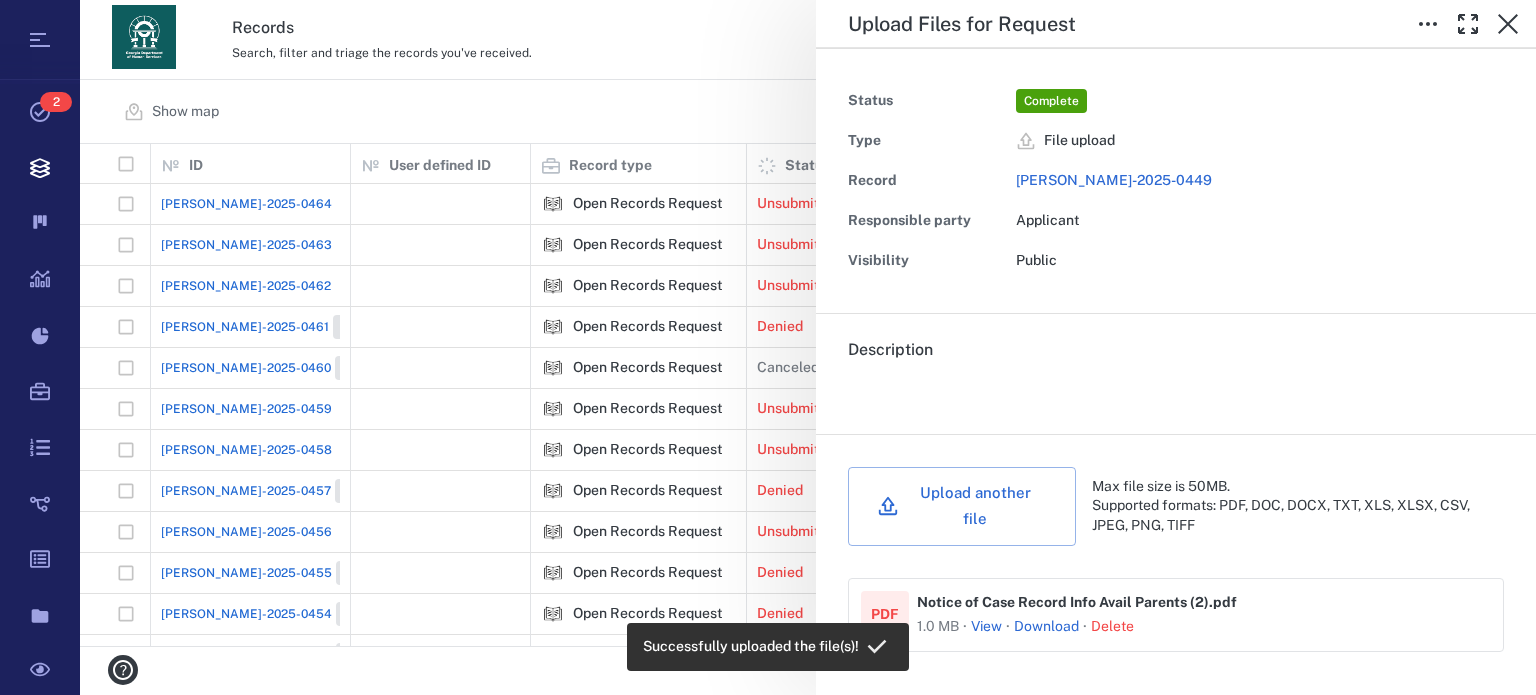 click on "Upload another file Max file size is 50MB. Supported formats: PDF, DOC, DOCX, TXT, XLS, XLSX, CSV, JPEG, PNG, TIFF PDF Notice of Case Record Info Avail Parents (2).pdf 1.0 MB · View · Download · Delete" at bounding box center (1176, 575) 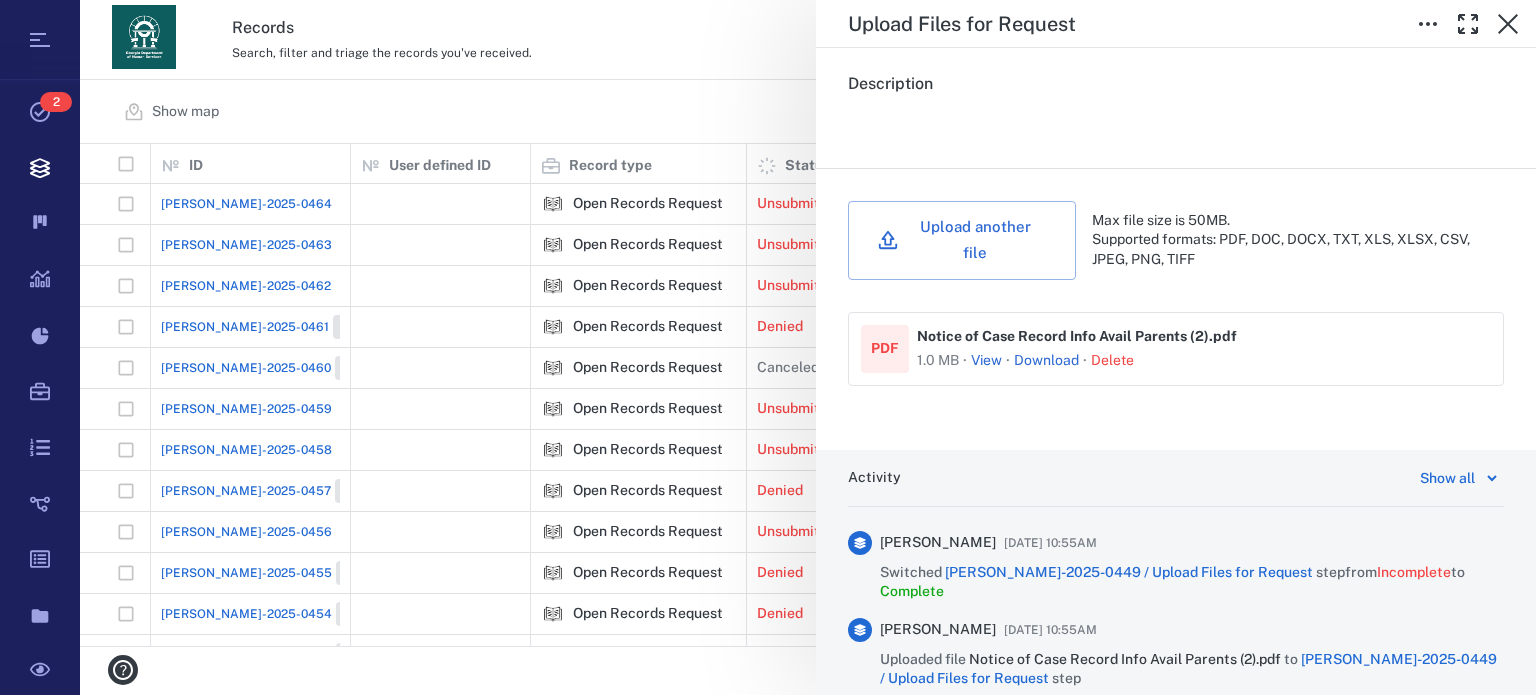 scroll, scrollTop: 333, scrollLeft: 0, axis: vertical 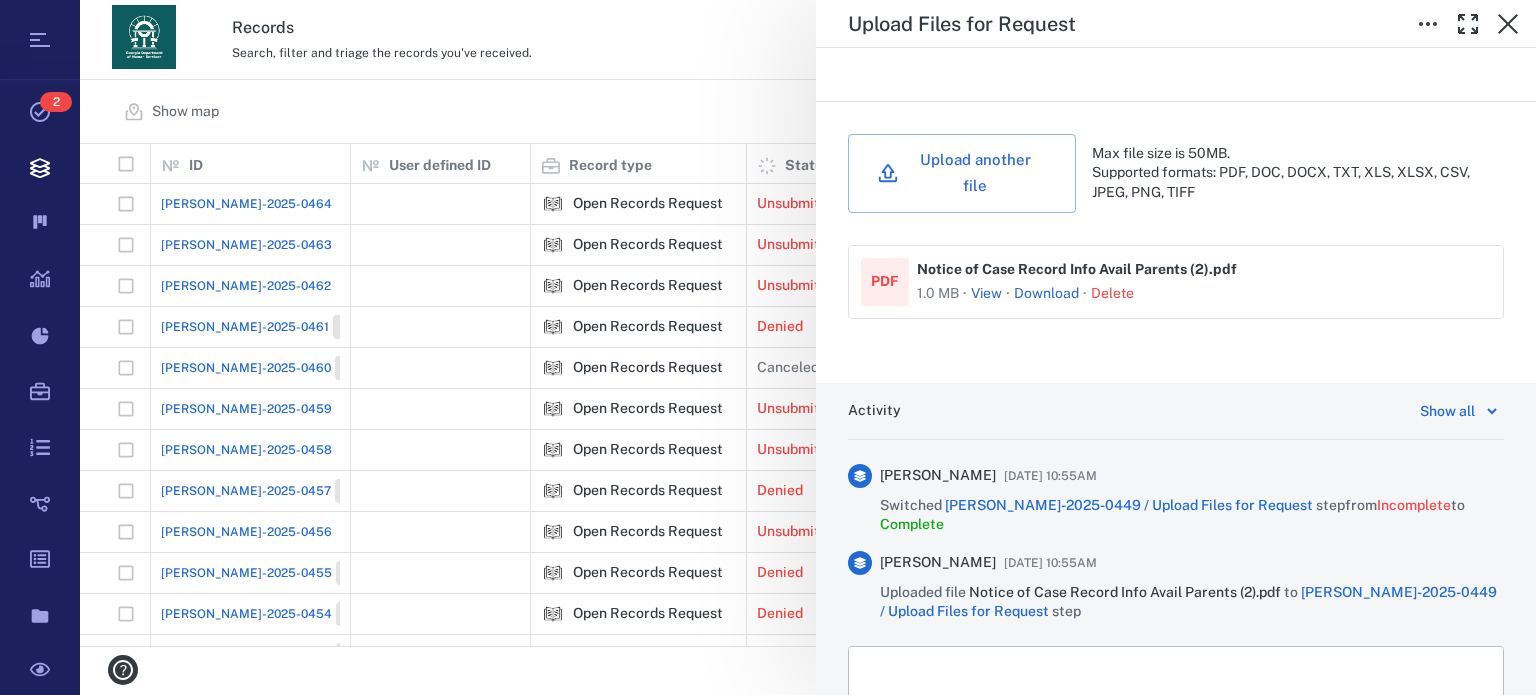 click on "Activity Show all Rochelle Stembridge 07/01/2025 at 10:55AM Switched   ORR-2025-0449 / Upload Files for Request   step  from  Incomplete  to   Complete Rochelle Stembridge 07/01/2025 at 10:55AM Uploaded file   Notice of Case Record Info Avail Parents (2).pdf   to   ORR-2025-0449 / Upload Files for Request   step To open the popup, press Shift+Enter To open the popup, press Shift+Enter             Make visible to end-user Mark as conditional" at bounding box center (1176, 633) 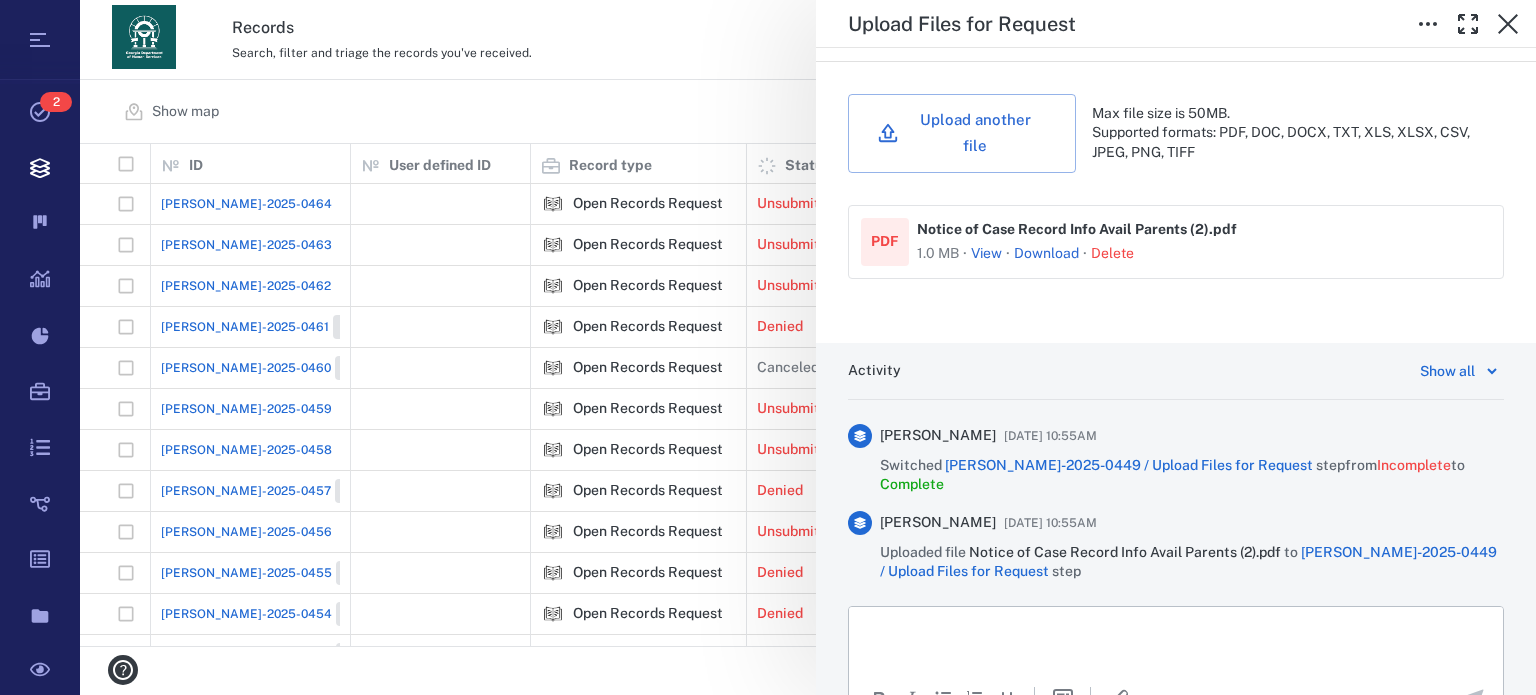 scroll, scrollTop: 481, scrollLeft: 0, axis: vertical 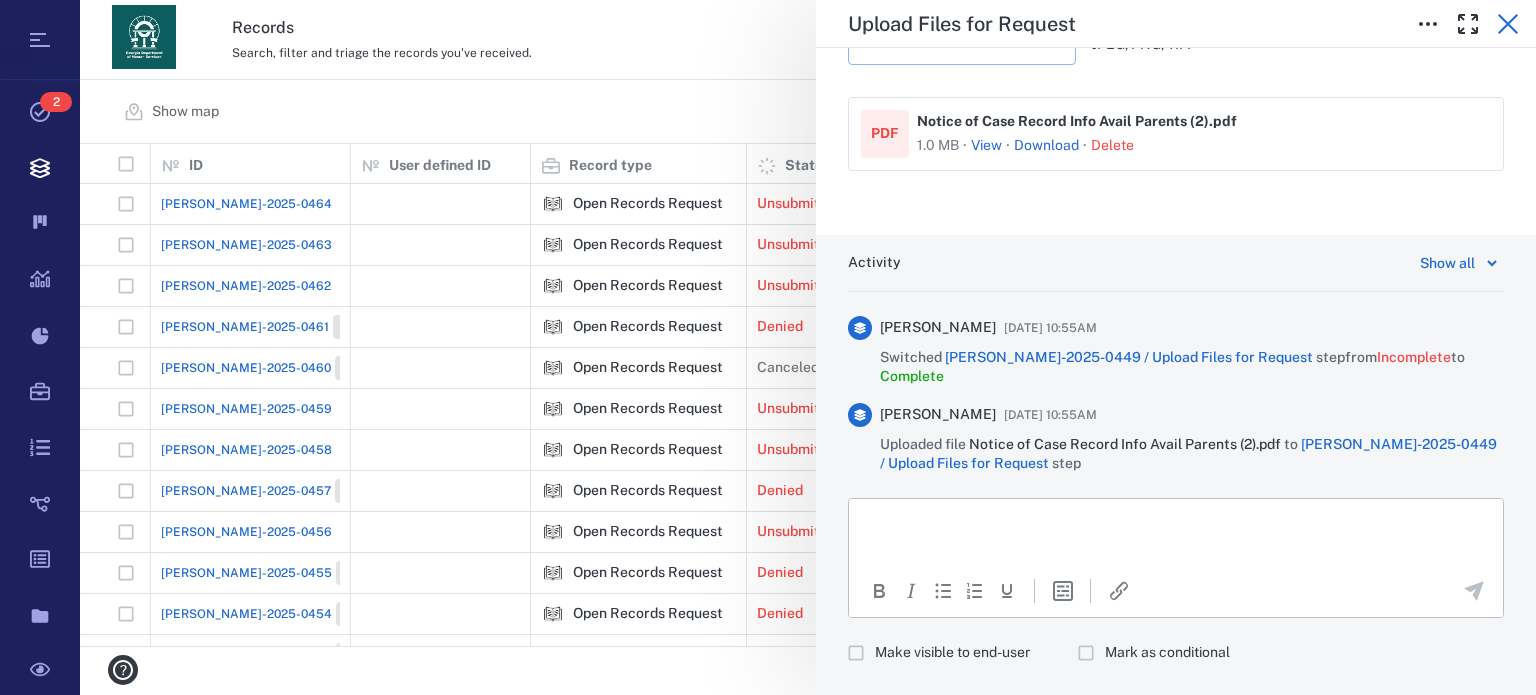 click 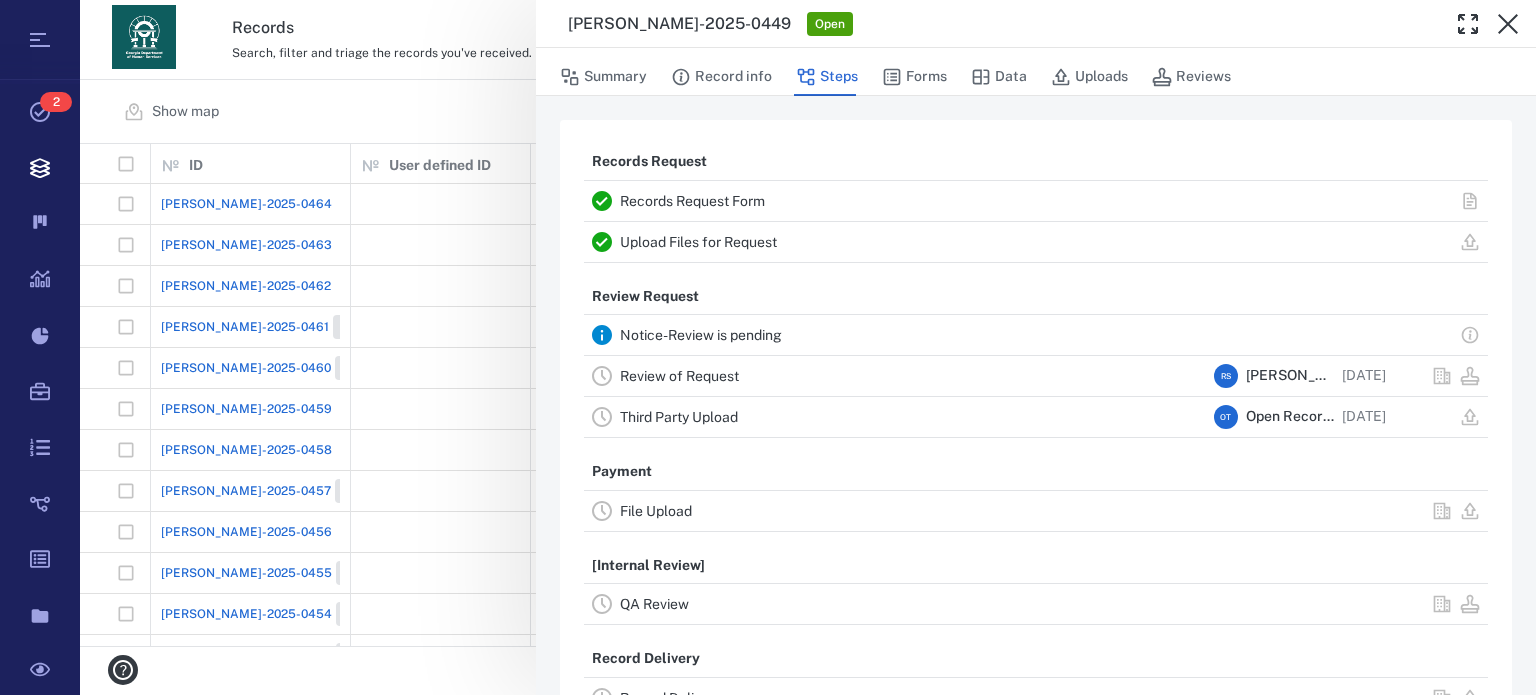 click on "Review of Request" at bounding box center (679, 376) 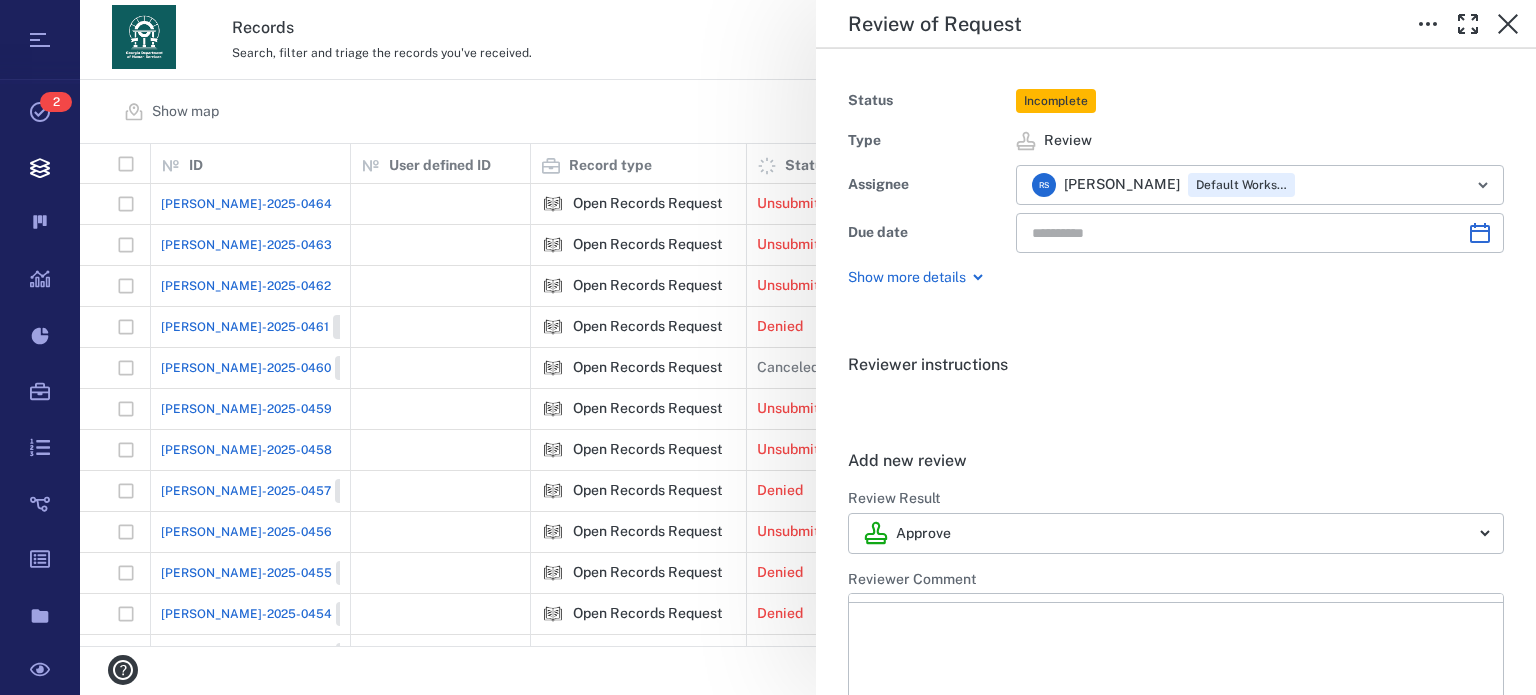 type on "**********" 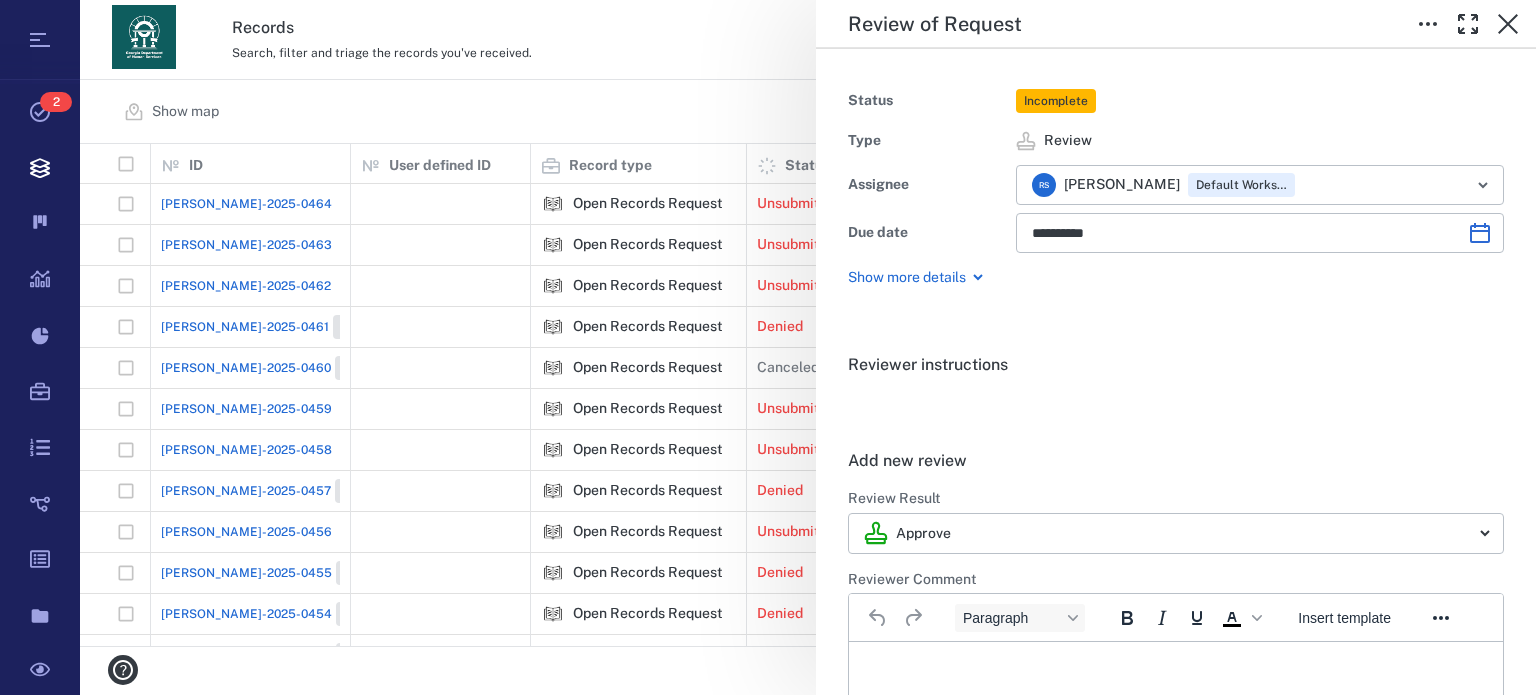 scroll, scrollTop: 0, scrollLeft: 0, axis: both 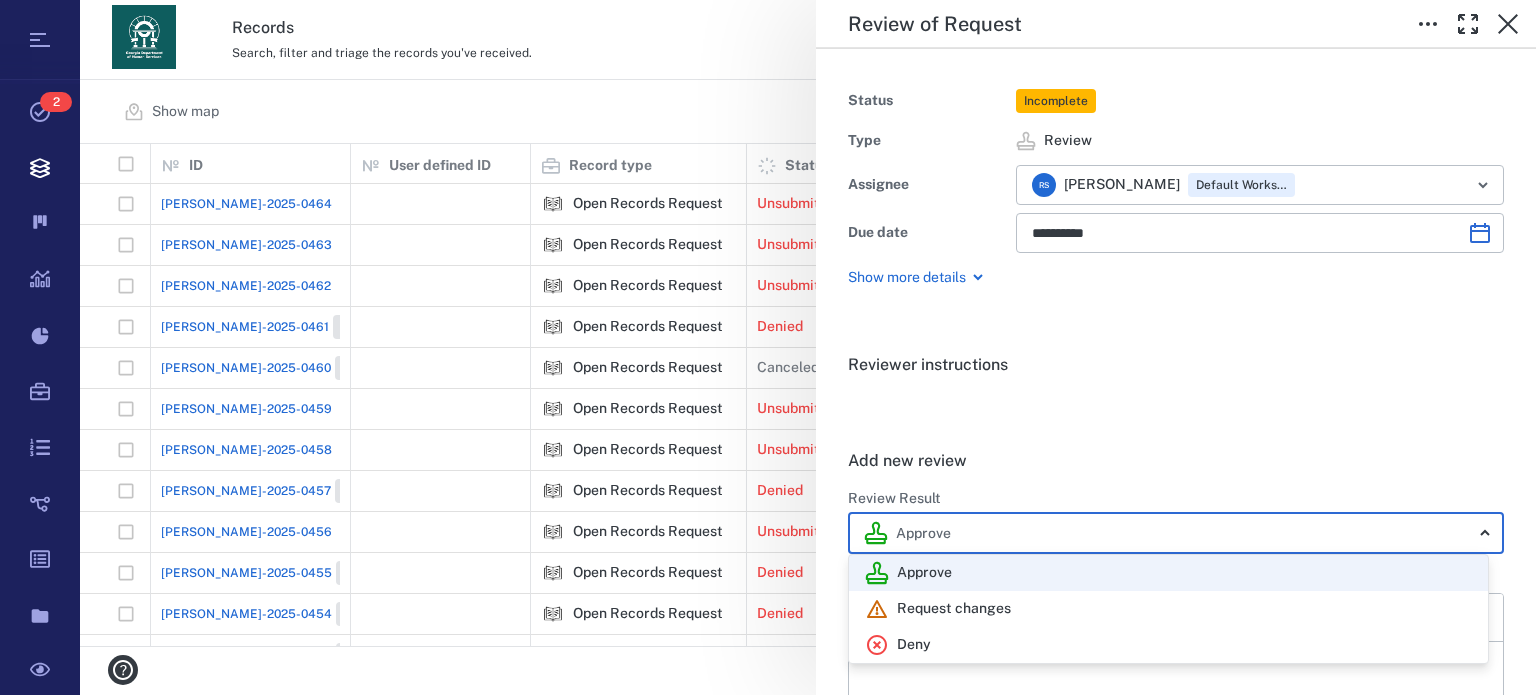click on "Tasks 2 Records Boards Dashboard Reports Record types Guide steps Rules Form builder Documents Sandbox Records Search, filter and triage the records you've received. View archive R S Show map Search Filters Presets Add record ID 1 User defined ID 1 Record type 1 Status 1 Completion % 1 Assignees Due date 1 Tags Priority 1 ORR-2025-0464 Open Records Request Unsubmitted 0% (0/7) ORR-2025-0463 Open Records Request Unsubmitted 0% (0/7) ORR-2025-0462 Open Records Request Unsubmitted 0% (0/7) ORR-2025-0461 Closed Open Records Request Denied 28% (2/7) O T Open Records Team +1 ORR-2025-0460 Closed Open Records Request Canceled 14% (1/7) O T Open Records Team ORR-2025-0459 Open Records Request Unsubmitted 0% (0/7) ORR-2025-0458 Open Records Request Unsubmitted 0% (0/7) ORR-2025-0457 Closed Open Records Request Denied 42% (3/7) O T Open Records Team +1 ORR-2025-0456 Open Records Request Unsubmitted 0% (0/7) ORR-2025-0455 Closed Open Records Request Denied 28% (2/7) O T Open Records Team +1 ORR-2025-0454 Closed O" at bounding box center (768, 347) 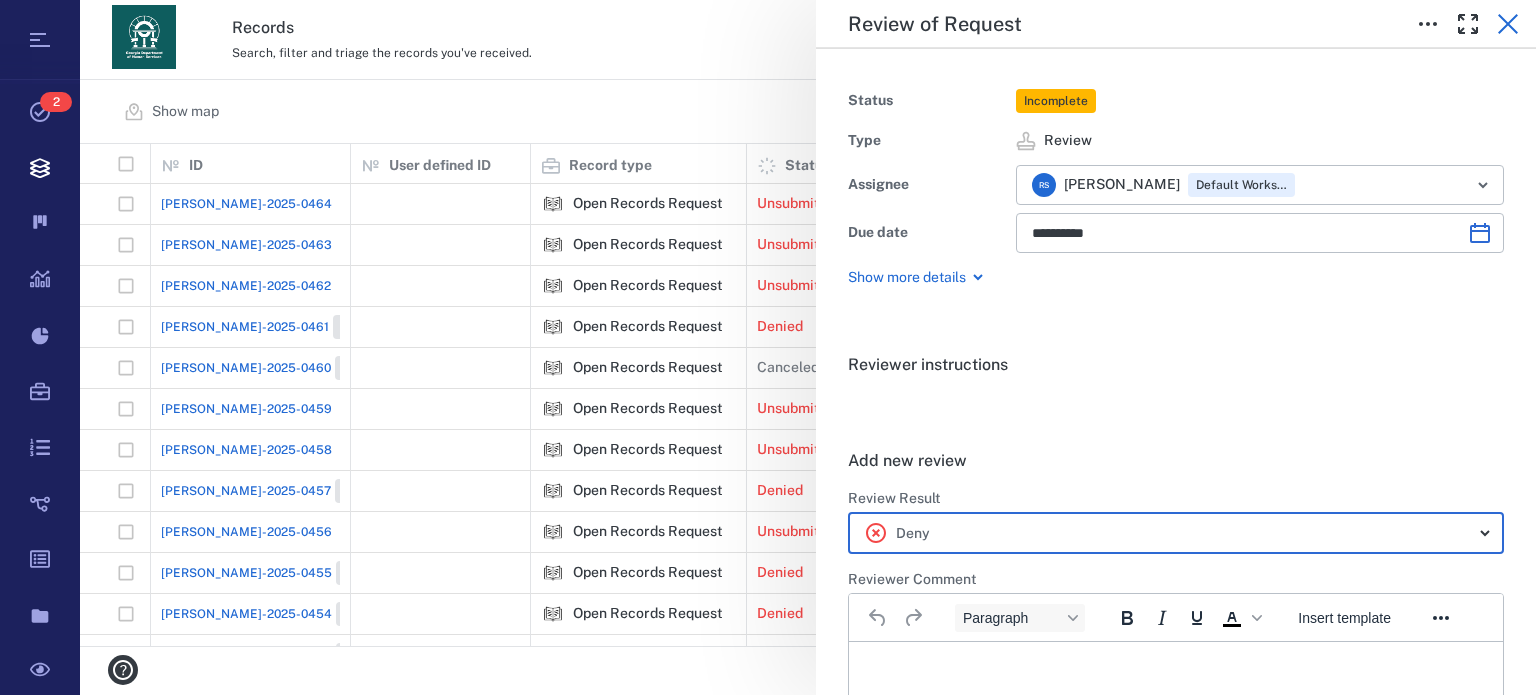 click 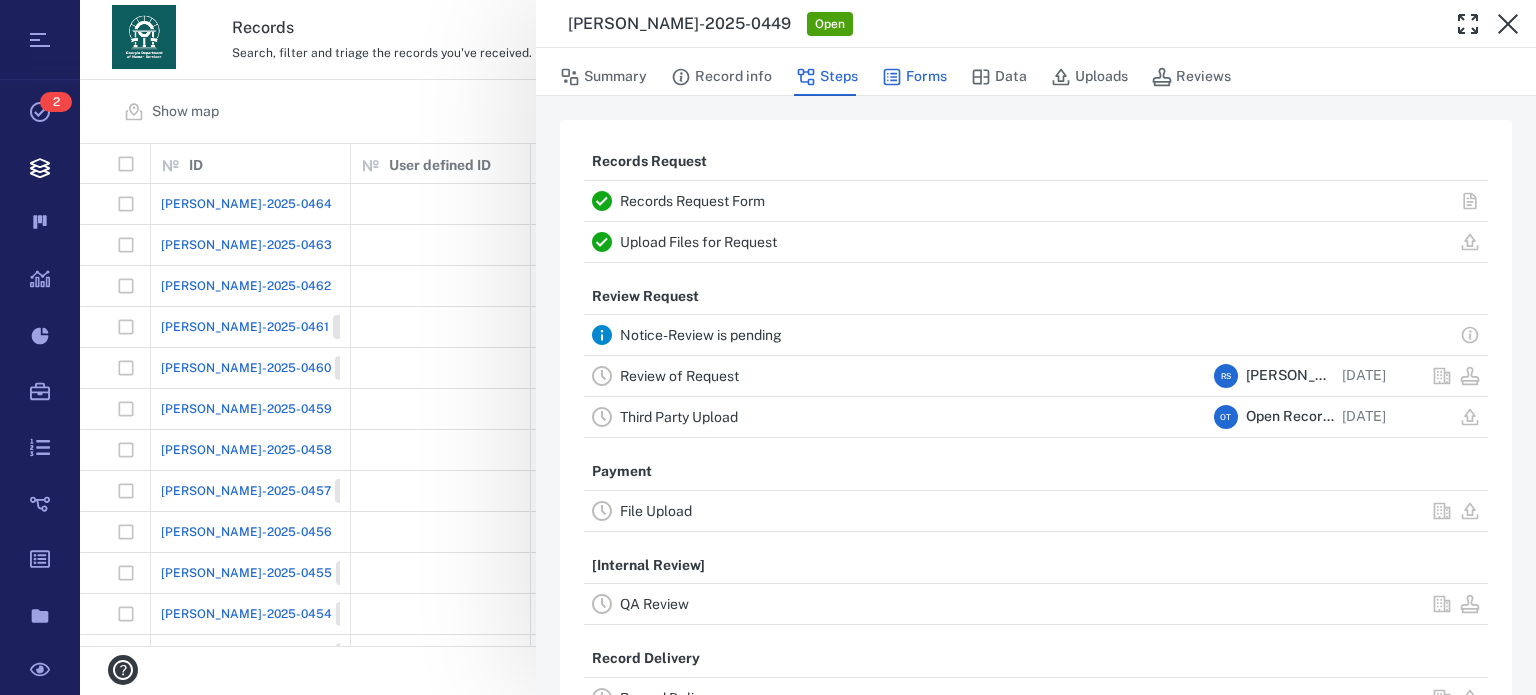 click on "Forms" at bounding box center (914, 77) 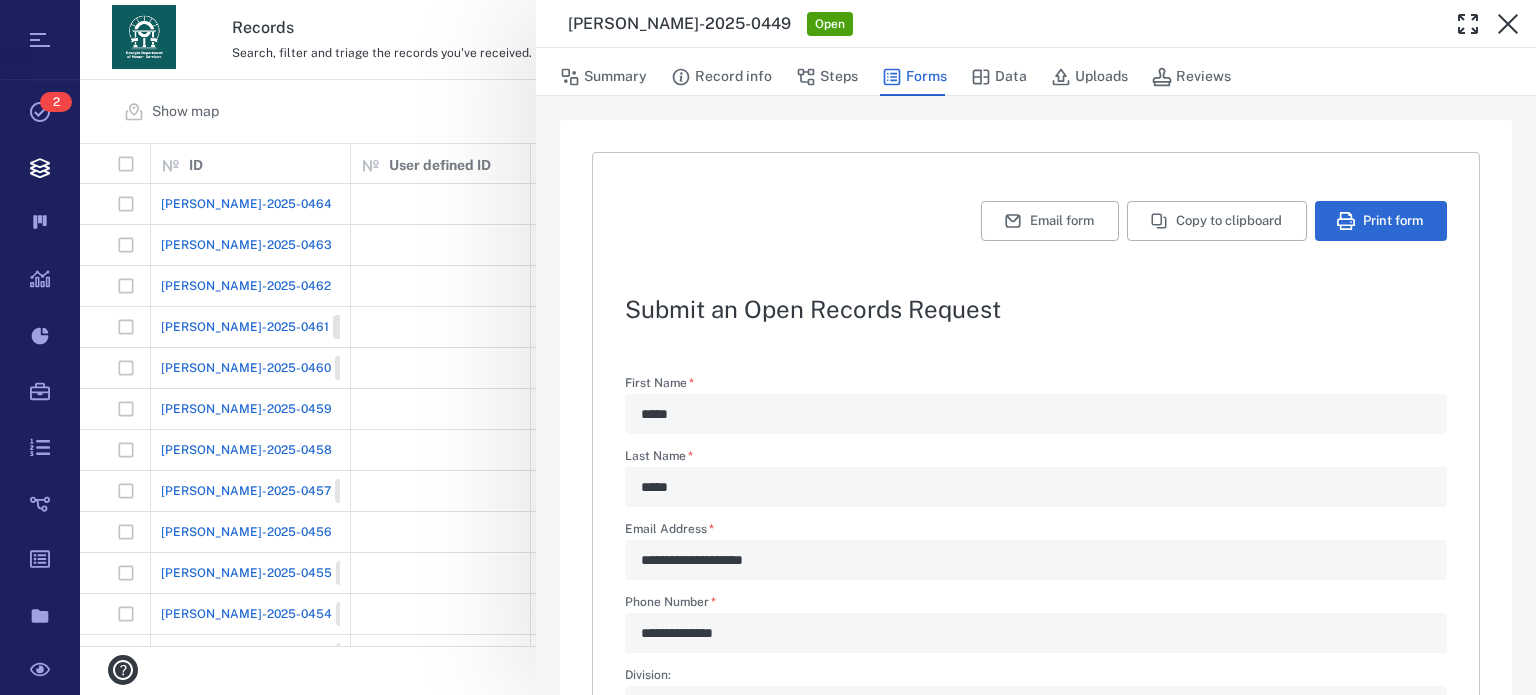 scroll, scrollTop: 695, scrollLeft: 0, axis: vertical 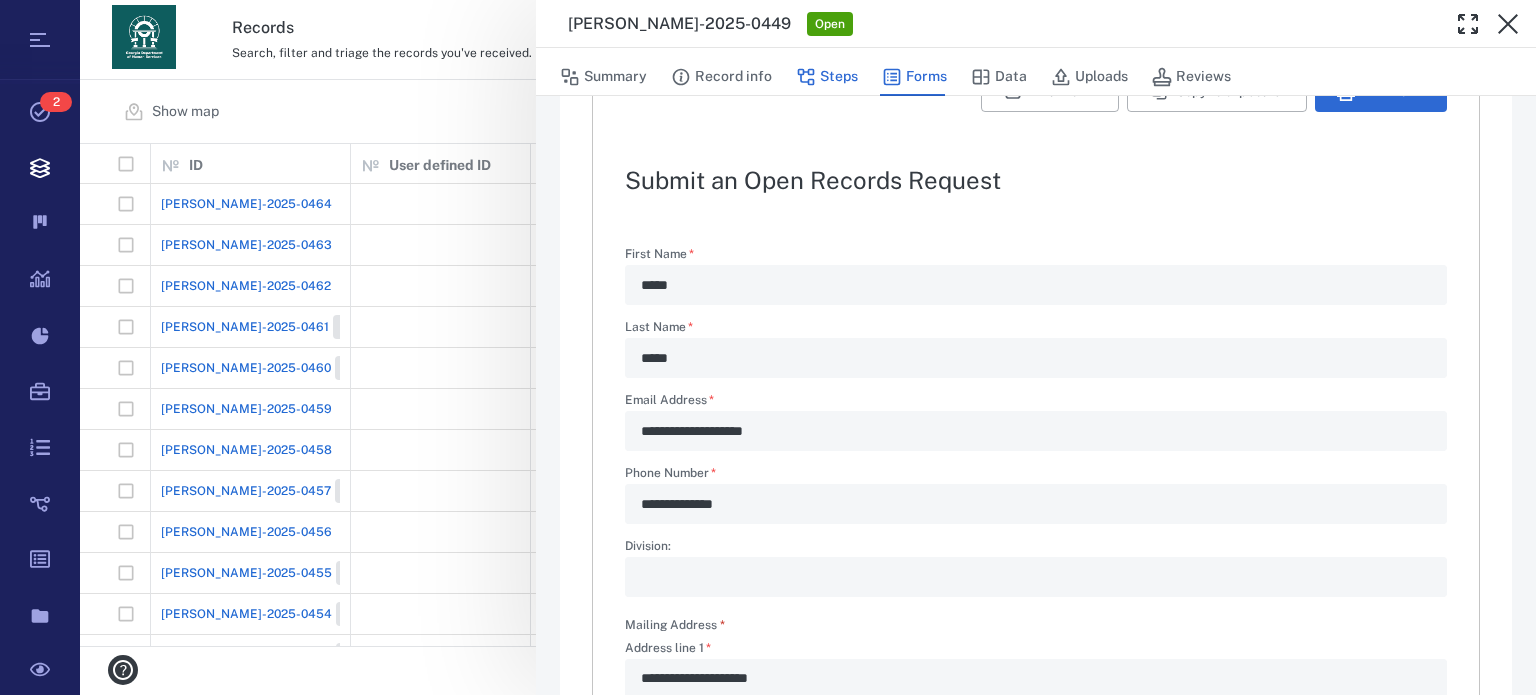 click on "Steps" at bounding box center [827, 77] 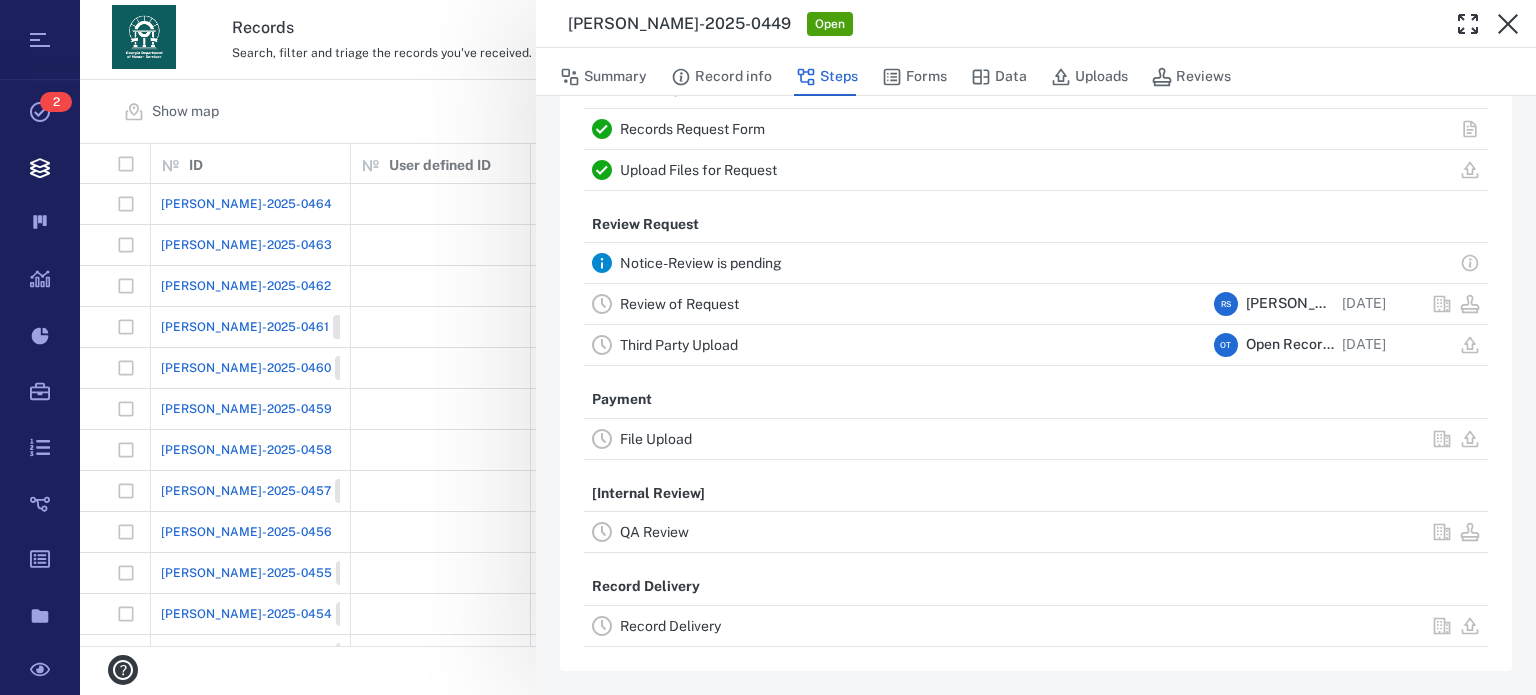 scroll, scrollTop: 69, scrollLeft: 0, axis: vertical 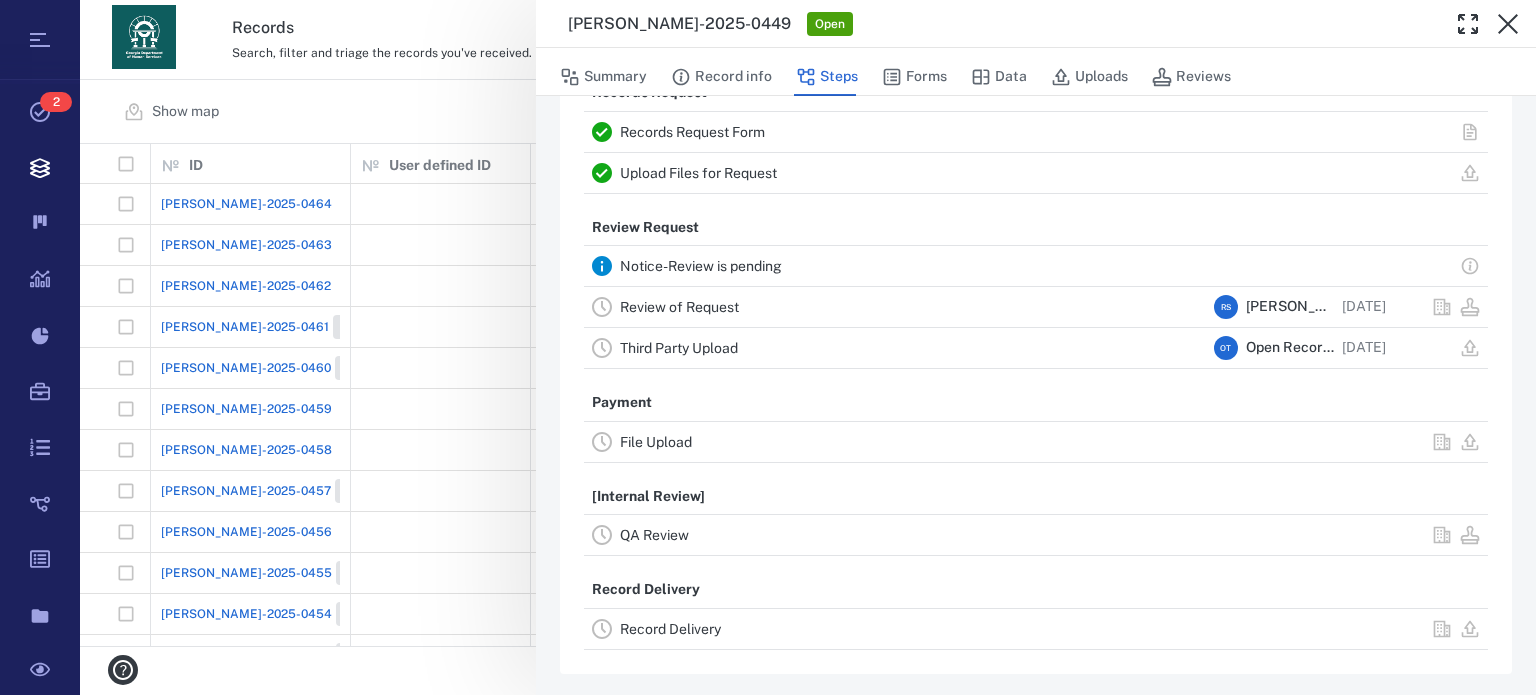 click on "Review of Request" at bounding box center (679, 307) 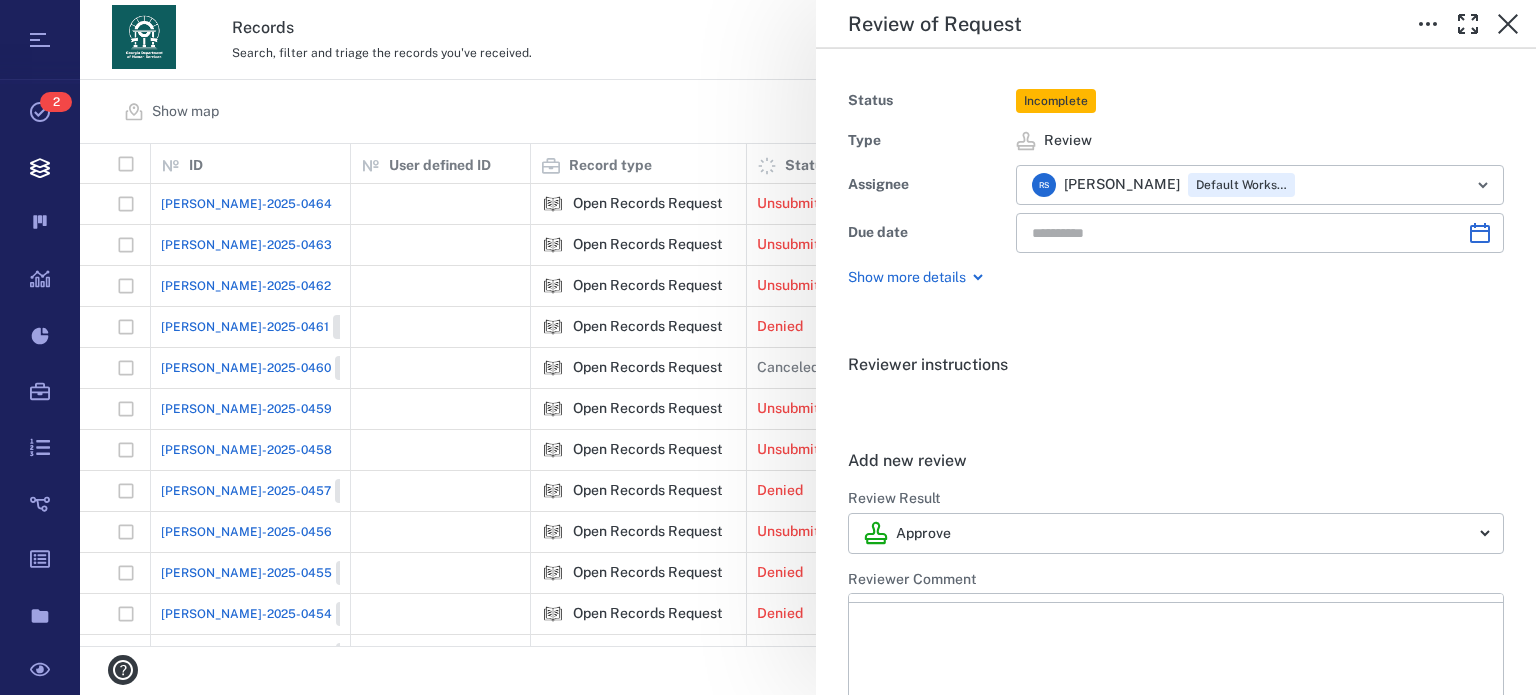 type on "**********" 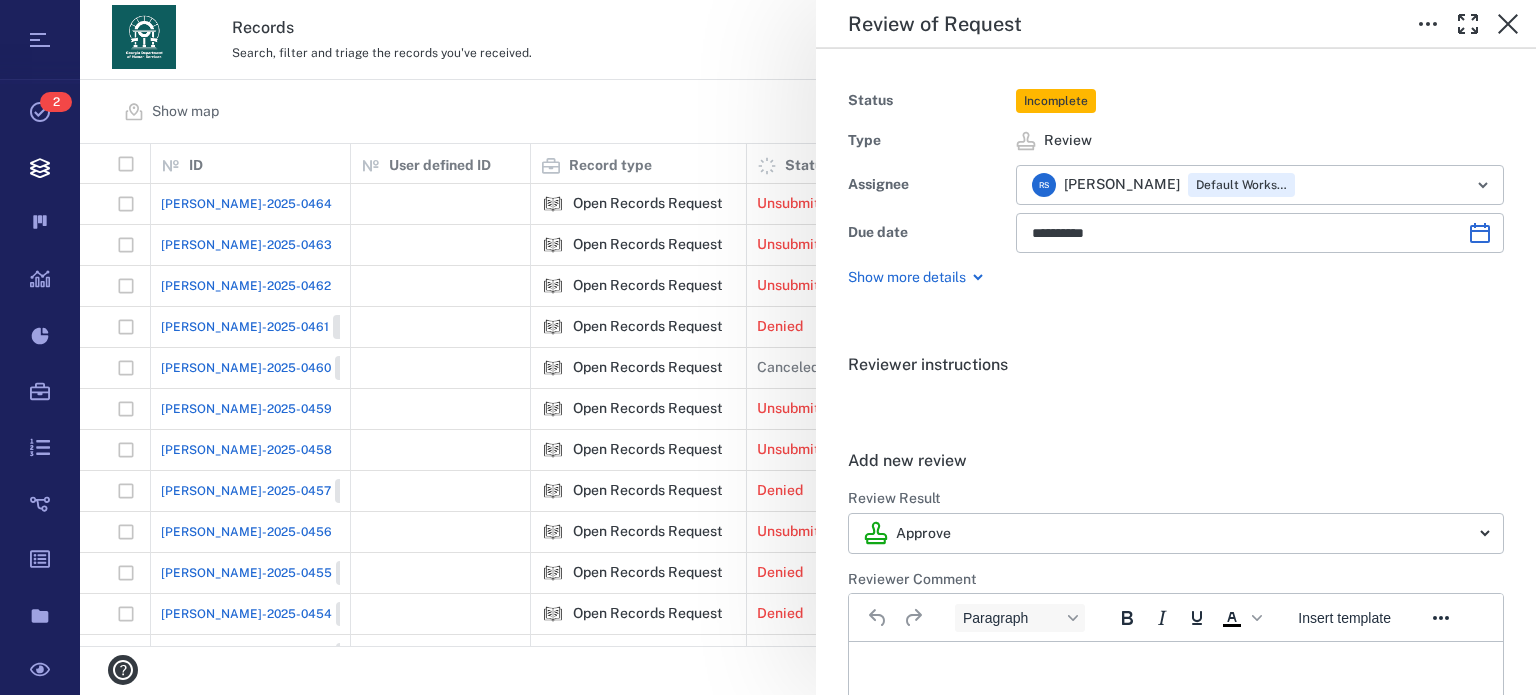 scroll, scrollTop: 0, scrollLeft: 0, axis: both 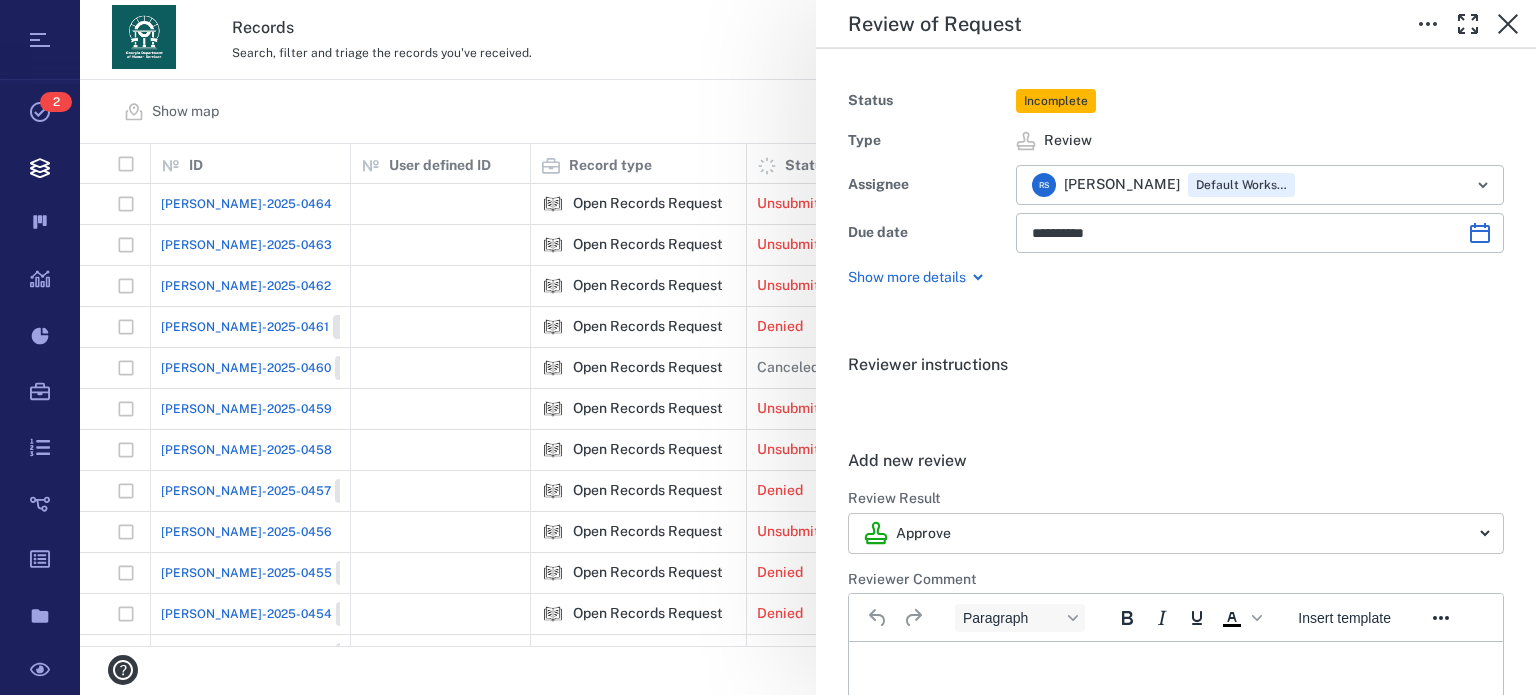 click on "Tasks 2 Records Boards Dashboard Reports Record types Guide steps Rules Form builder Documents Sandbox Records Search, filter and triage the records you've received. View archive R S Show map Search Filters Presets Add record ID 1 User defined ID 1 Record type 1 Status 1 Completion % 1 Assignees Due date 1 Tags Priority 1 ORR-2025-0464 Open Records Request Unsubmitted 0% (0/7) ORR-2025-0463 Open Records Request Unsubmitted 0% (0/7) ORR-2025-0462 Open Records Request Unsubmitted 0% (0/7) ORR-2025-0461 Closed Open Records Request Denied 28% (2/7) O T Open Records Team +1 ORR-2025-0460 Closed Open Records Request Canceled 14% (1/7) O T Open Records Team ORR-2025-0459 Open Records Request Unsubmitted 0% (0/7) ORR-2025-0458 Open Records Request Unsubmitted 0% (0/7) ORR-2025-0457 Closed Open Records Request Denied 42% (3/7) O T Open Records Team +1 ORR-2025-0456 Open Records Request Unsubmitted 0% (0/7) ORR-2025-0455 Closed Open Records Request Denied 28% (2/7) O T Open Records Team +1 ORR-2025-0454 Closed O" at bounding box center [768, 347] 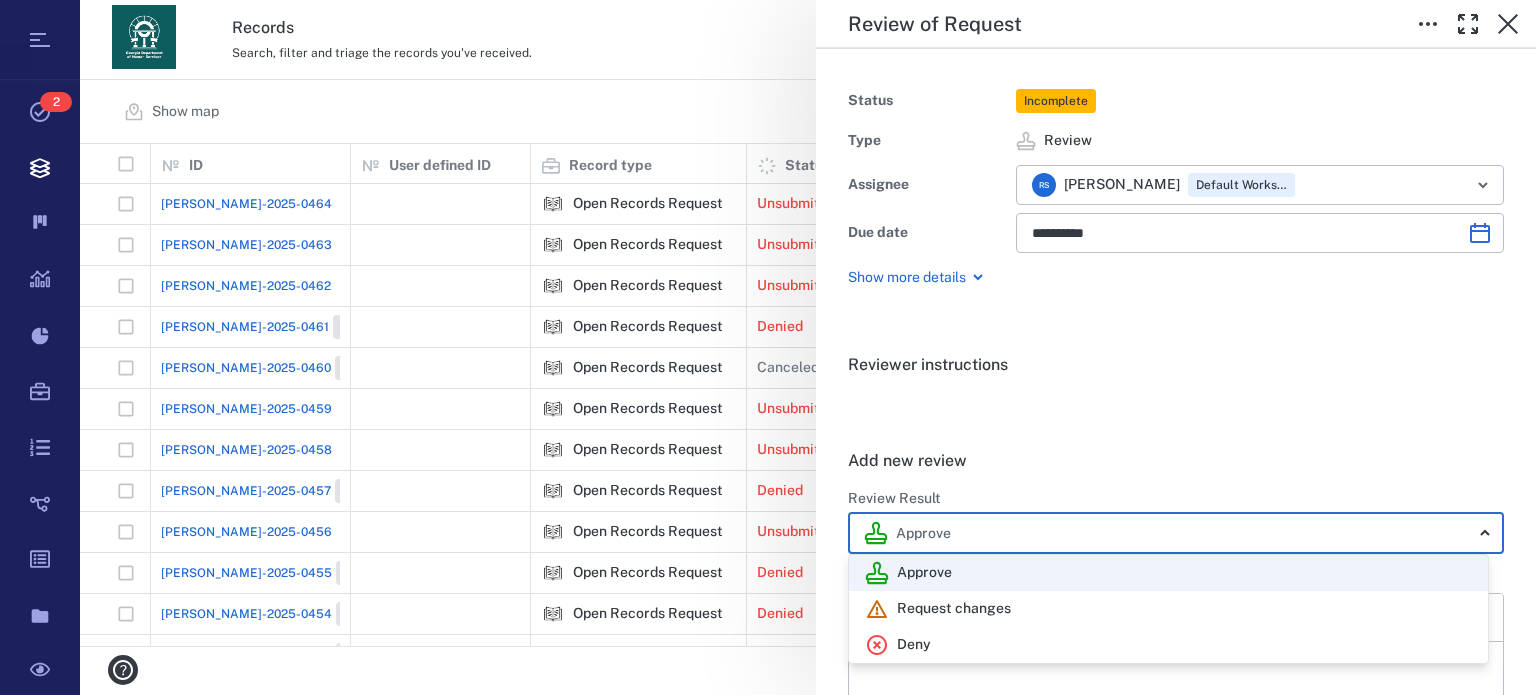 click on "Deny" at bounding box center [1168, 645] 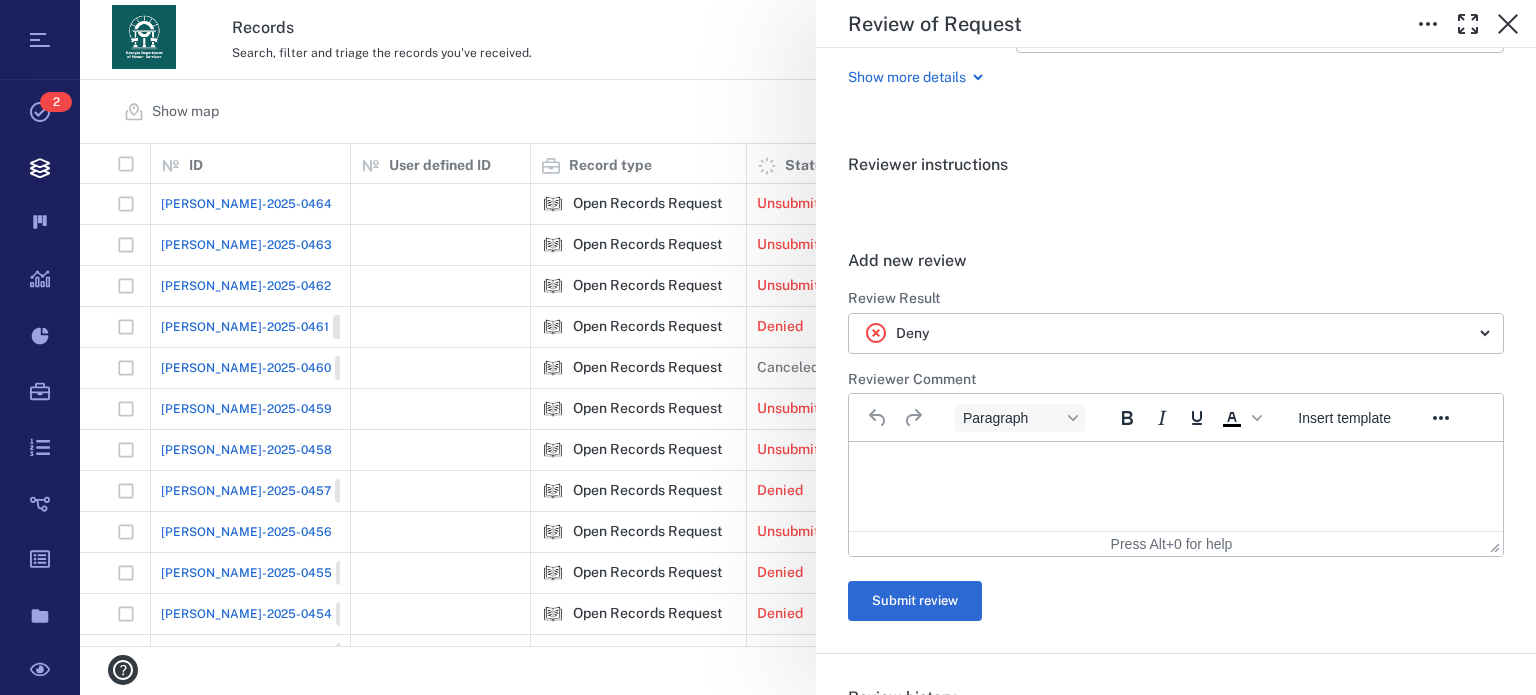 scroll, scrollTop: 240, scrollLeft: 0, axis: vertical 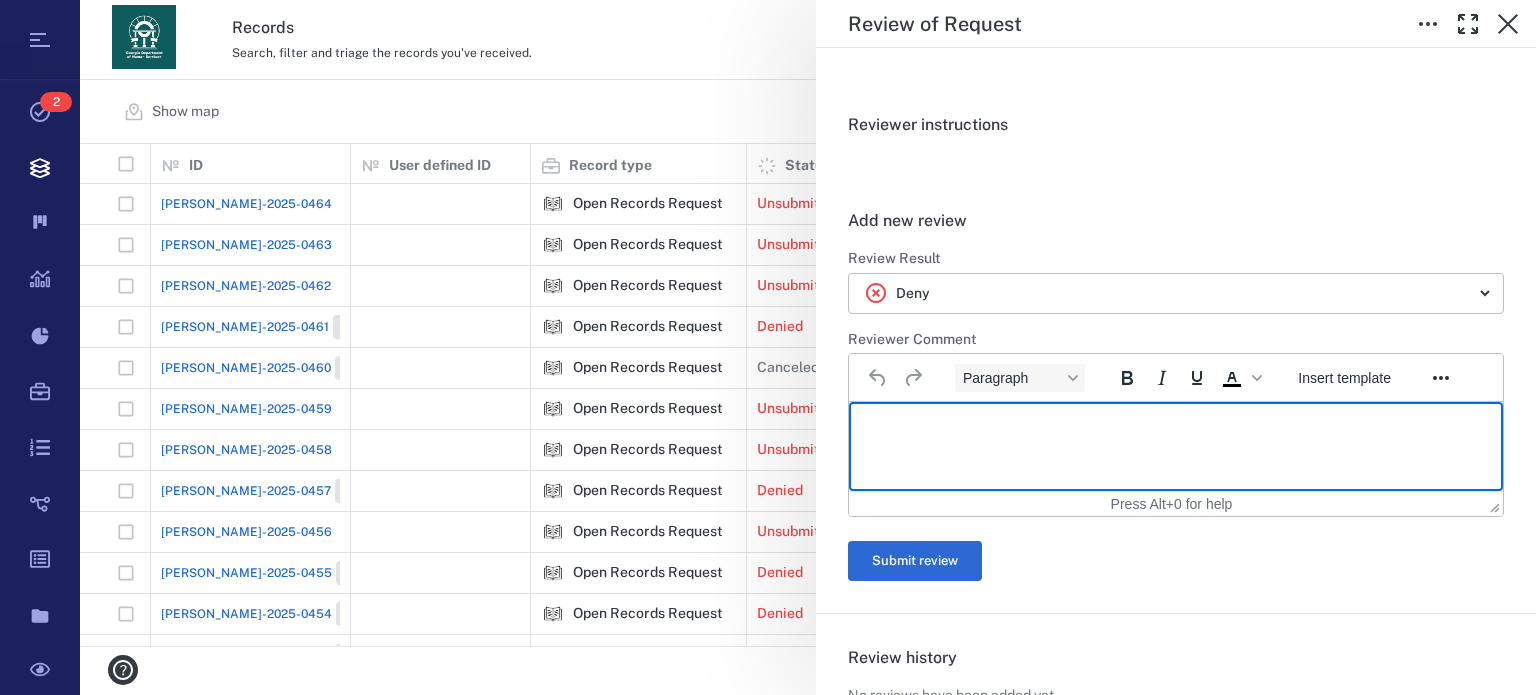 click at bounding box center (1176, 427) 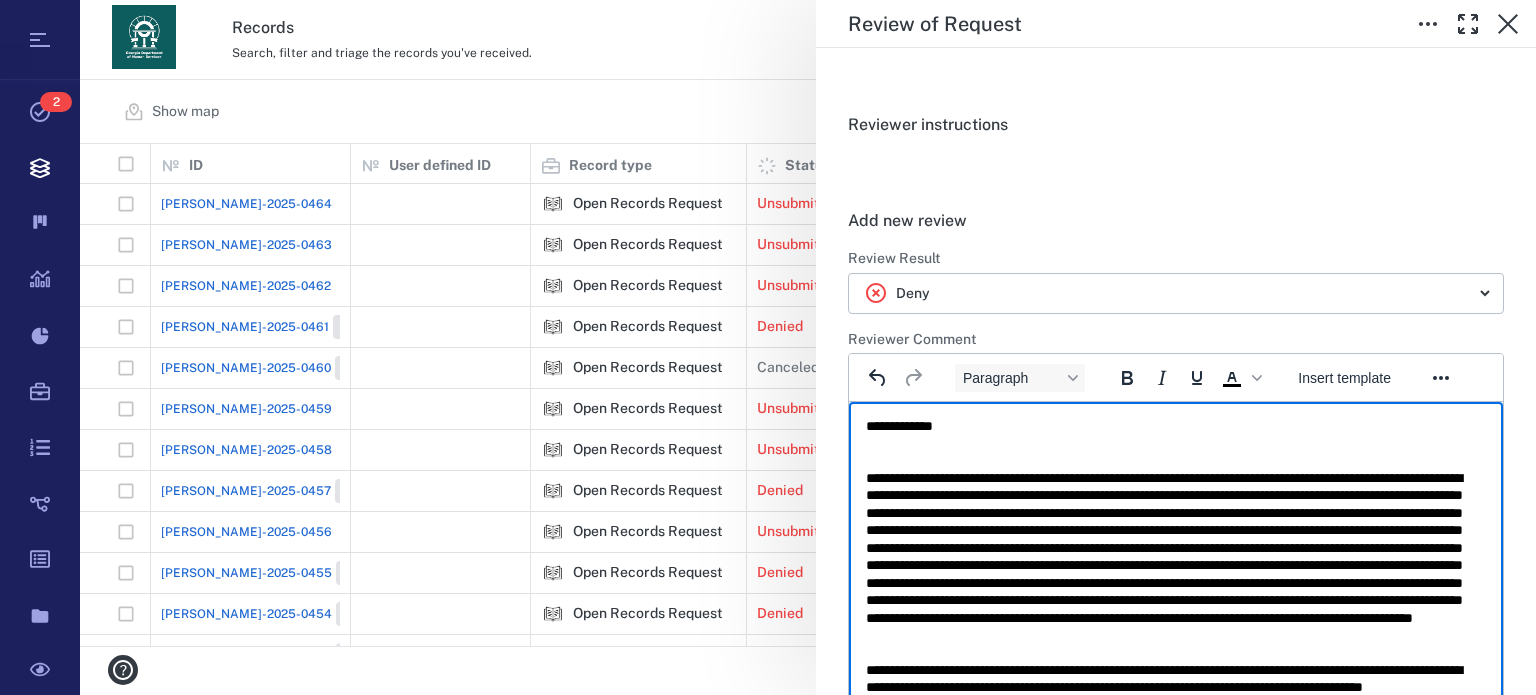 scroll, scrollTop: 472, scrollLeft: 0, axis: vertical 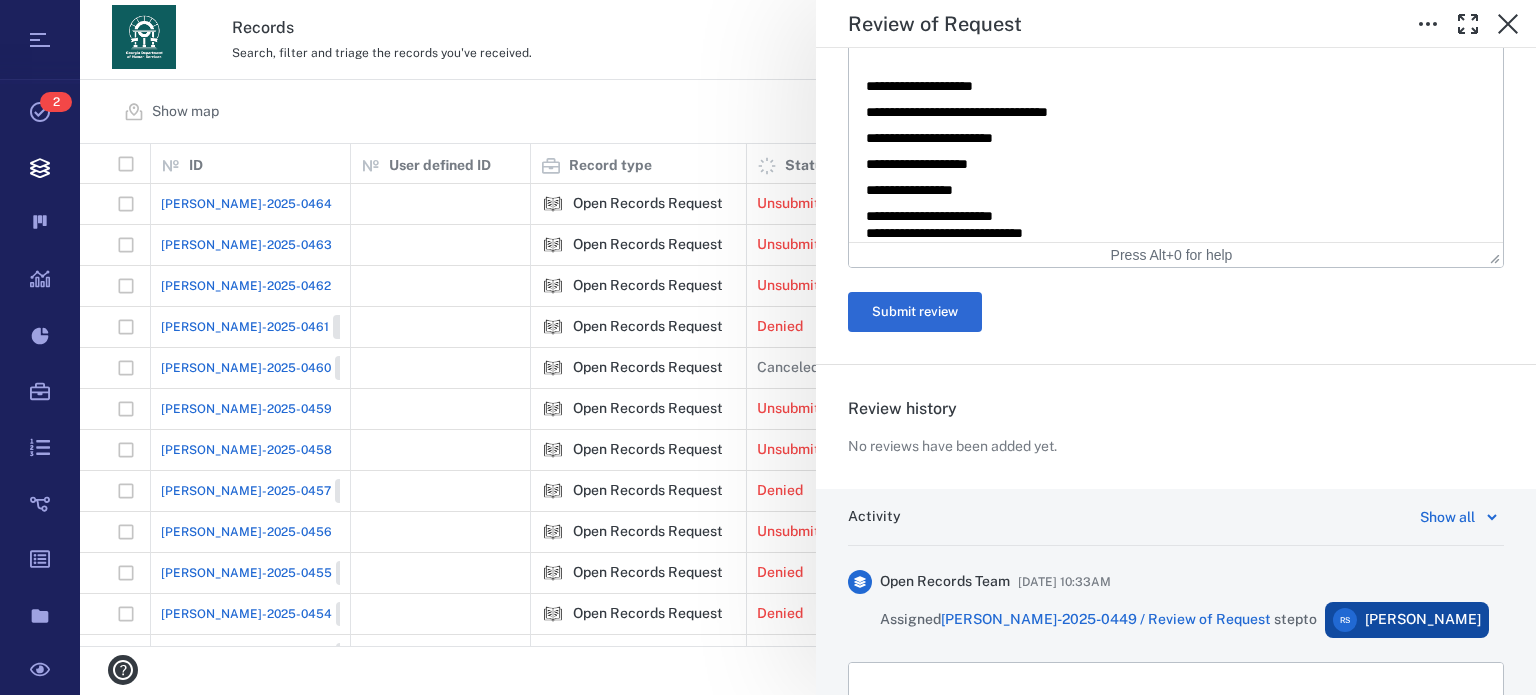 click on "Activity Show all Open Records Team 07/01/2025 at 10:33AM Assigned  ORR-2025-0449 / Review of Request   step  to R S Rochelle Stembridge To open the popup, press Shift+Enter To open the popup, press Shift+Enter             Make visible to end-user Mark as conditional" at bounding box center (1176, 694) 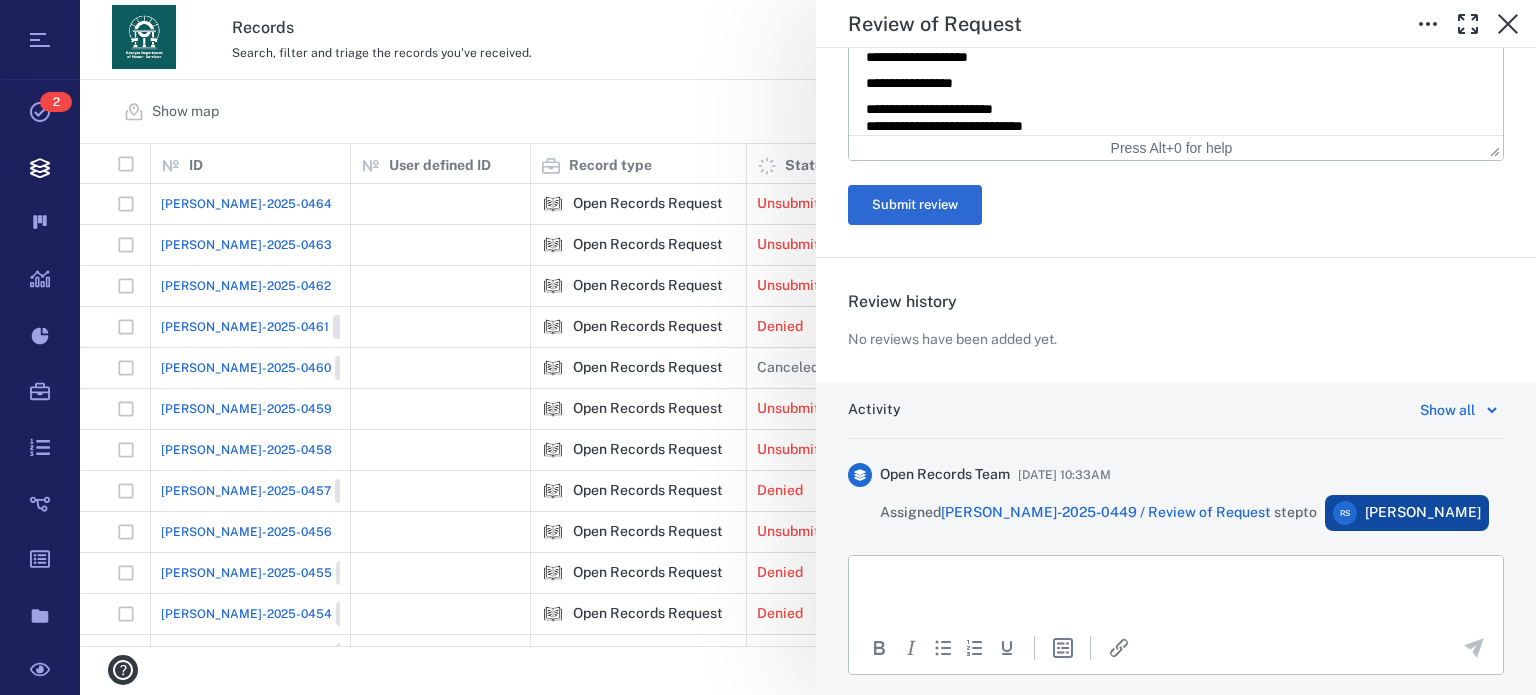 scroll, scrollTop: 1059, scrollLeft: 0, axis: vertical 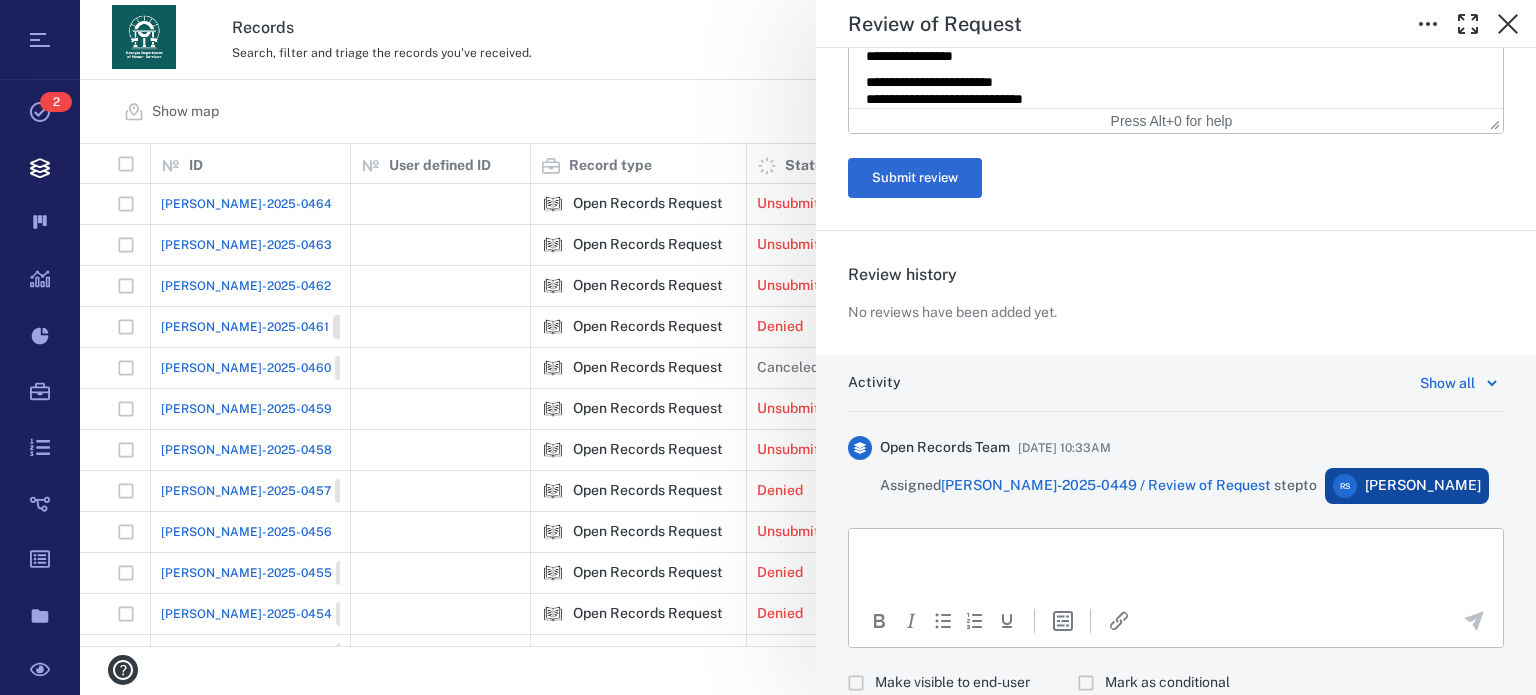 click at bounding box center (1176, 554) 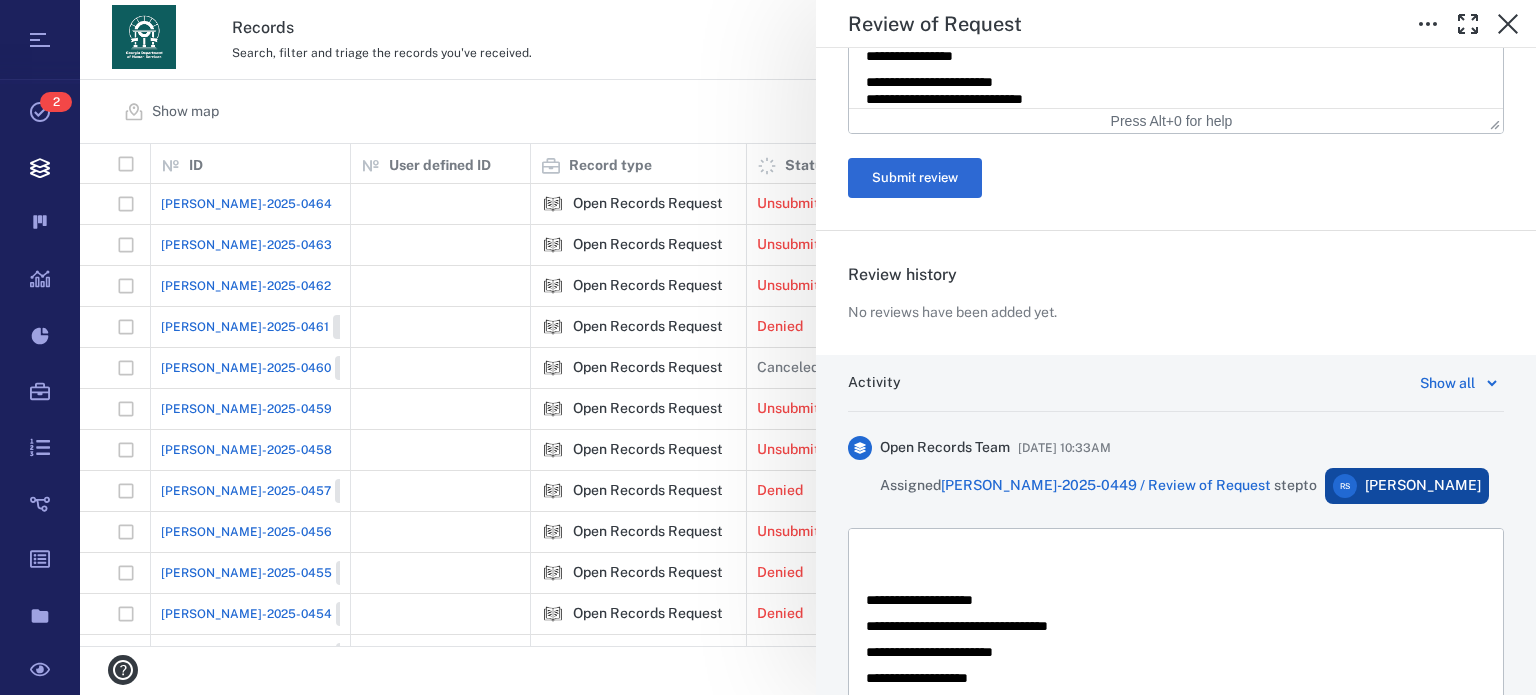 scroll, scrollTop: 630, scrollLeft: 0, axis: vertical 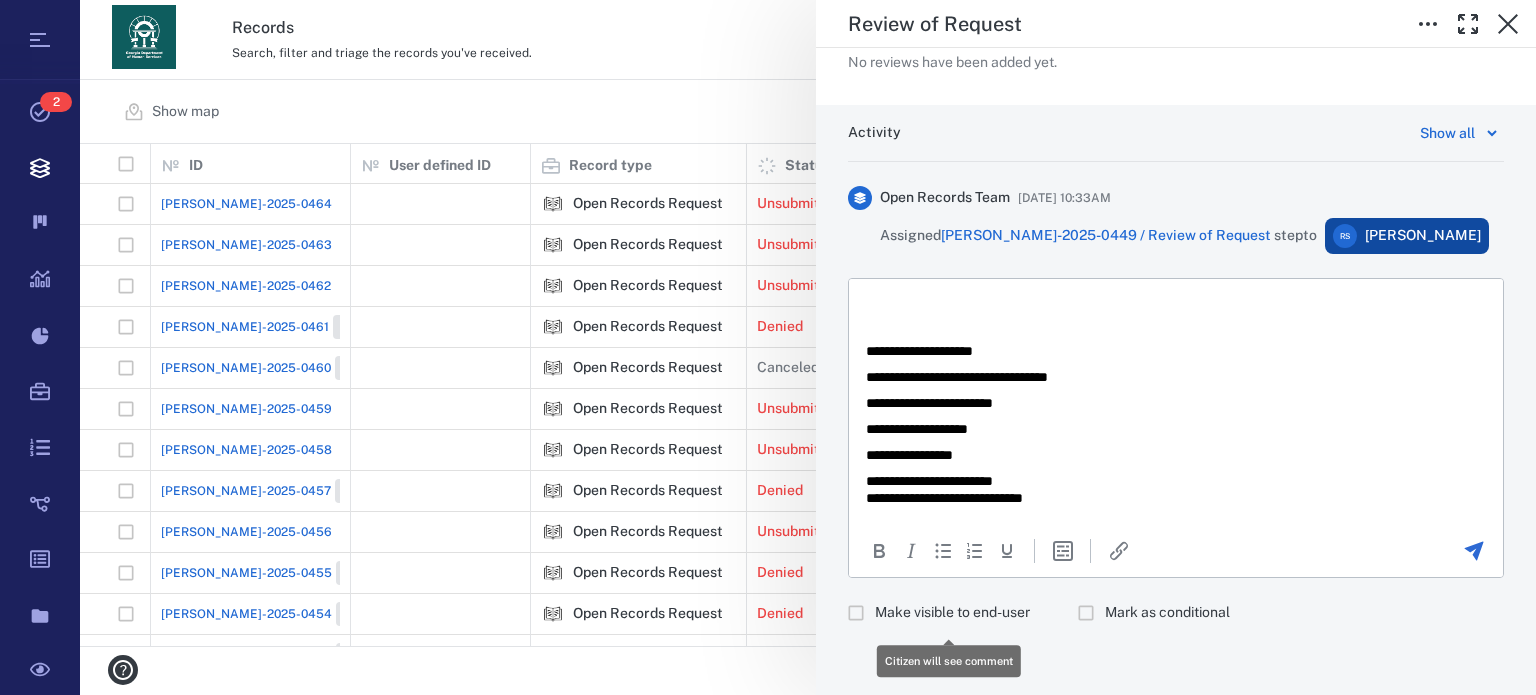 click on "Make visible to end-user" at bounding box center (952, 613) 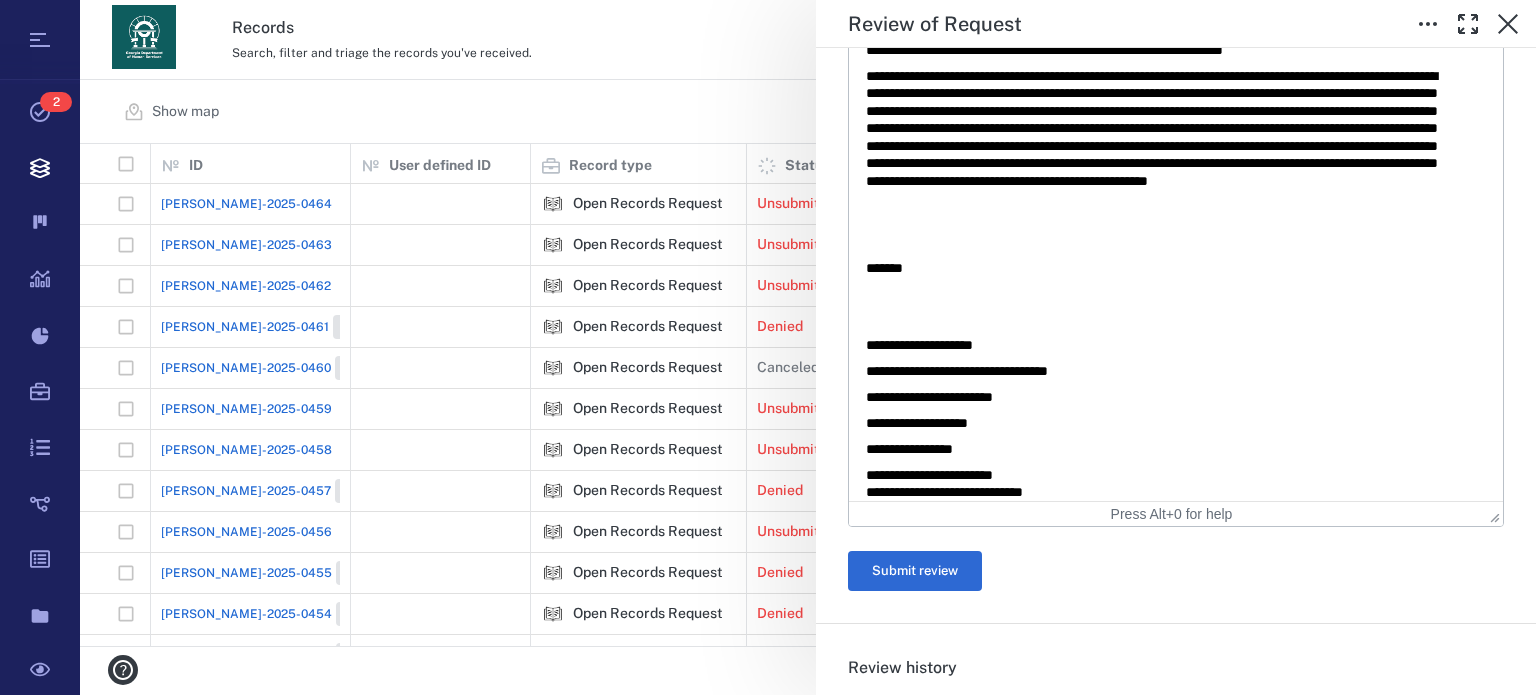 scroll, scrollTop: 759, scrollLeft: 0, axis: vertical 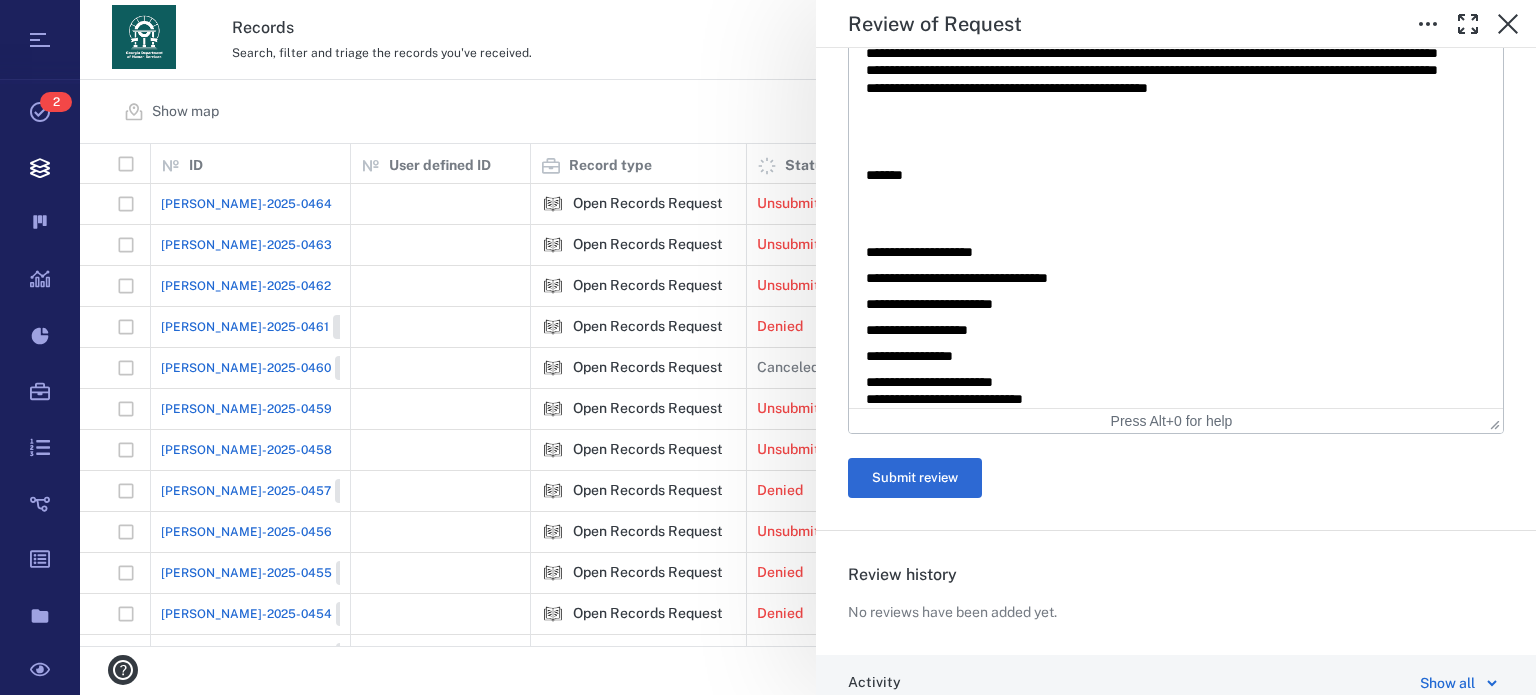 click on "Submit review" at bounding box center (1176, 478) 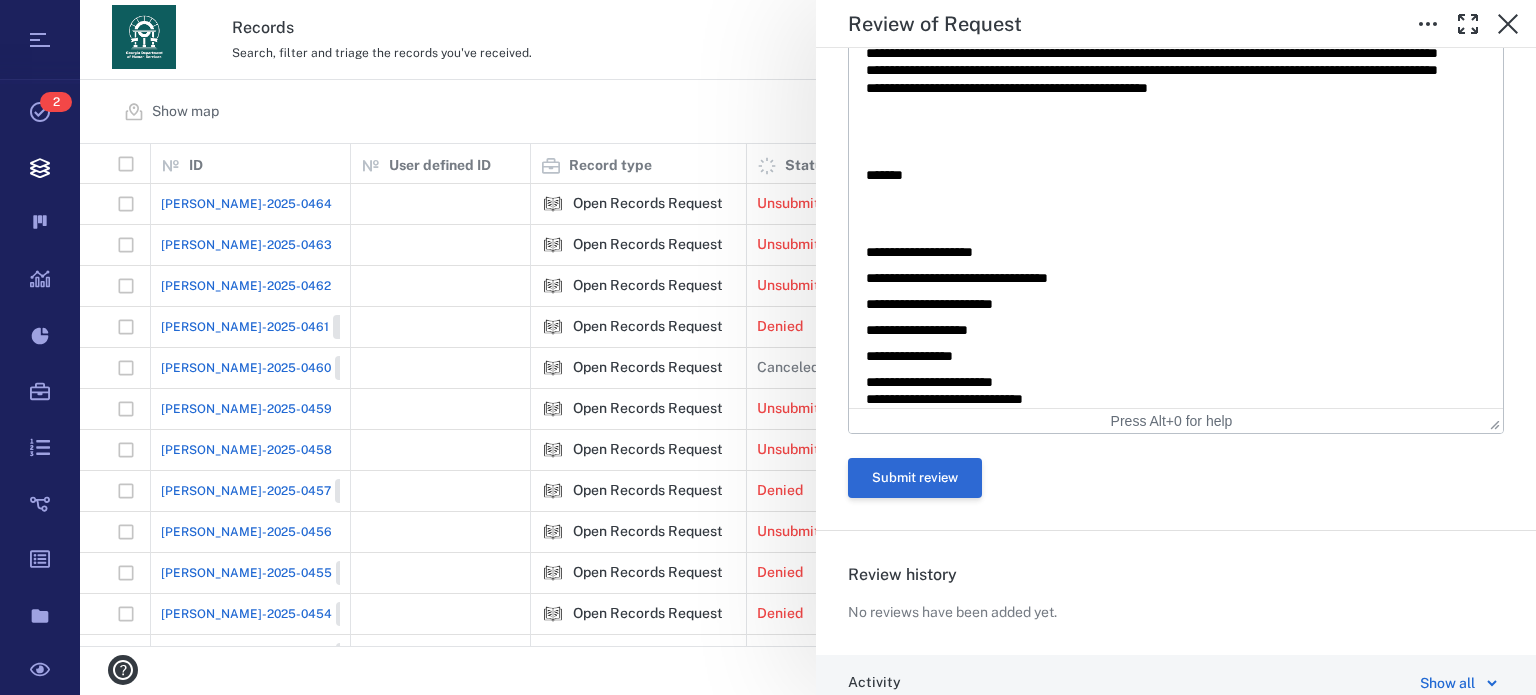 click on "Submit review" at bounding box center [915, 478] 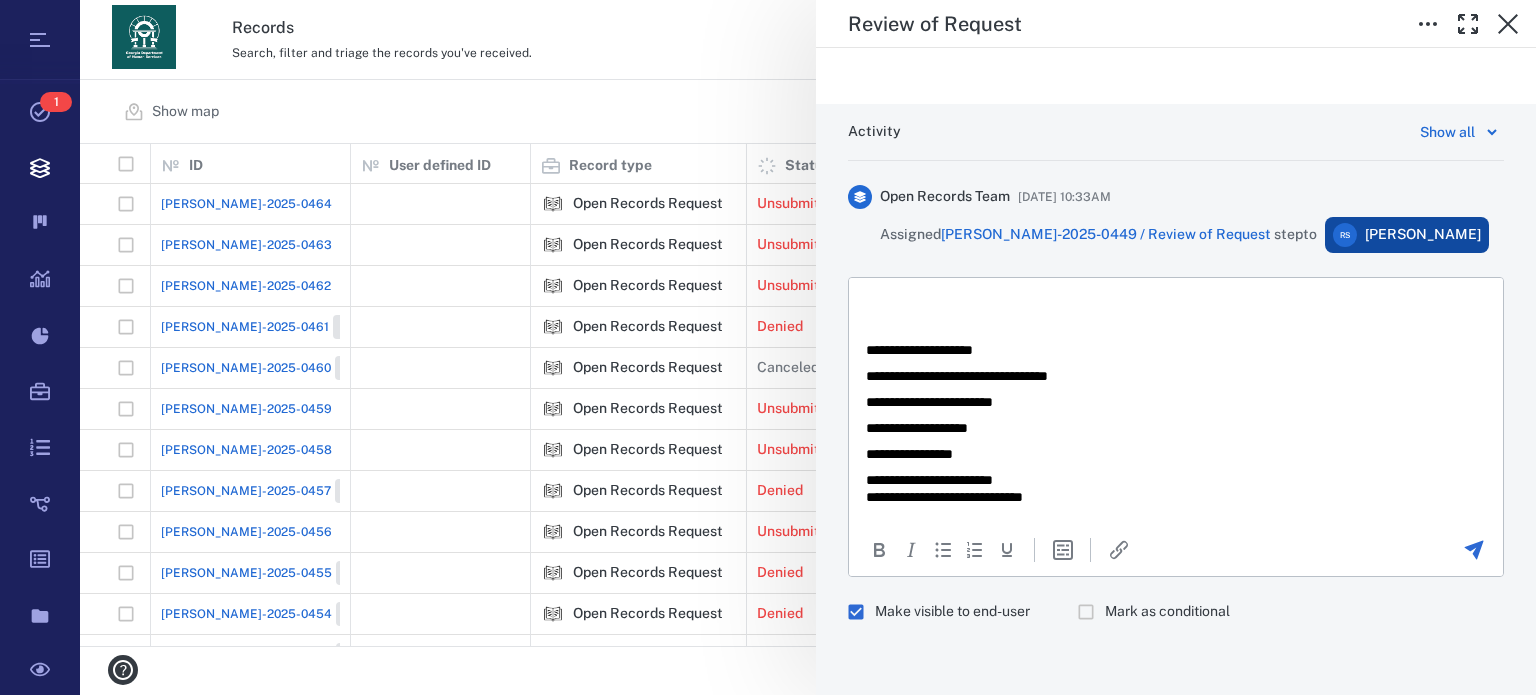 scroll, scrollTop: 0, scrollLeft: 0, axis: both 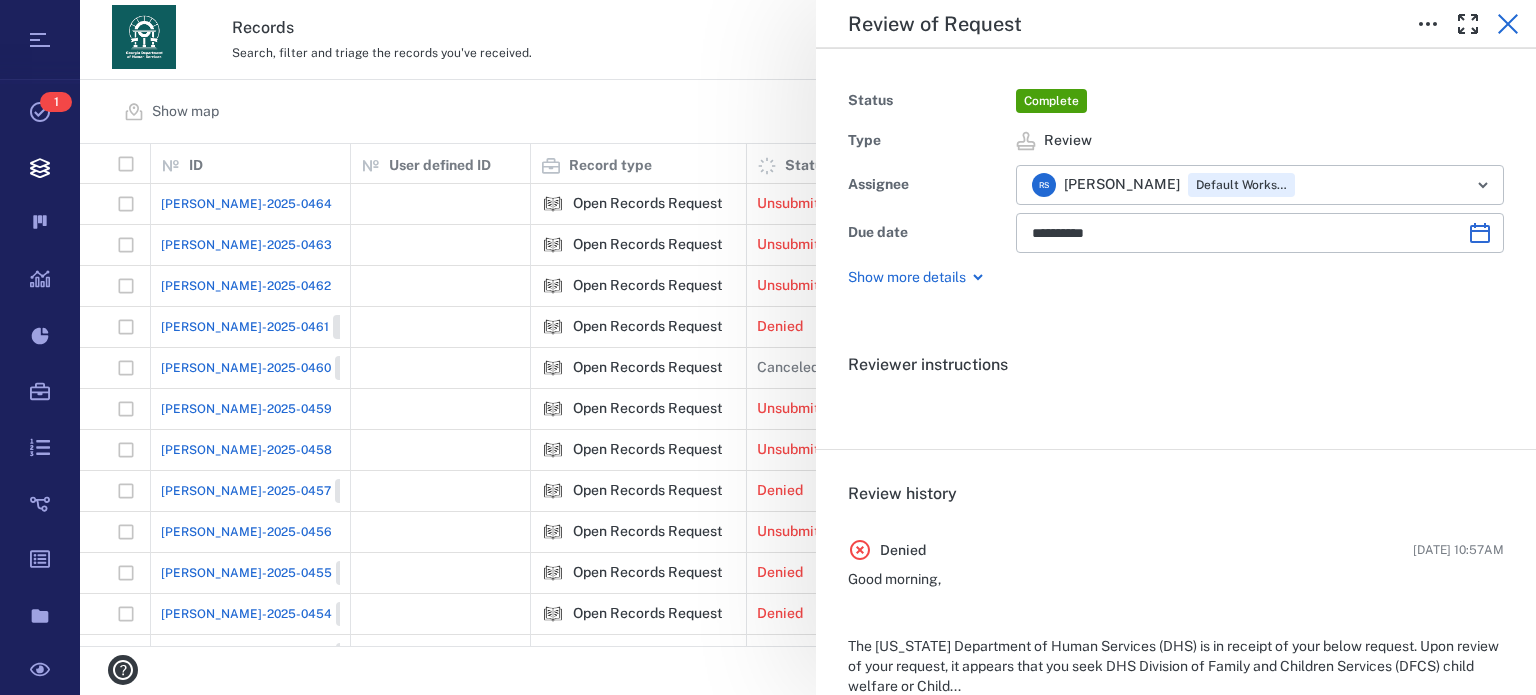 click at bounding box center (1508, 24) 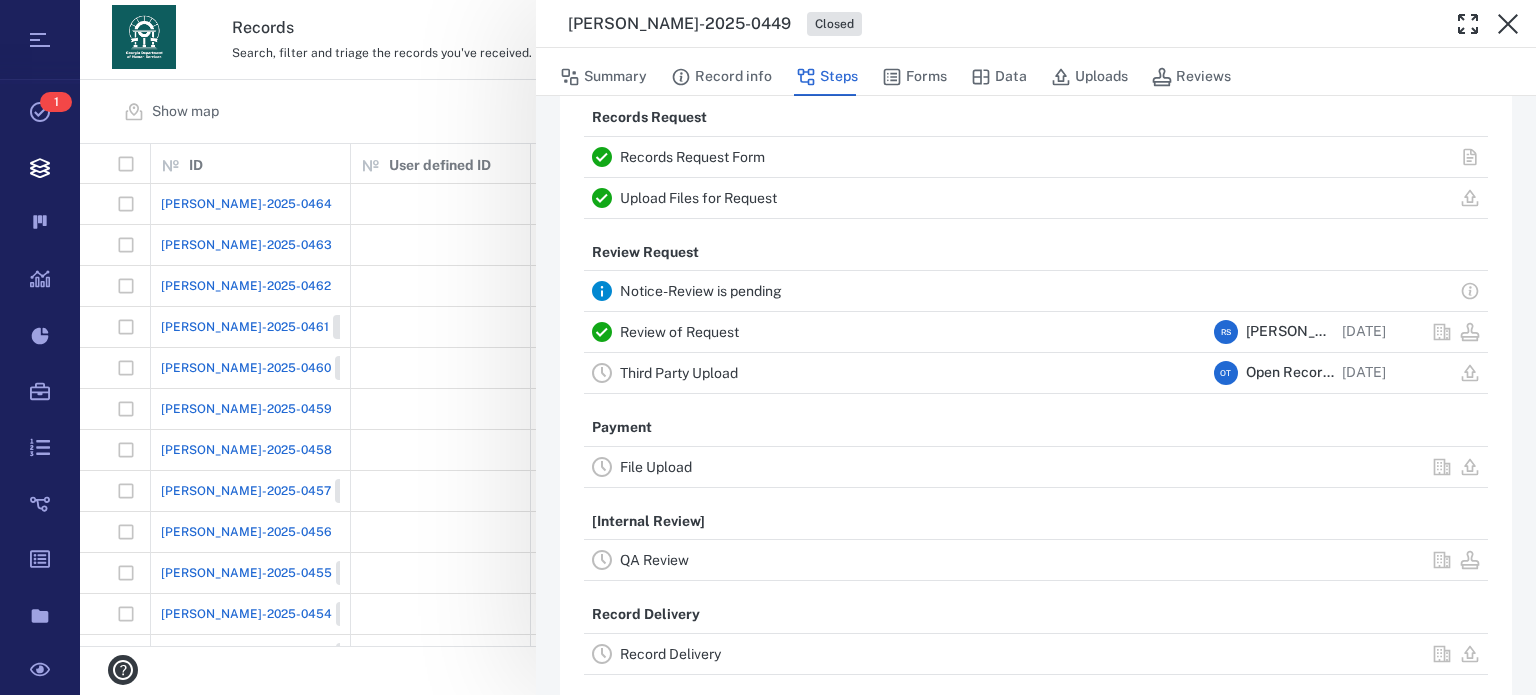 scroll, scrollTop: 69, scrollLeft: 0, axis: vertical 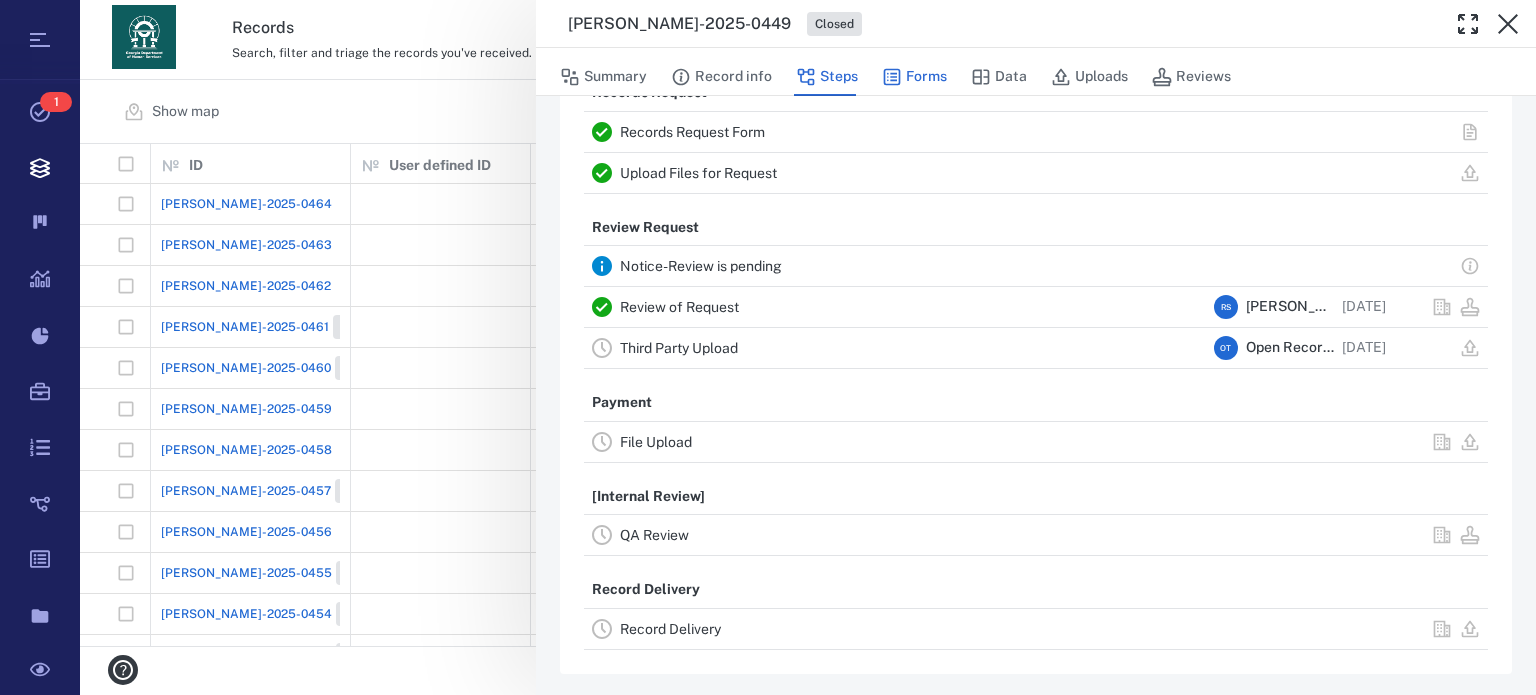 click on "Forms" at bounding box center (914, 77) 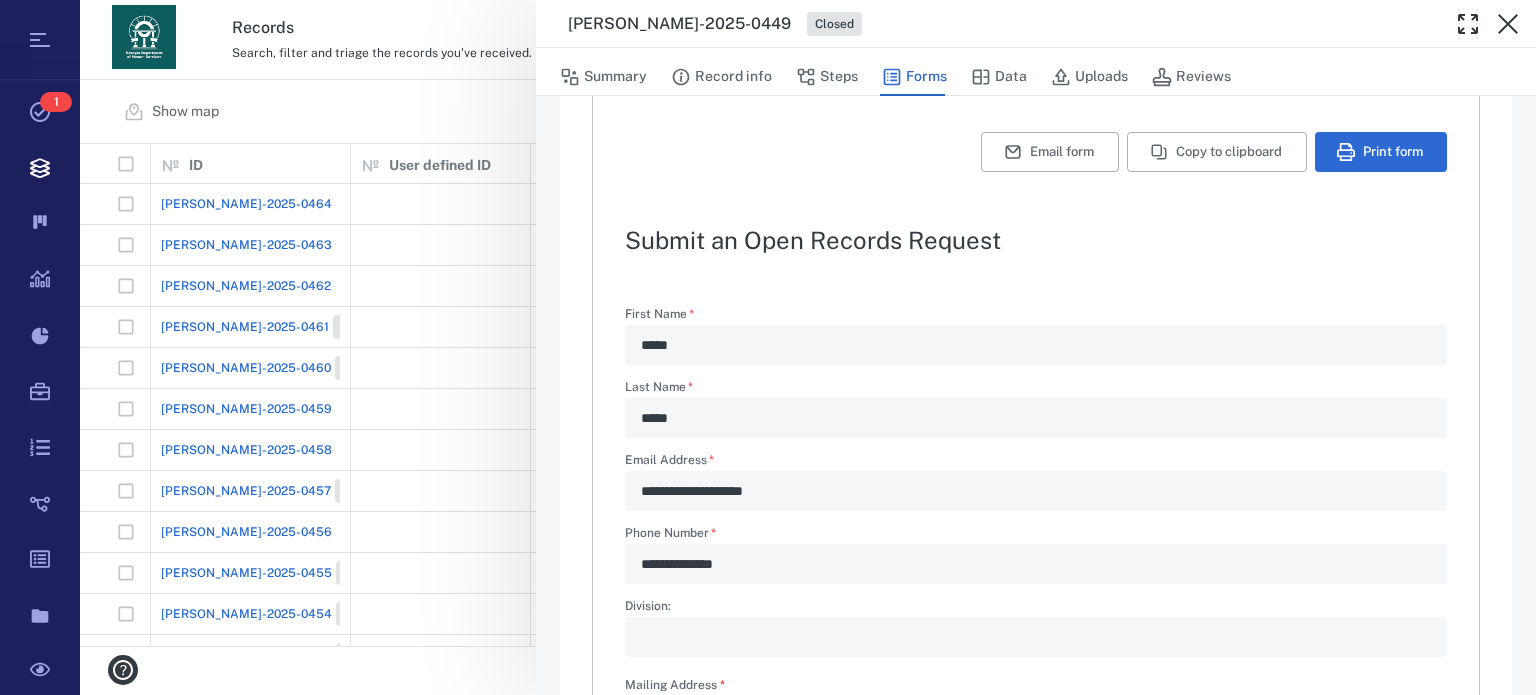 type on "*" 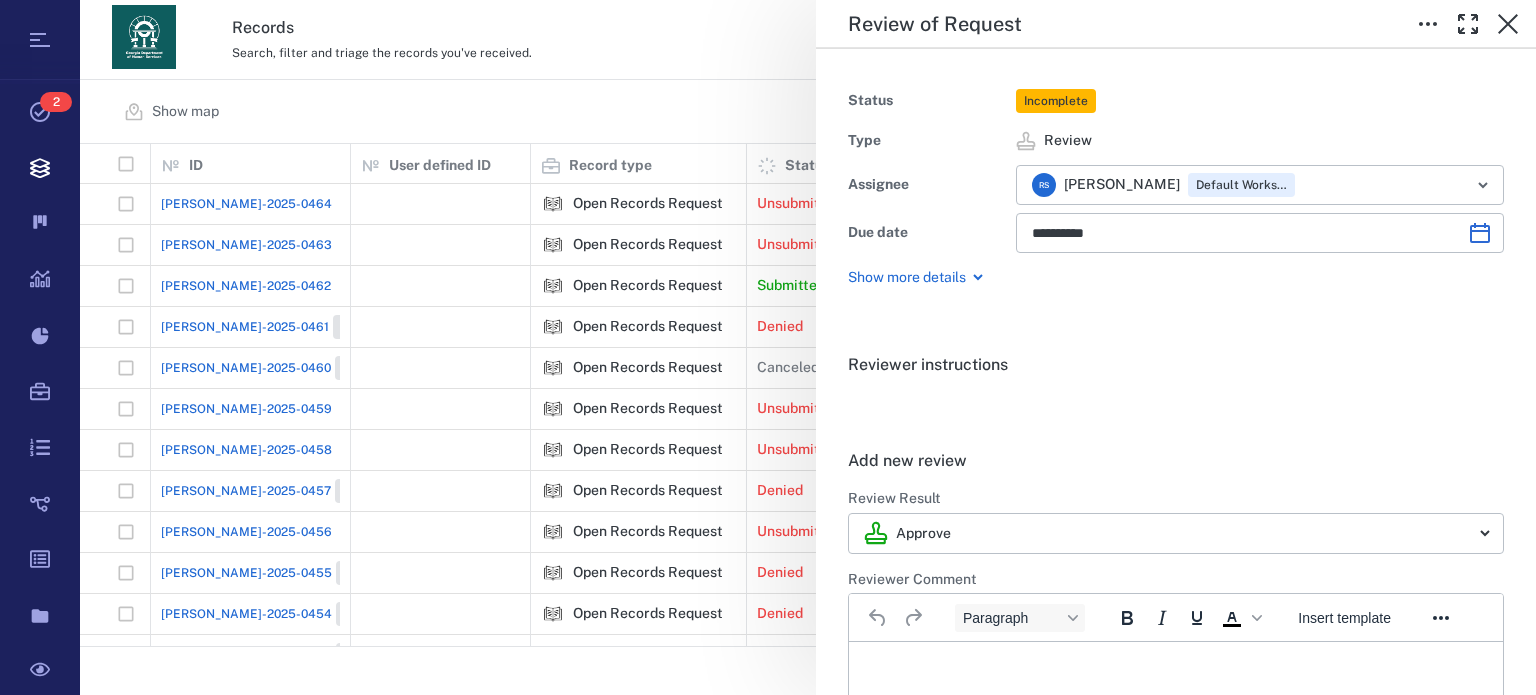 scroll, scrollTop: 0, scrollLeft: 0, axis: both 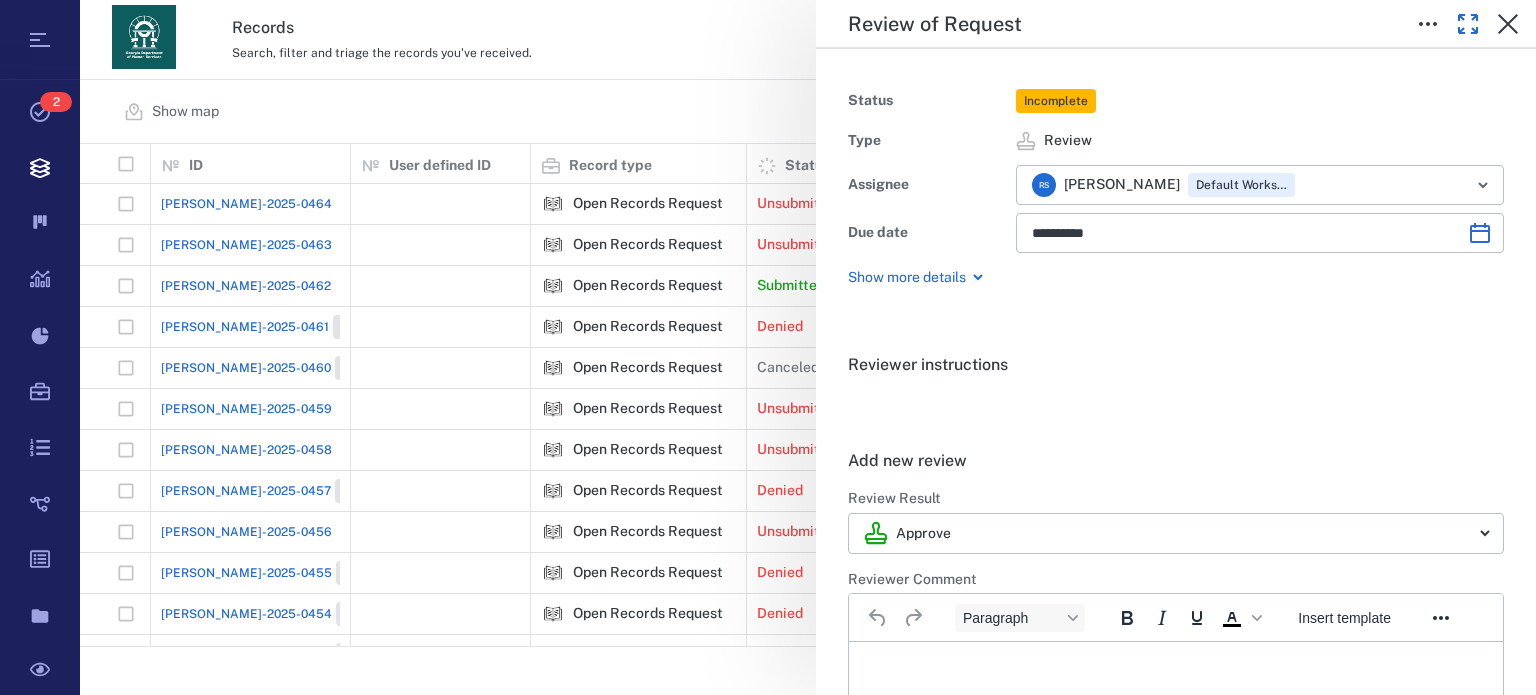 click 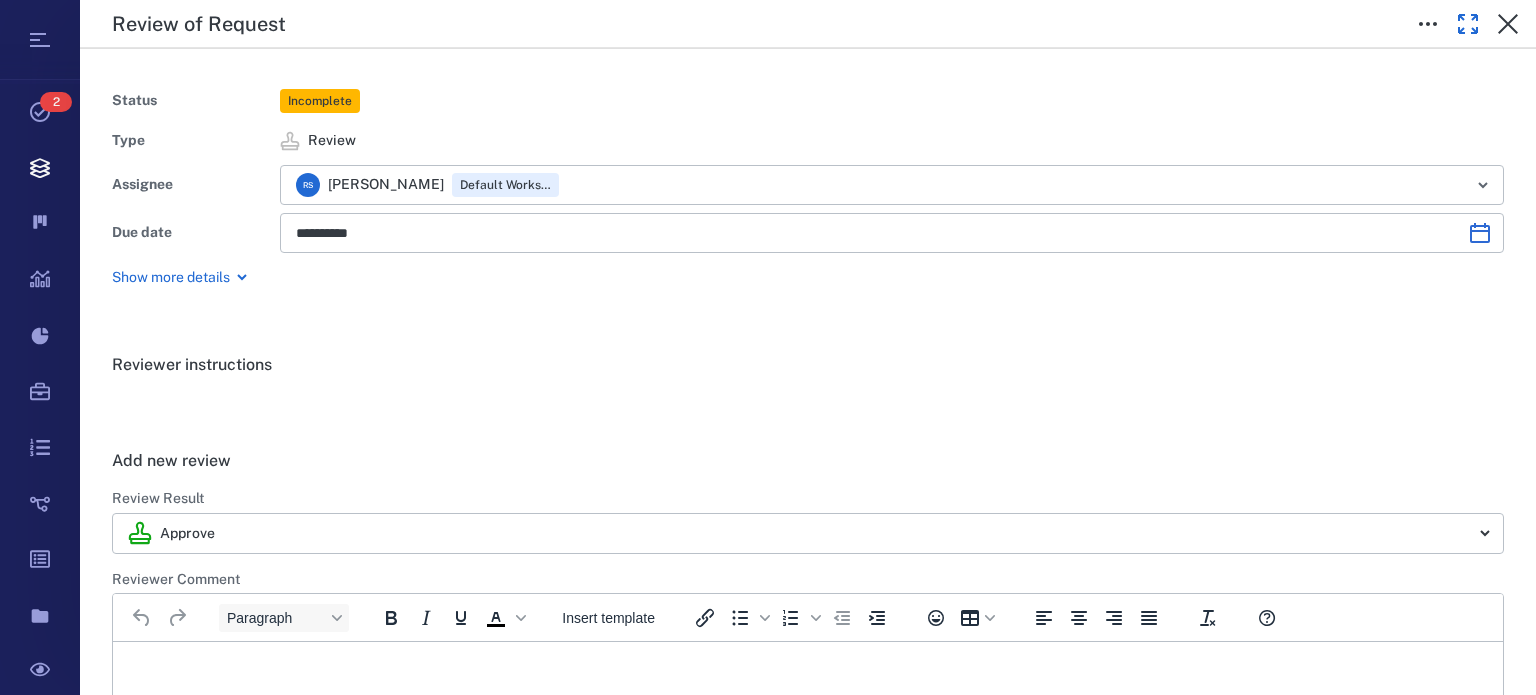 click 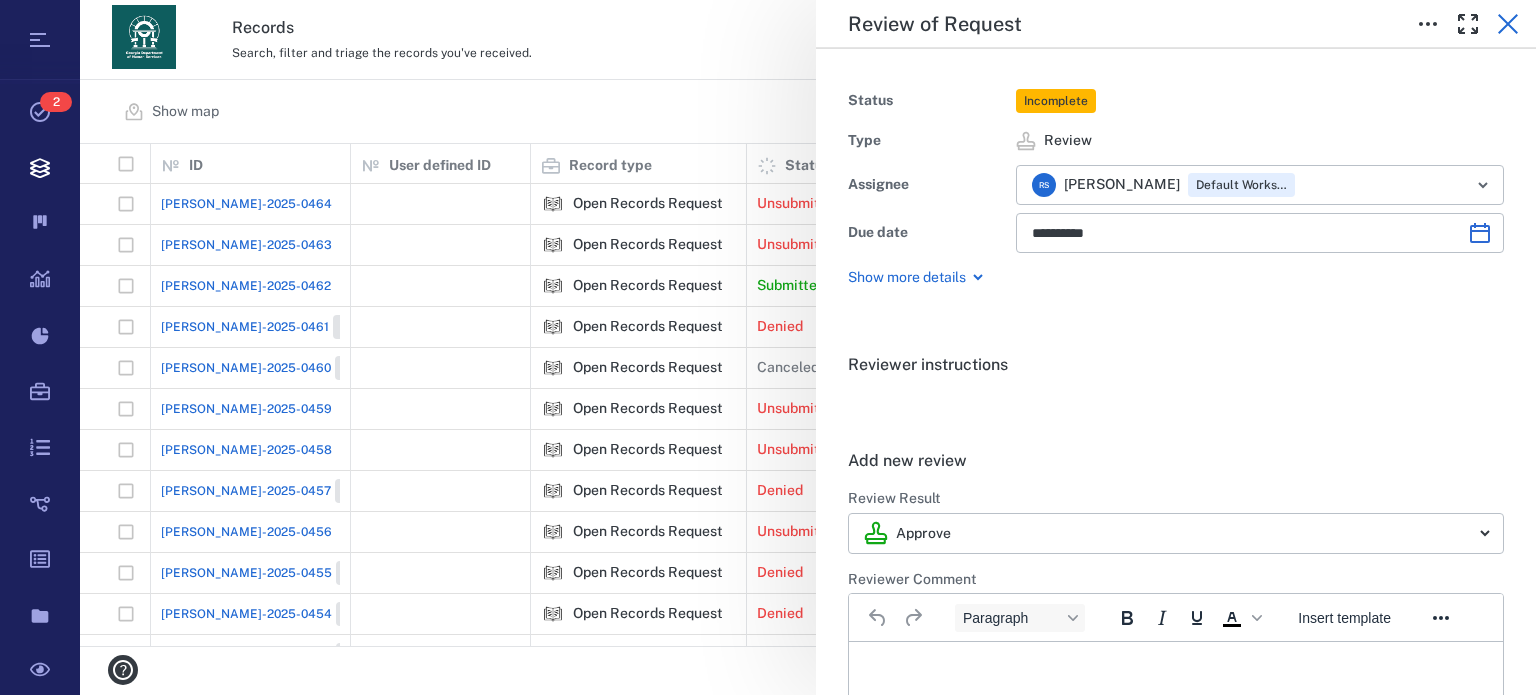 click 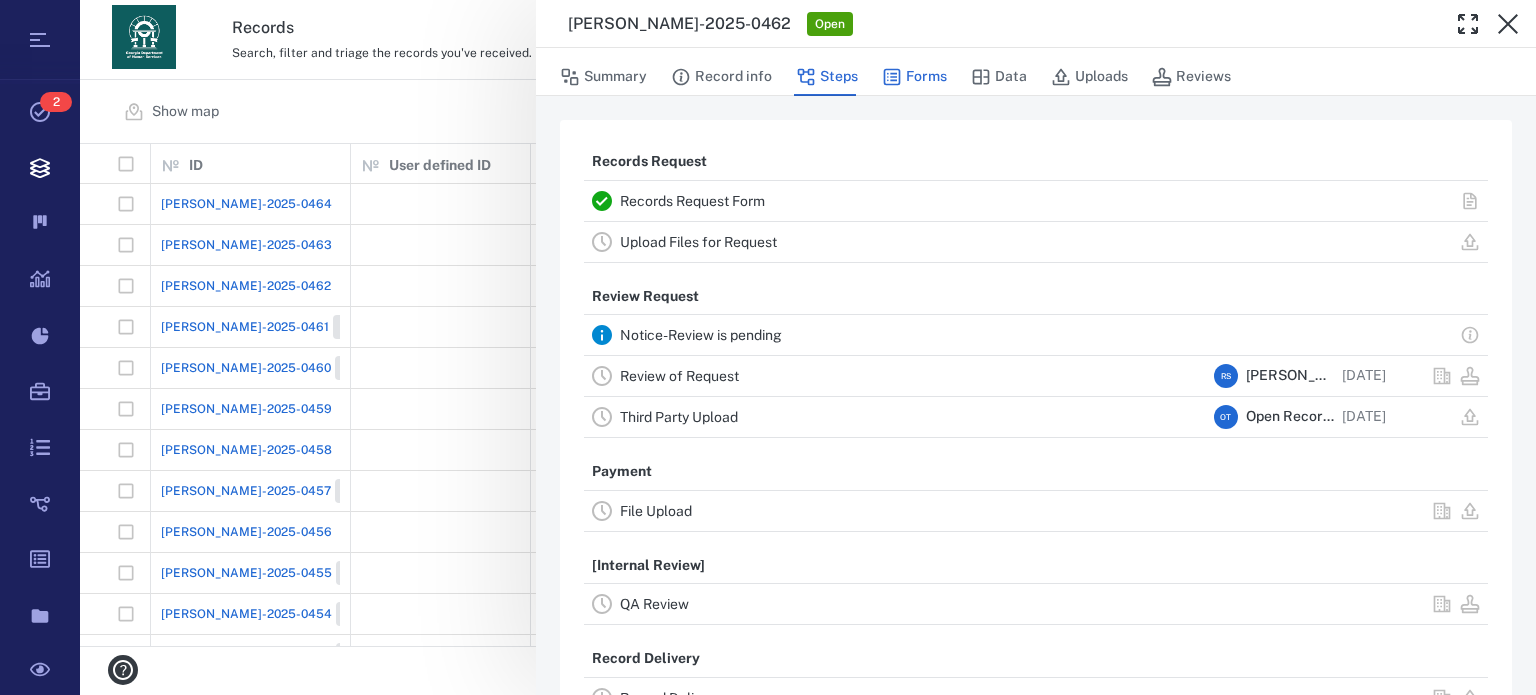 click on "Forms" at bounding box center (914, 77) 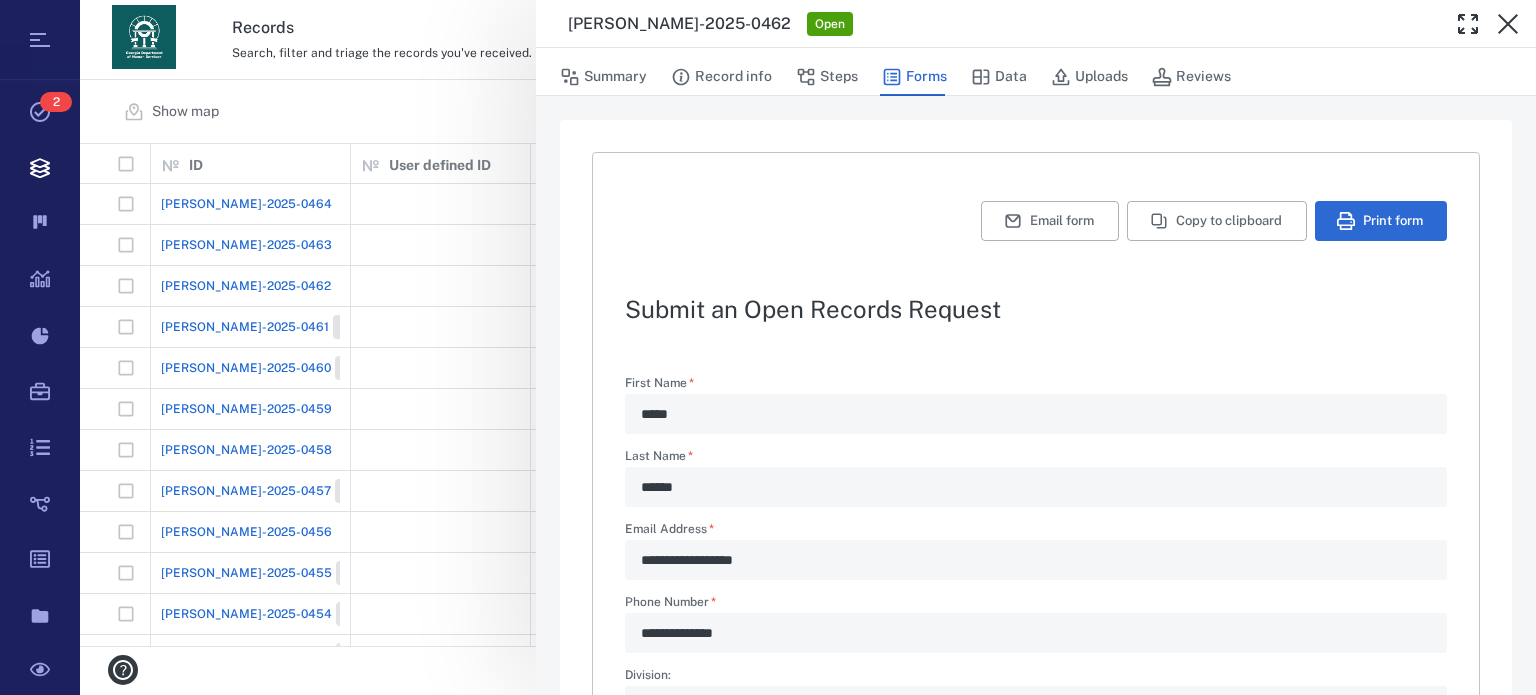 scroll, scrollTop: 710, scrollLeft: 0, axis: vertical 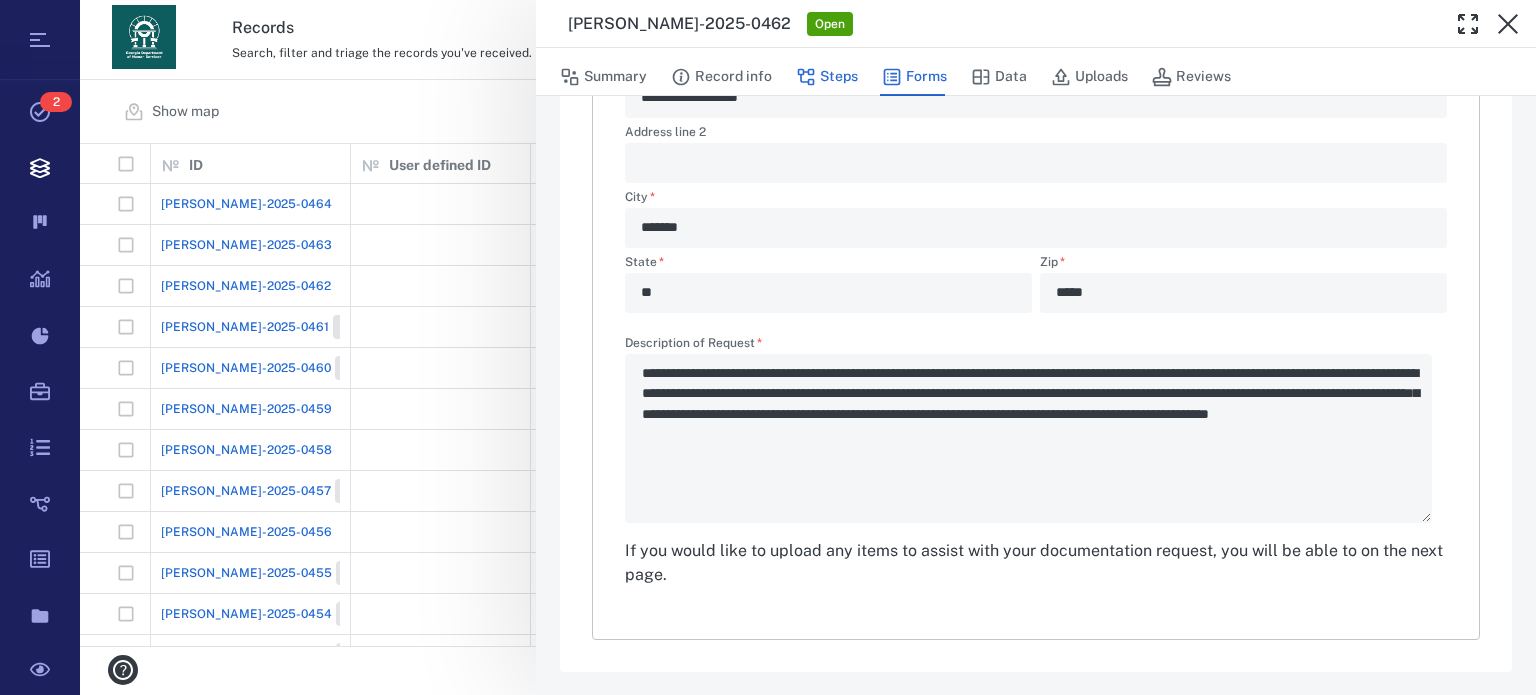 click on "Steps" at bounding box center (827, 77) 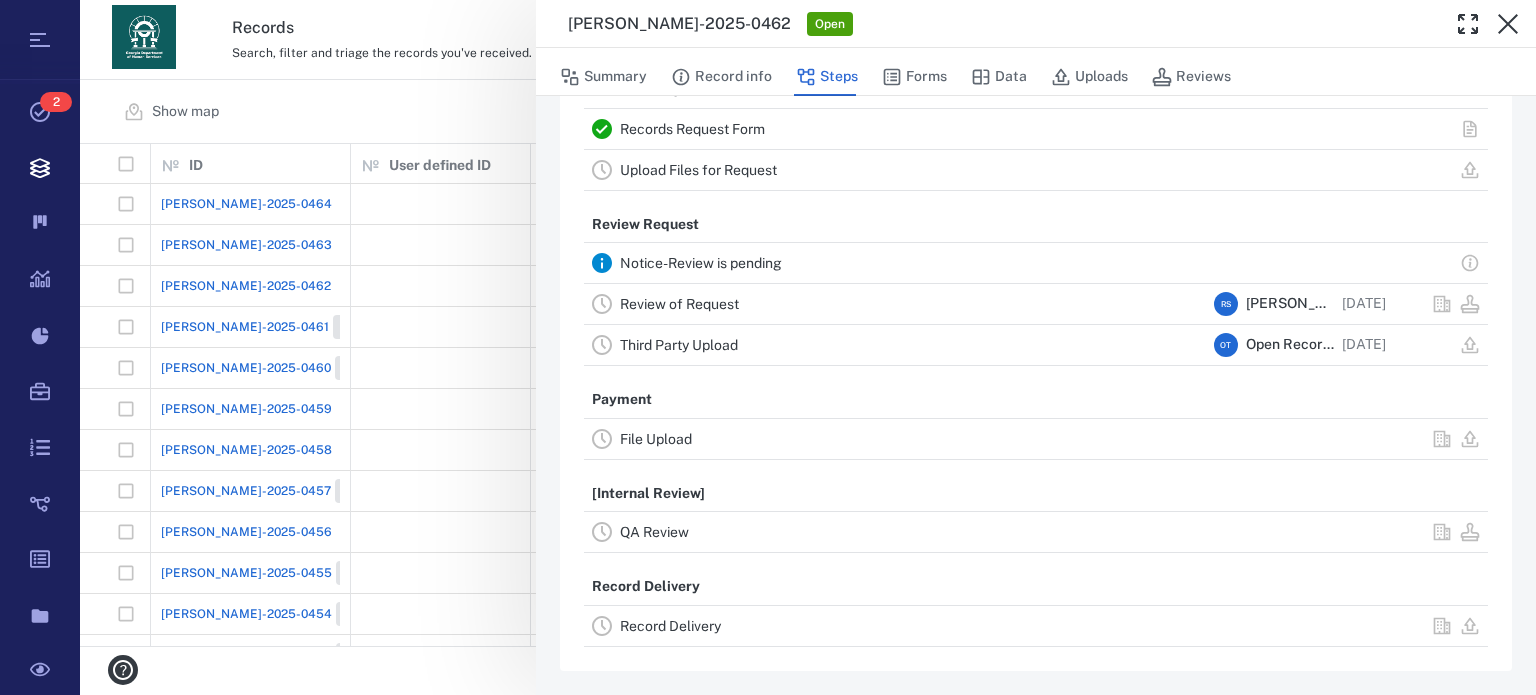 scroll, scrollTop: 69, scrollLeft: 0, axis: vertical 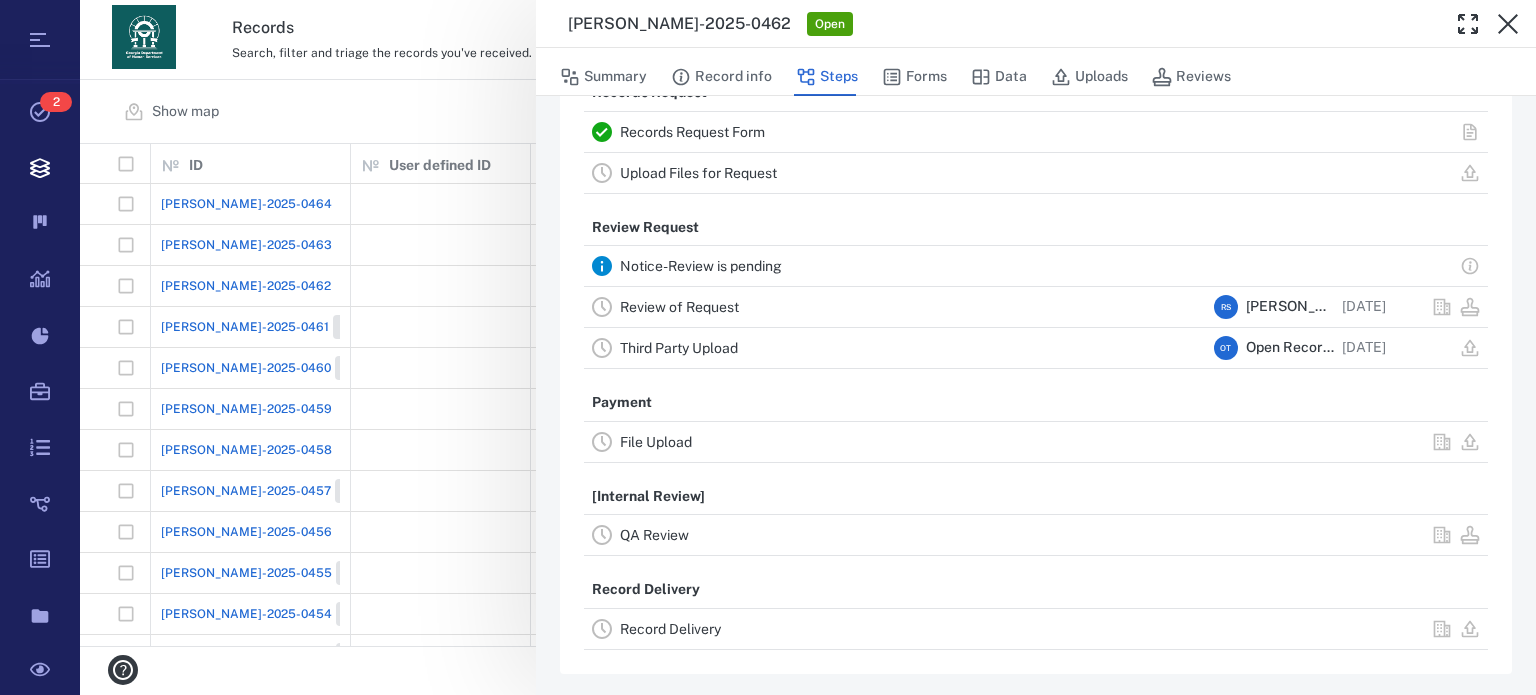 click on "Upload Files for Request" at bounding box center (698, 173) 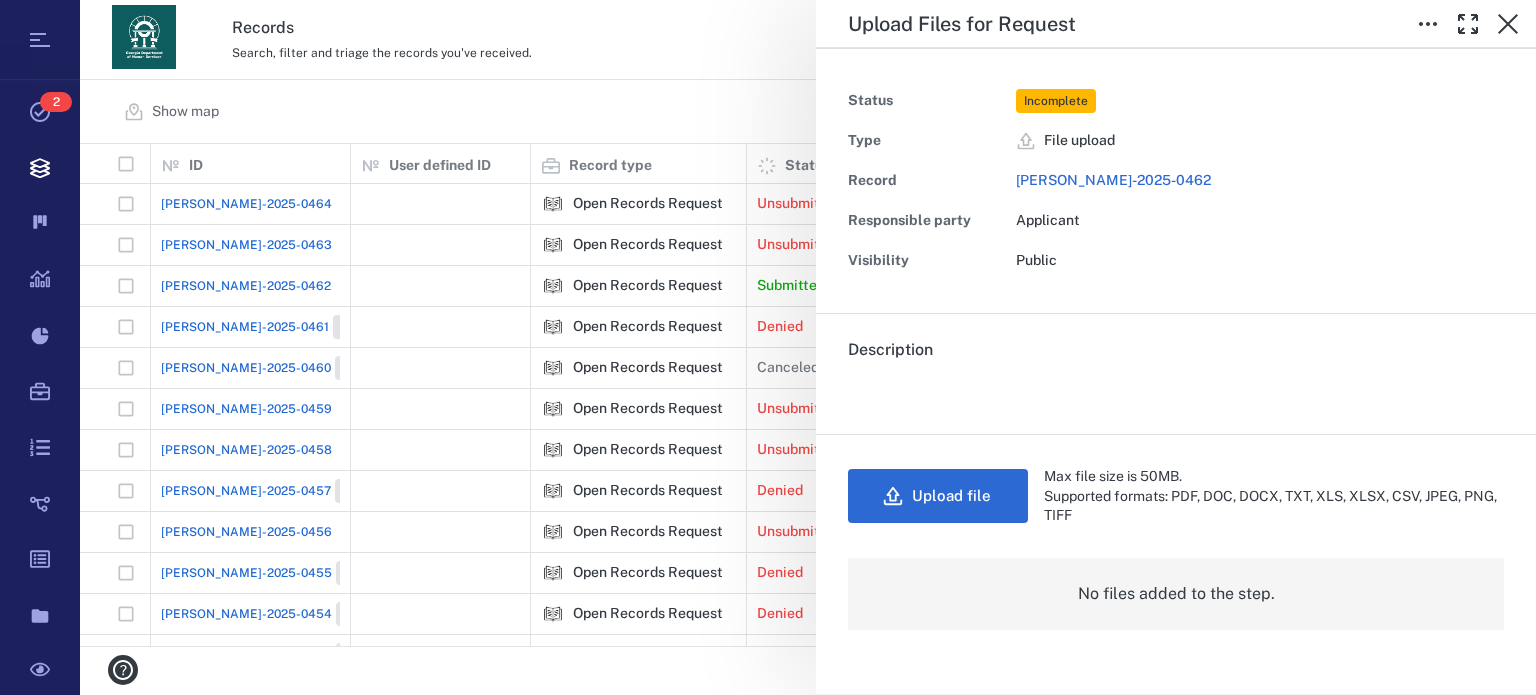scroll, scrollTop: 0, scrollLeft: 0, axis: both 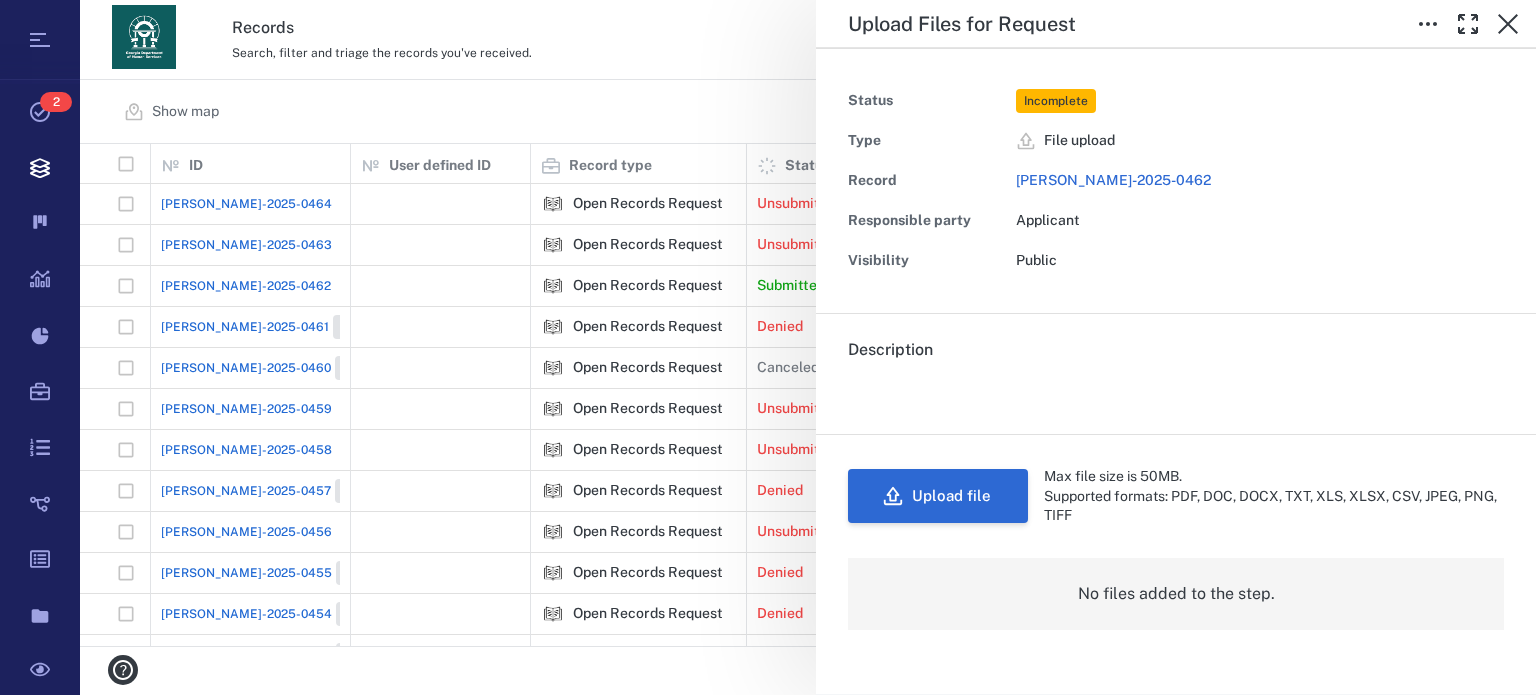 click on "Upload file" at bounding box center [938, 496] 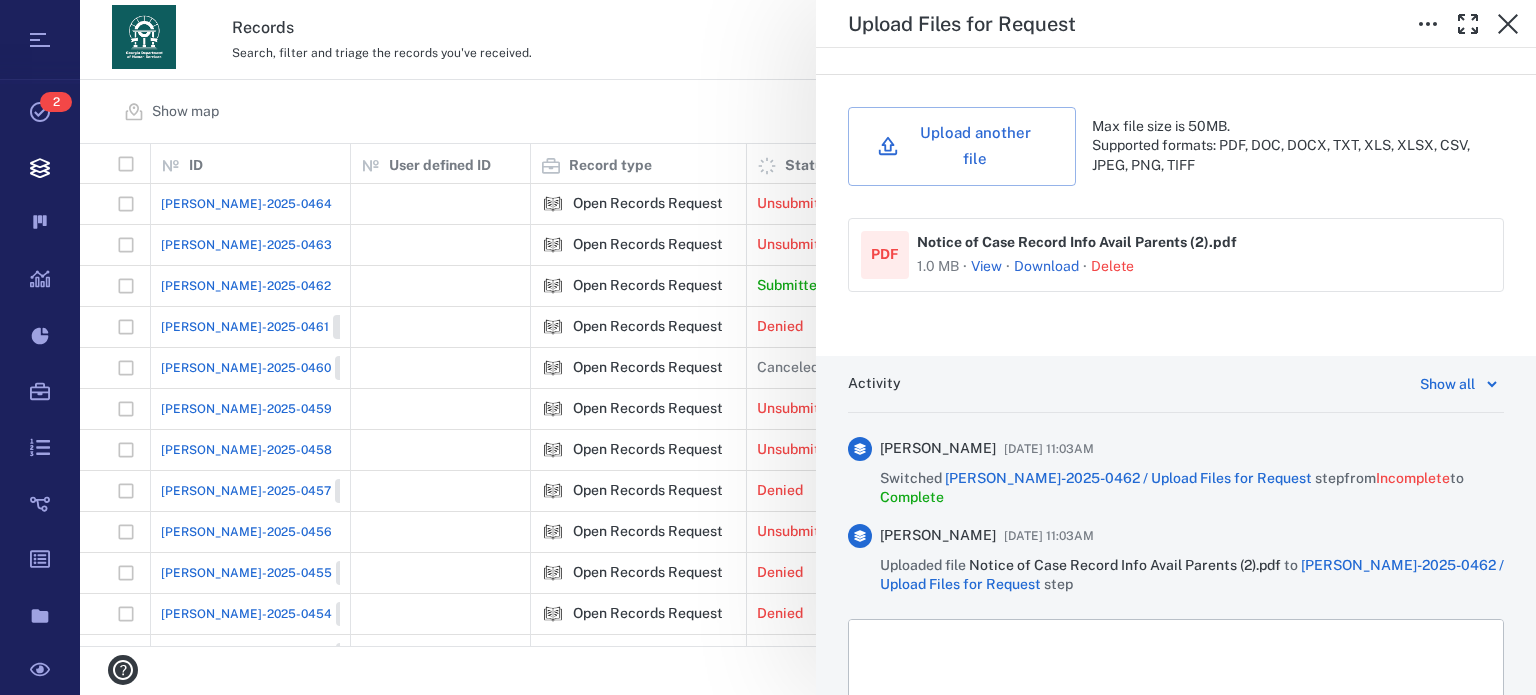 scroll, scrollTop: 481, scrollLeft: 0, axis: vertical 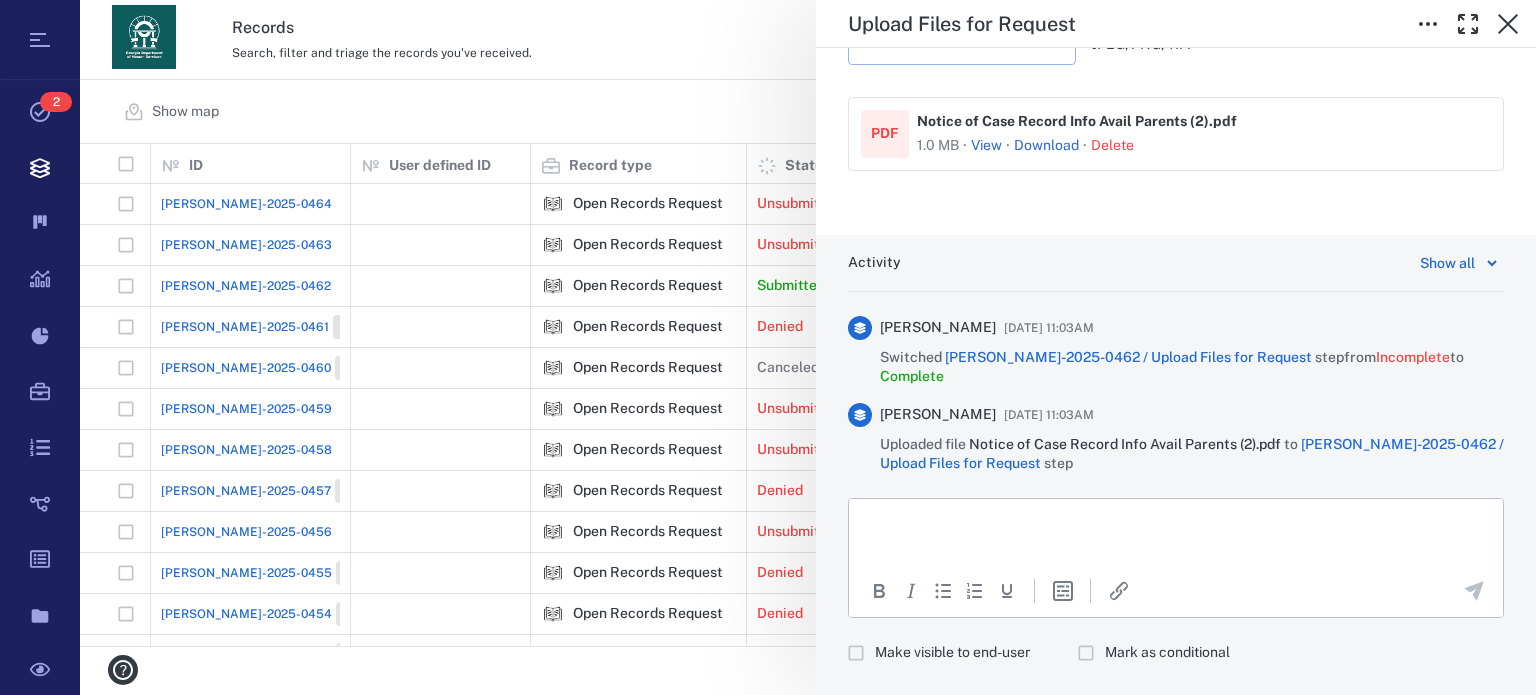 click at bounding box center [1176, 523] 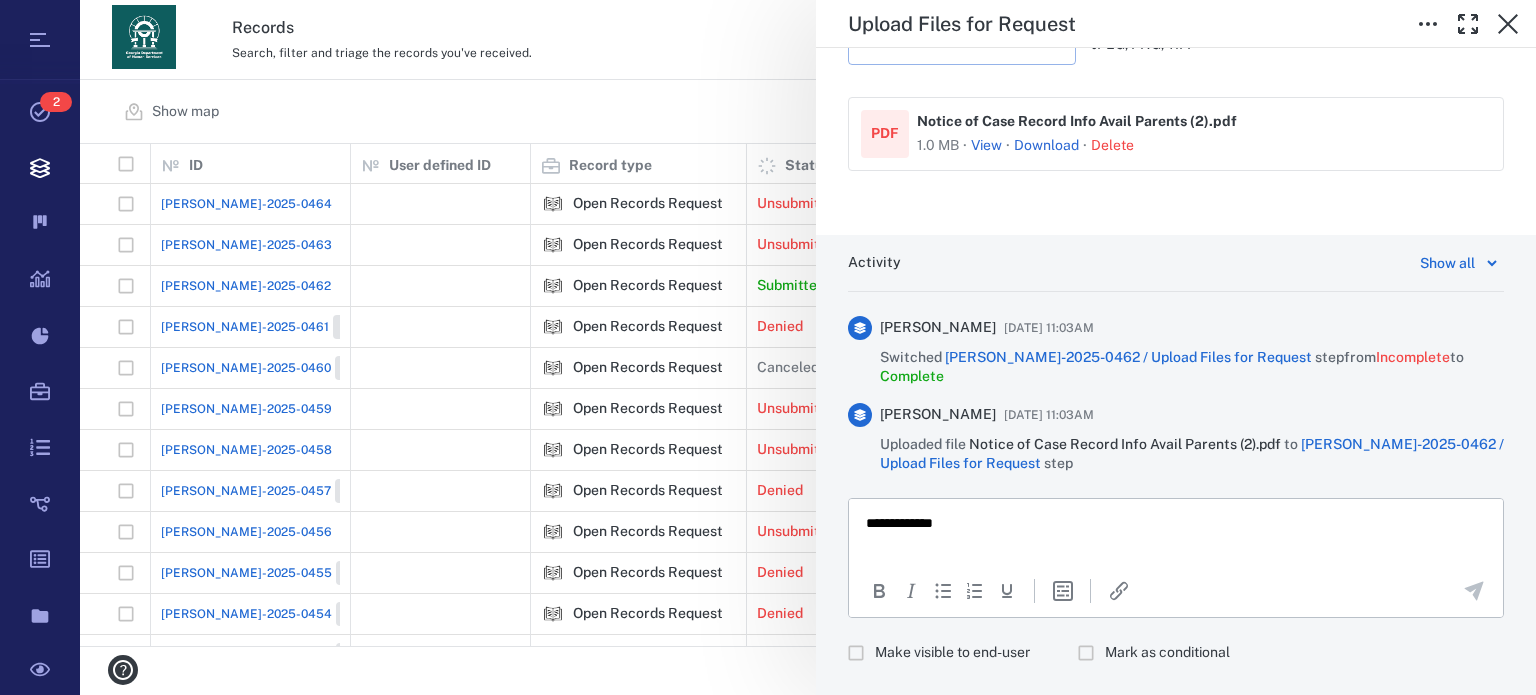 scroll, scrollTop: 944, scrollLeft: 0, axis: vertical 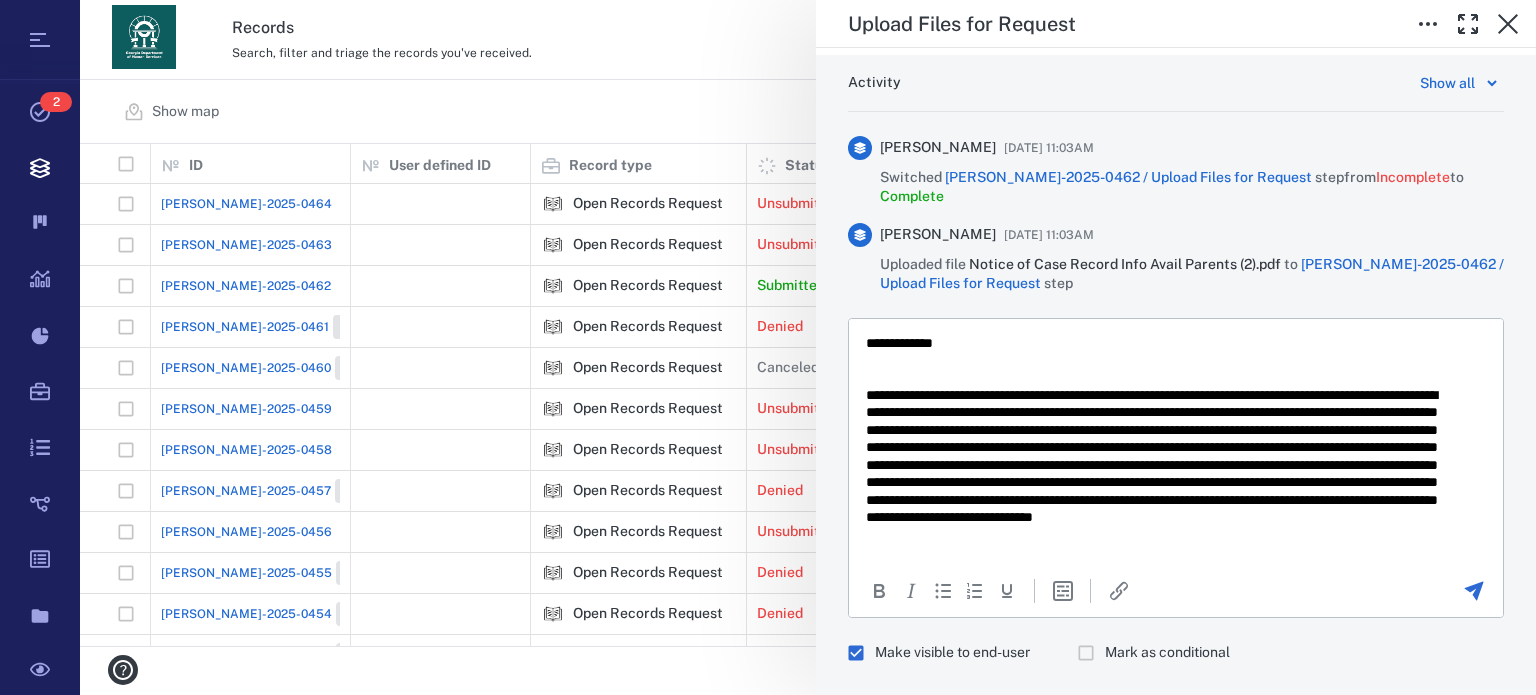 click on "Activity Show all Rochelle Stembridge 07/01/2025 at 11:03AM Switched   ORR-2025-0462 / Upload Files for Request   step  from  Incomplete  to   Complete Rochelle Stembridge 07/01/2025 at 11:03AM Uploaded file   Notice of Case Record Info Avail Parents (2).pdf   to   ORR-2025-0462 / Upload Files for Request   step To open the popup, press Shift+Enter To open the popup, press Shift+Enter             Make visible to end-user Mark as conditional" at bounding box center [1176, 395] 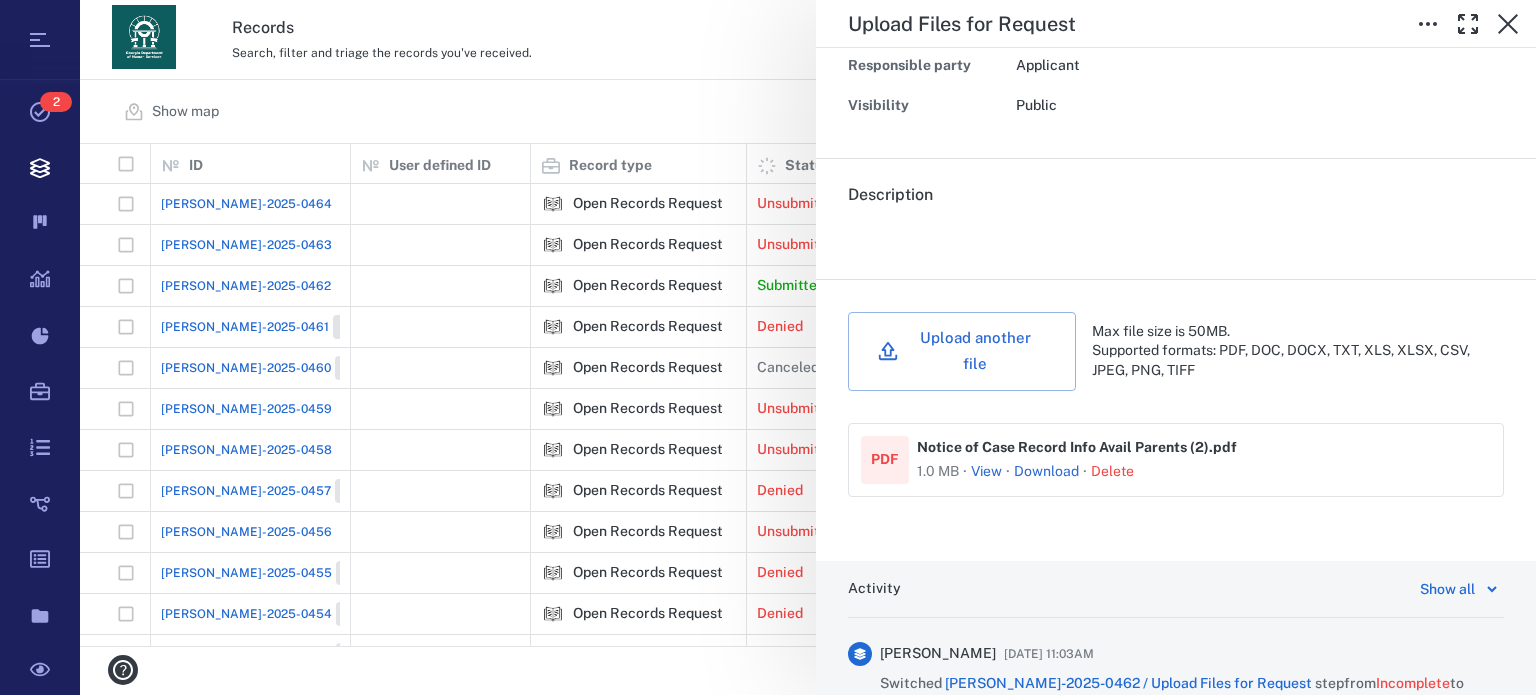 scroll, scrollTop: 0, scrollLeft: 0, axis: both 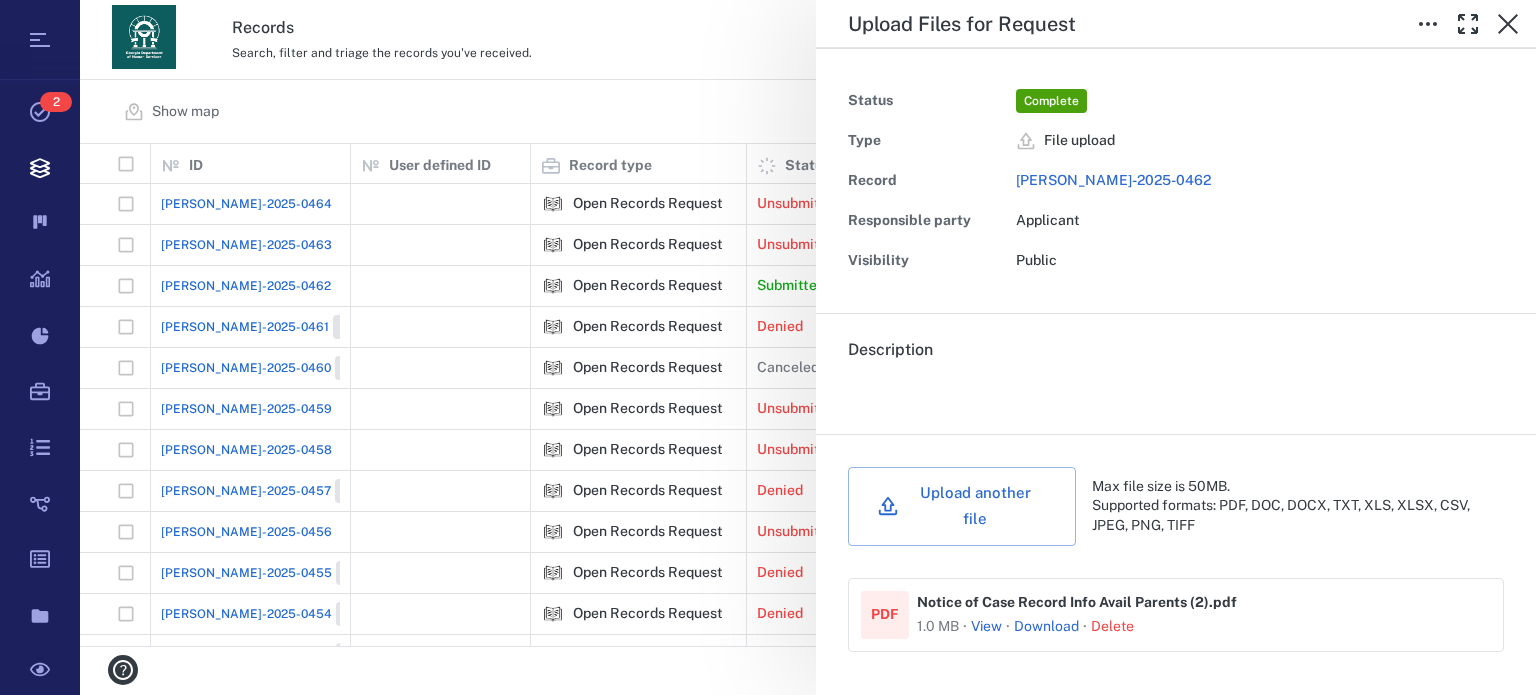 click on "Description ." at bounding box center (1176, 374) 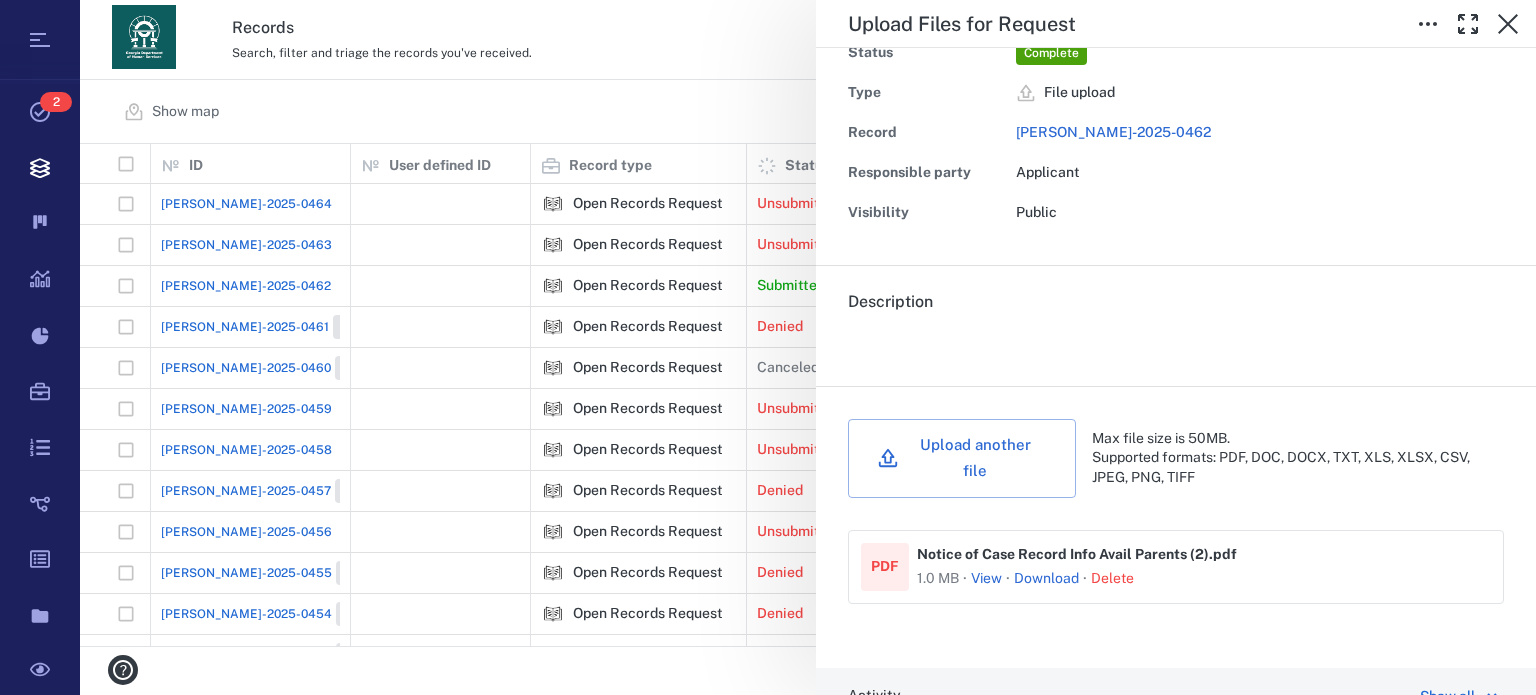 scroll, scrollTop: 0, scrollLeft: 0, axis: both 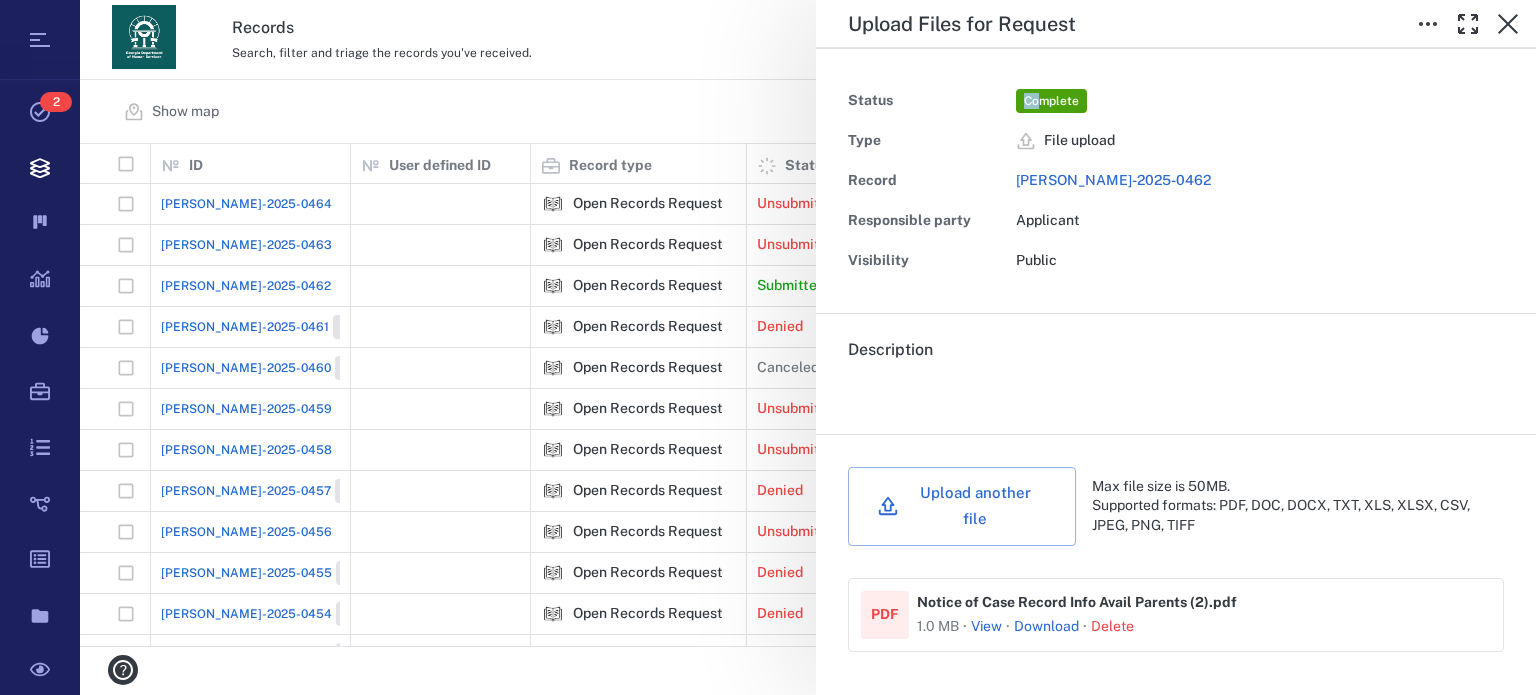 click on "Complete" at bounding box center [1260, 101] 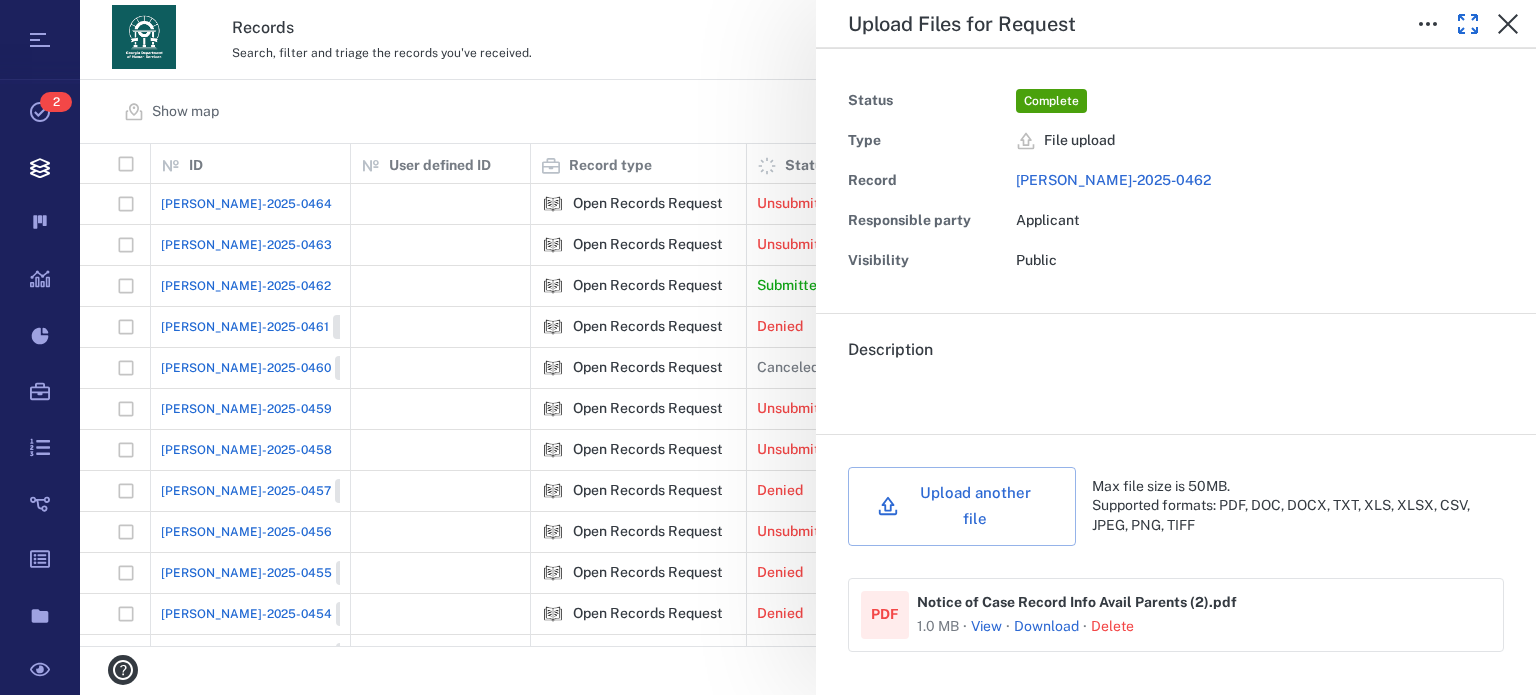click 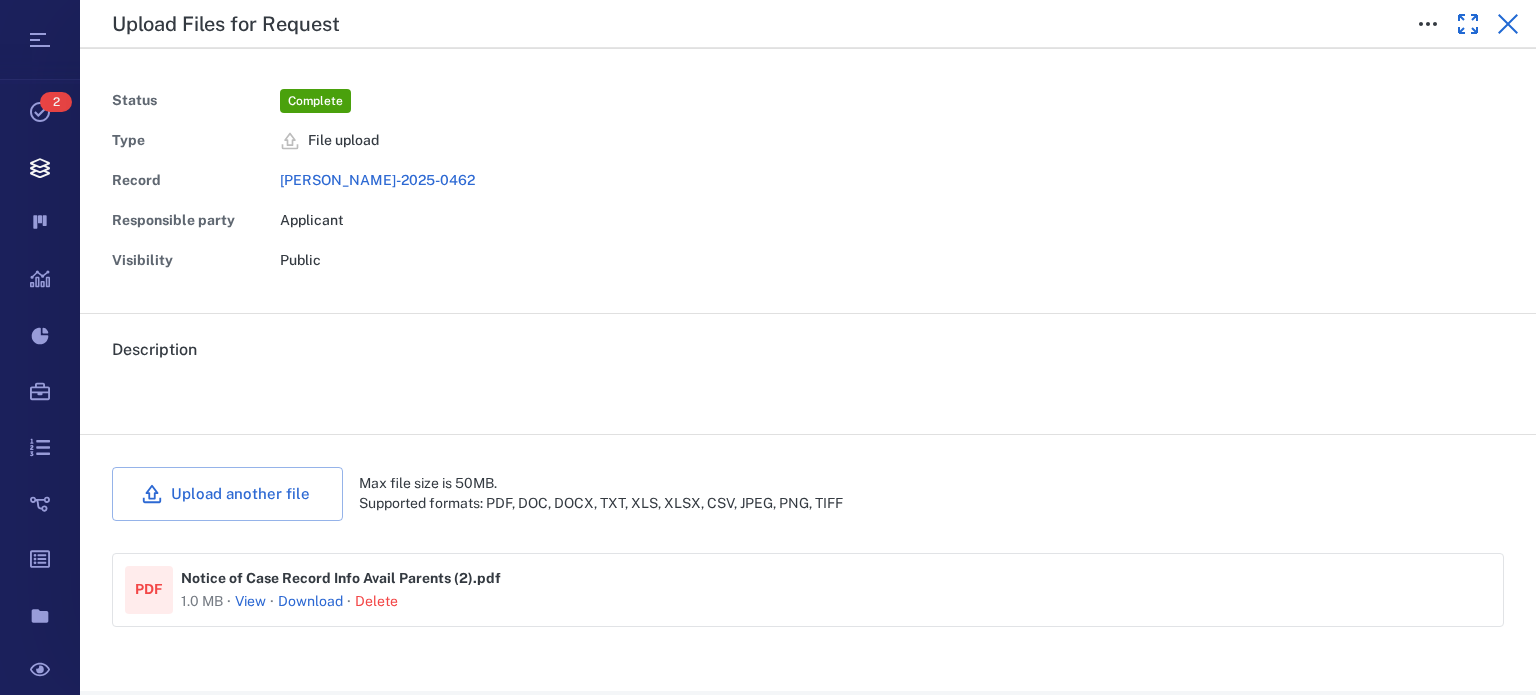 click 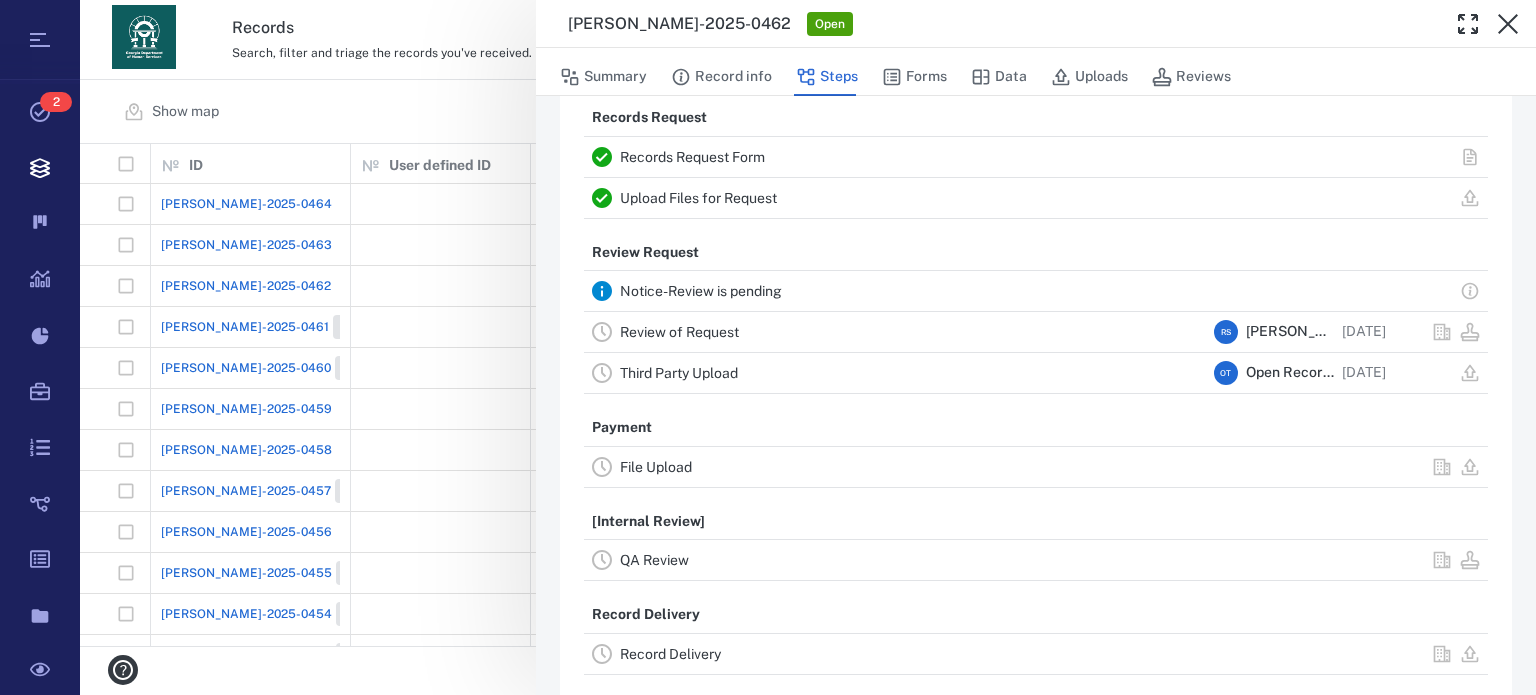 scroll, scrollTop: 69, scrollLeft: 0, axis: vertical 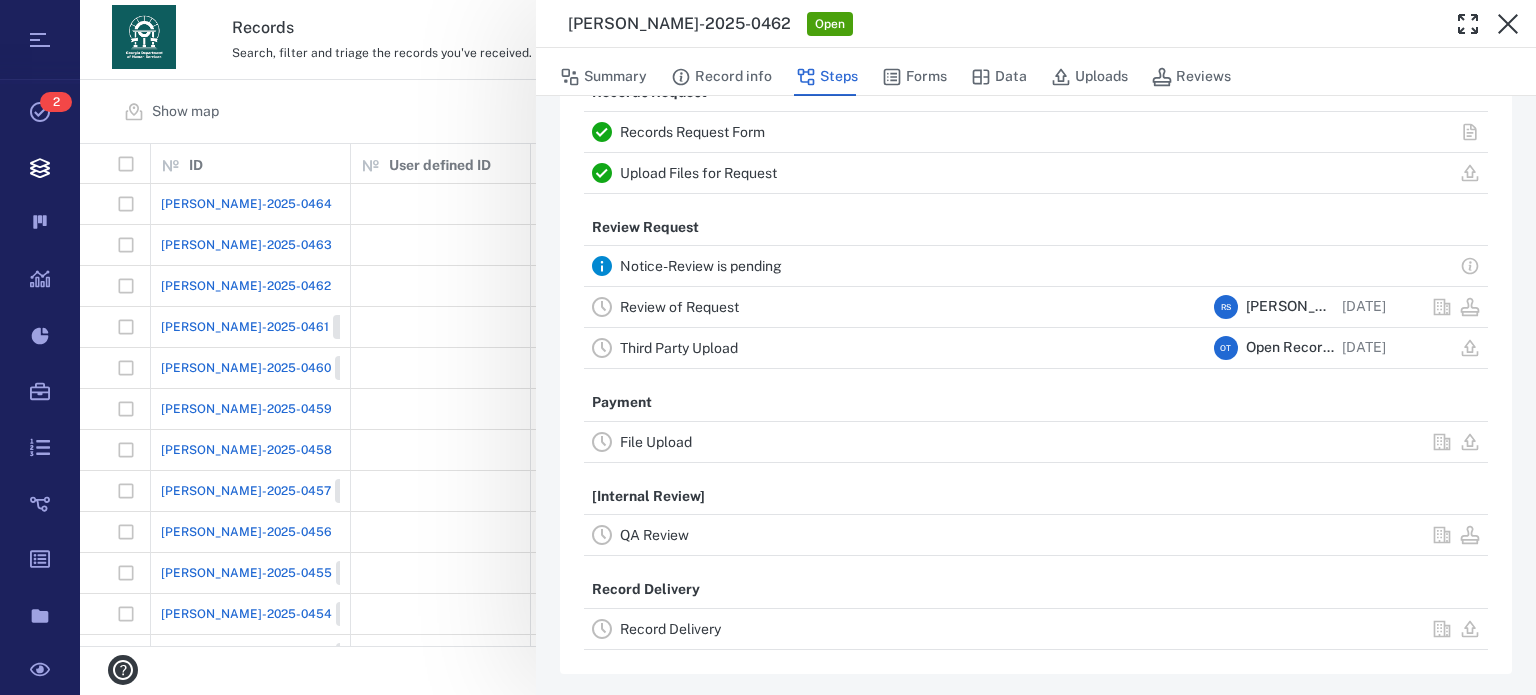 click on "[PERSON_NAME]" at bounding box center (1290, 307) 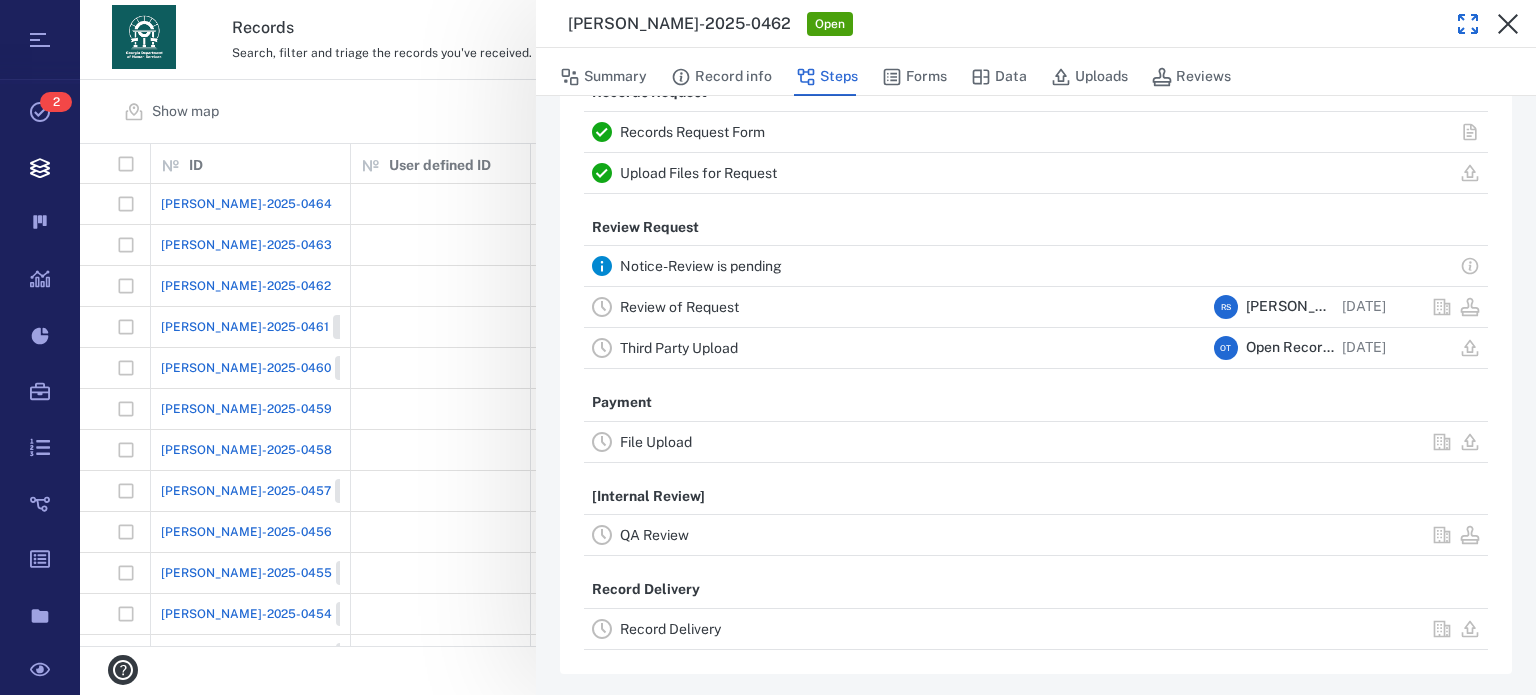 click at bounding box center [1468, 24] 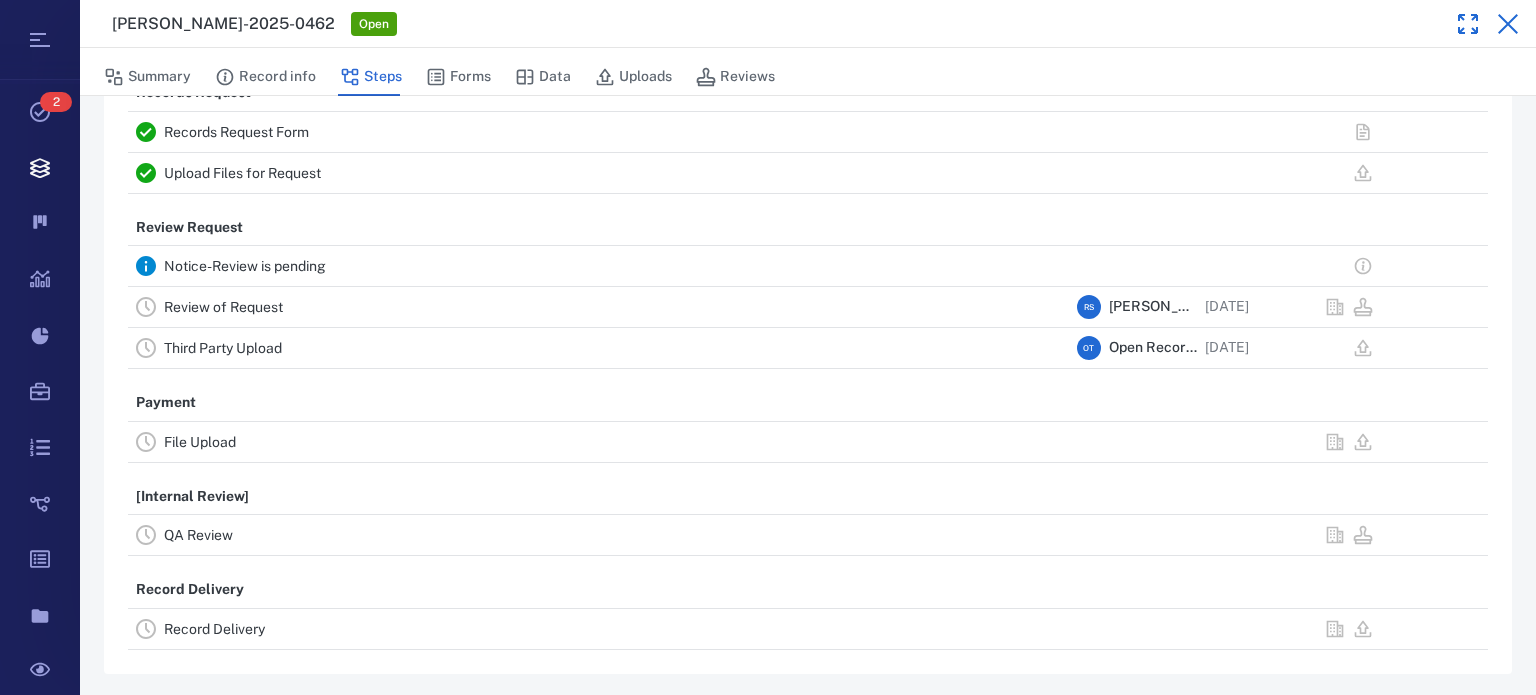 click 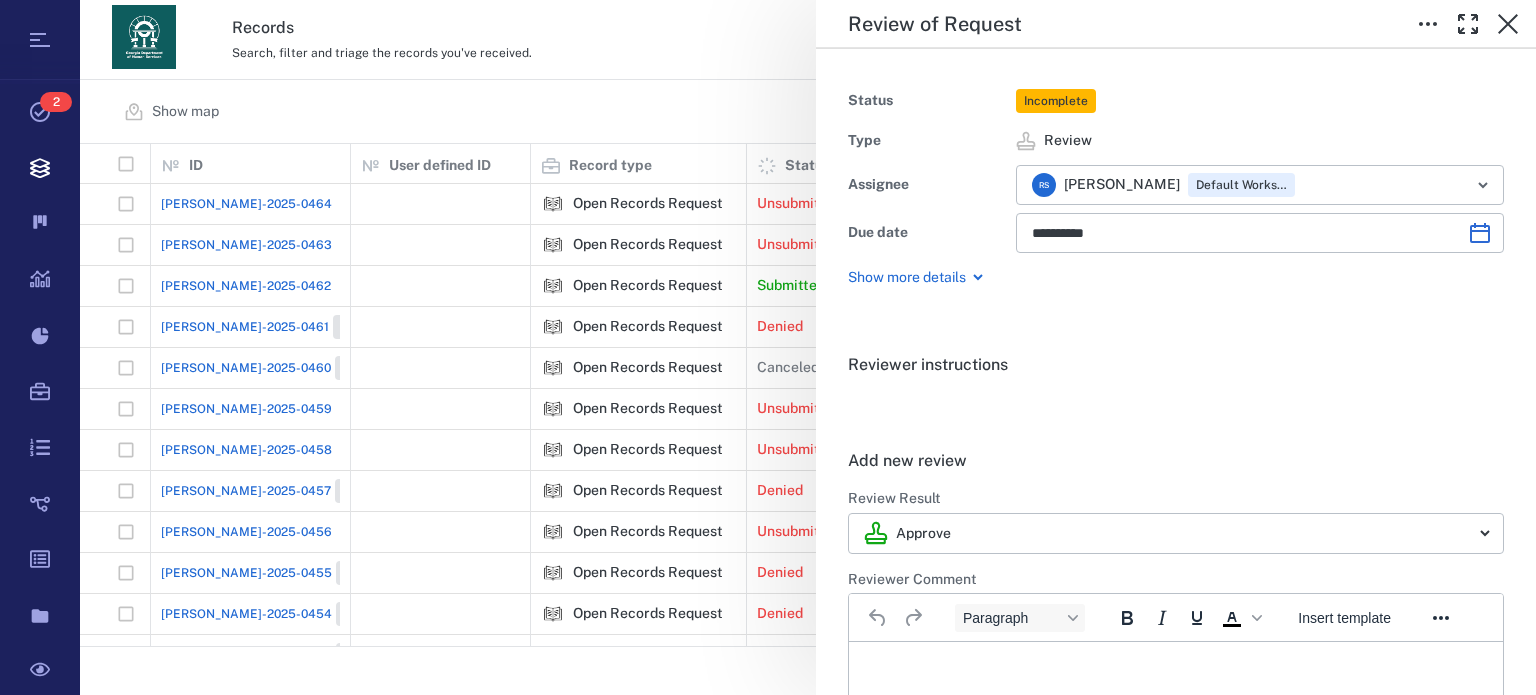 scroll, scrollTop: 0, scrollLeft: 0, axis: both 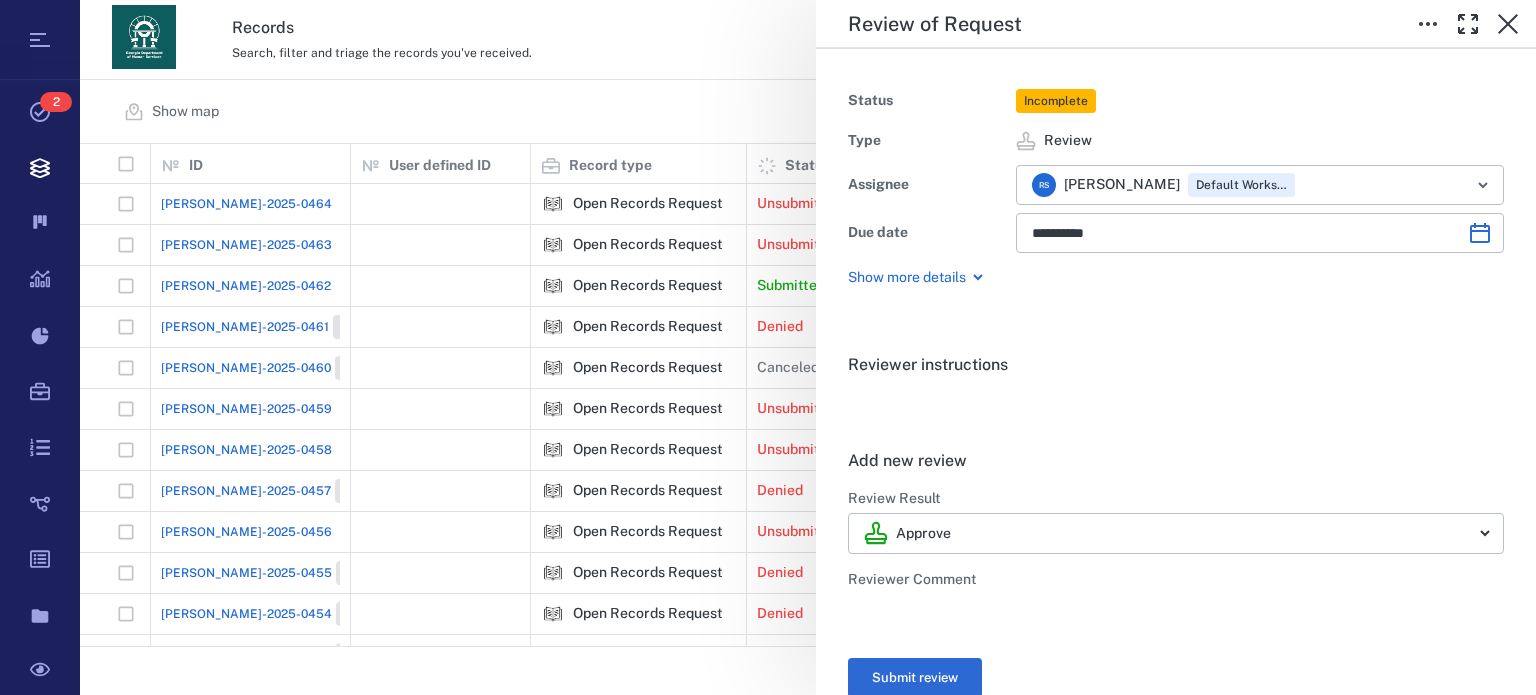 type on "**********" 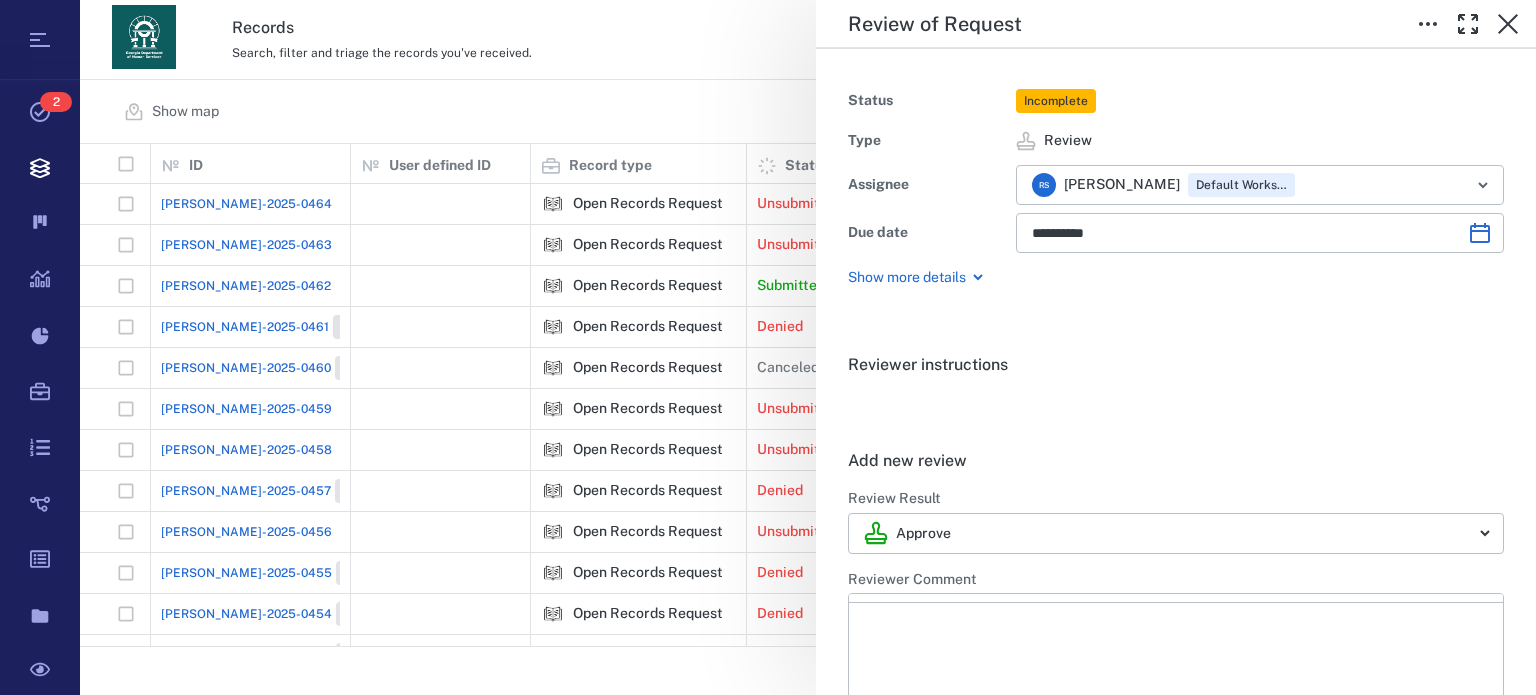 scroll, scrollTop: 0, scrollLeft: 0, axis: both 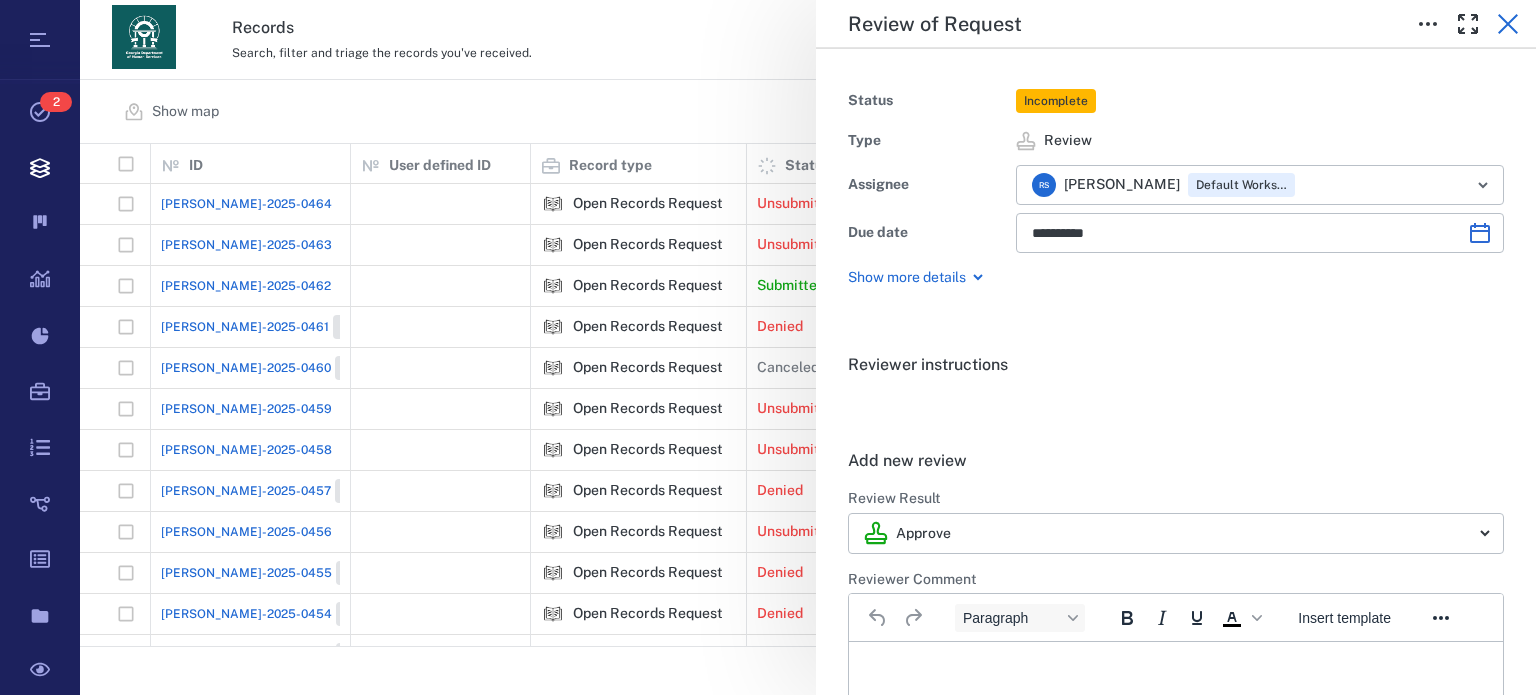 click 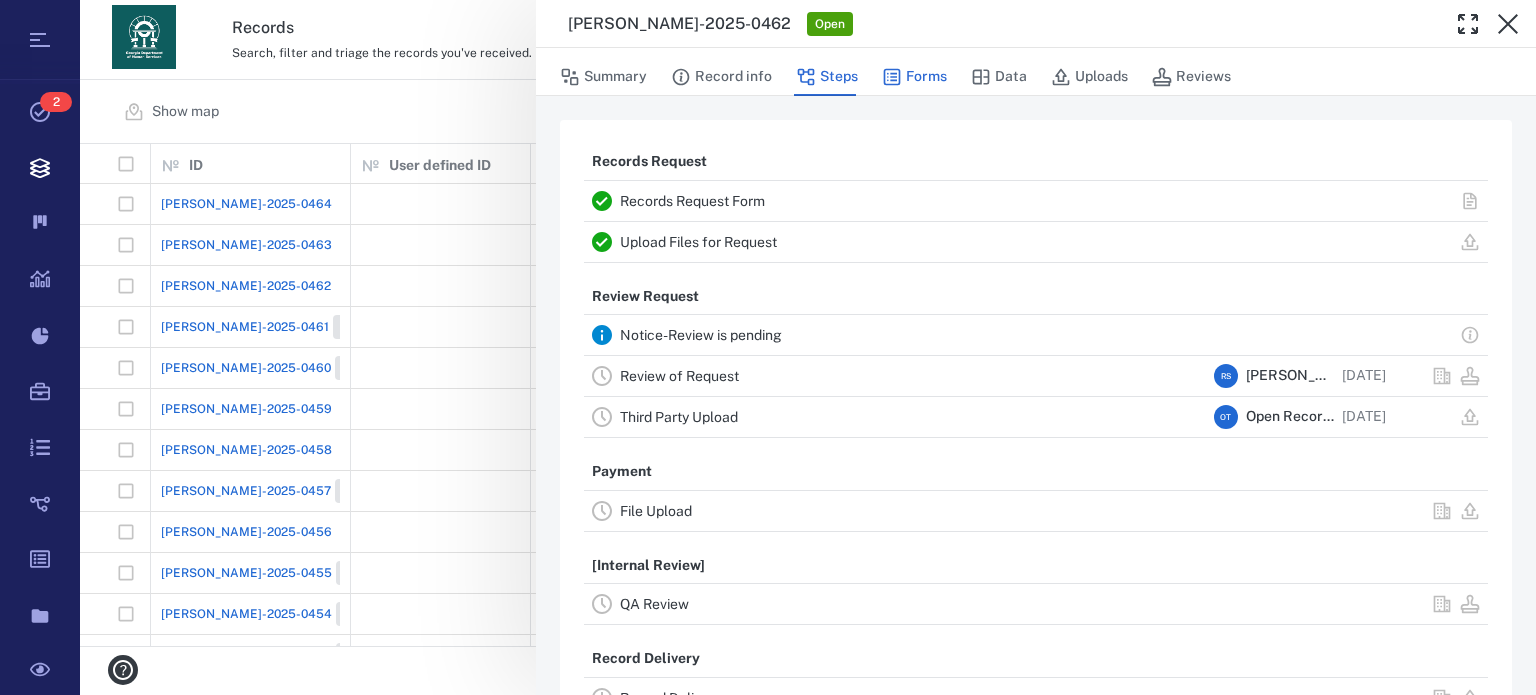 click on "Forms" at bounding box center [914, 77] 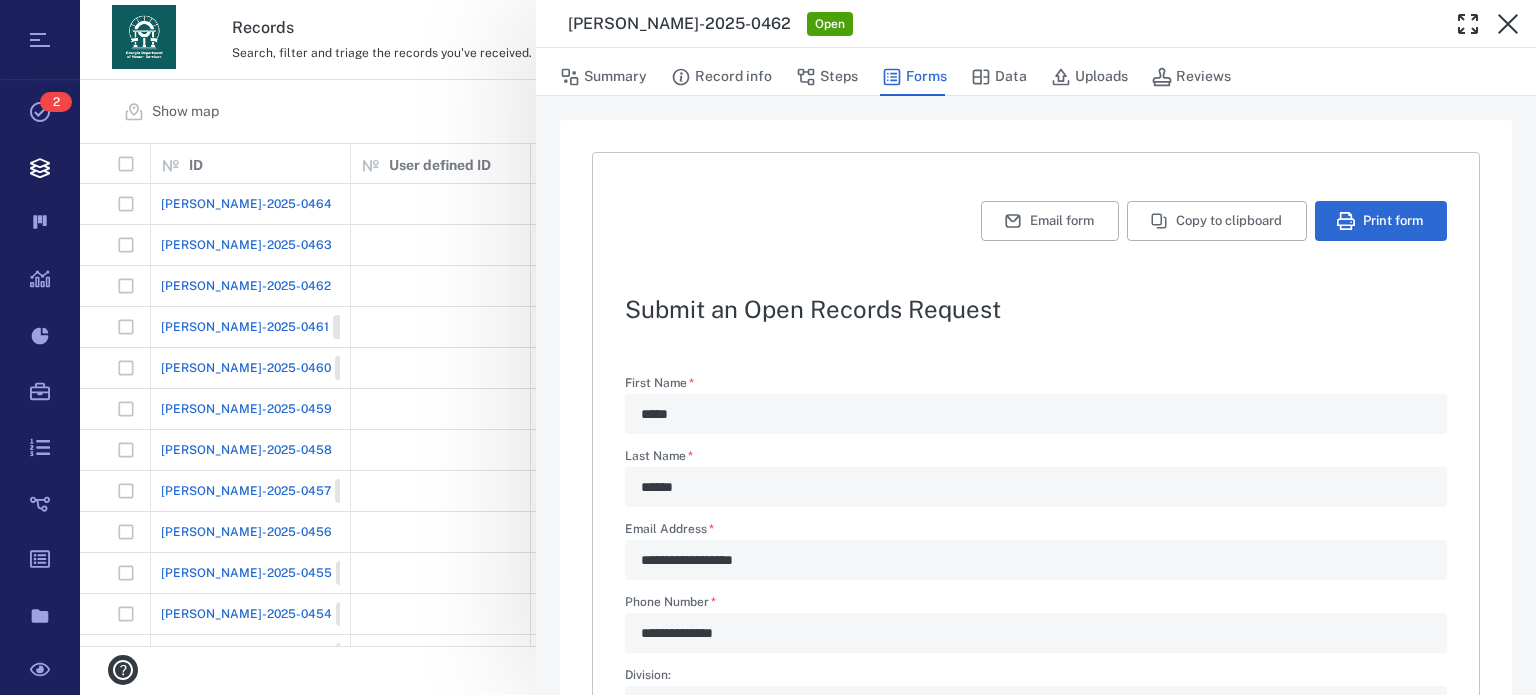 scroll, scrollTop: 710, scrollLeft: 0, axis: vertical 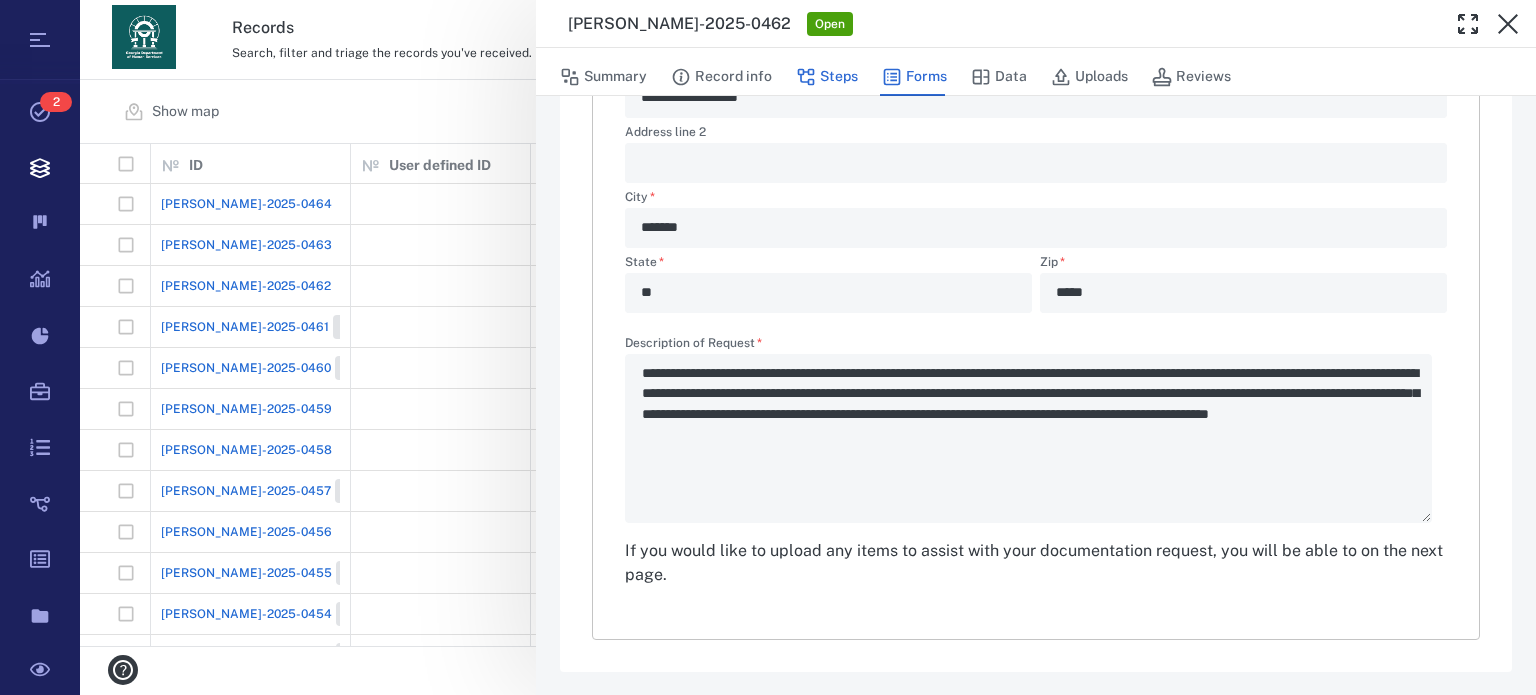 click on "Steps" at bounding box center (827, 77) 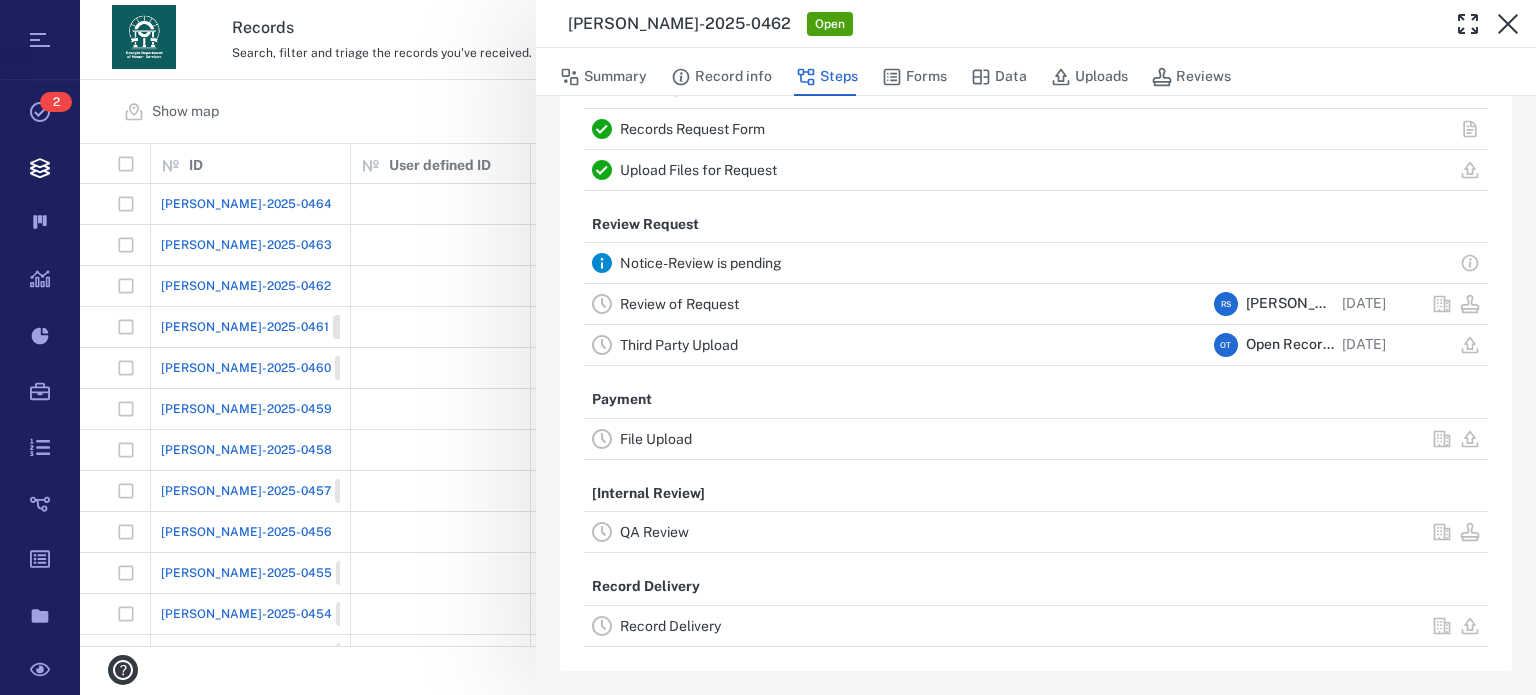 scroll, scrollTop: 69, scrollLeft: 0, axis: vertical 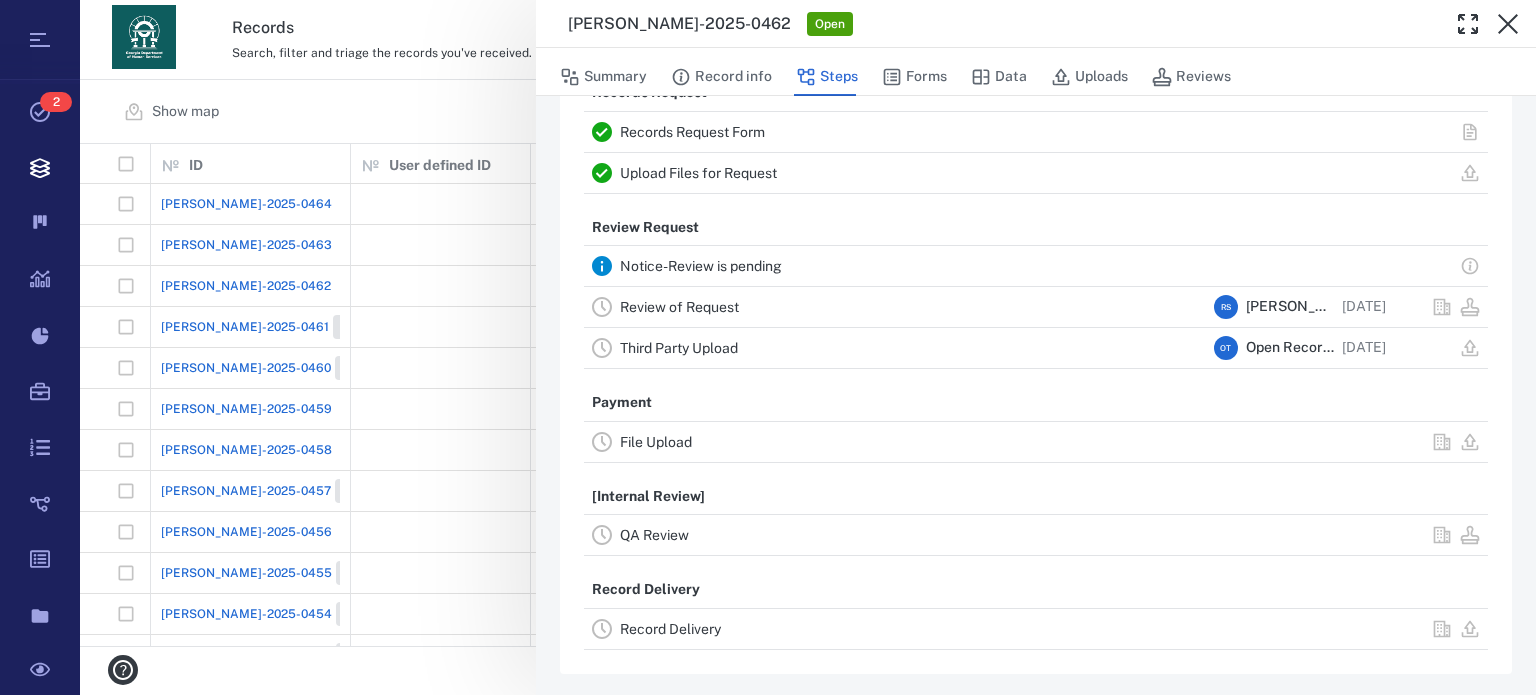 click on "Review of Request" at bounding box center (679, 307) 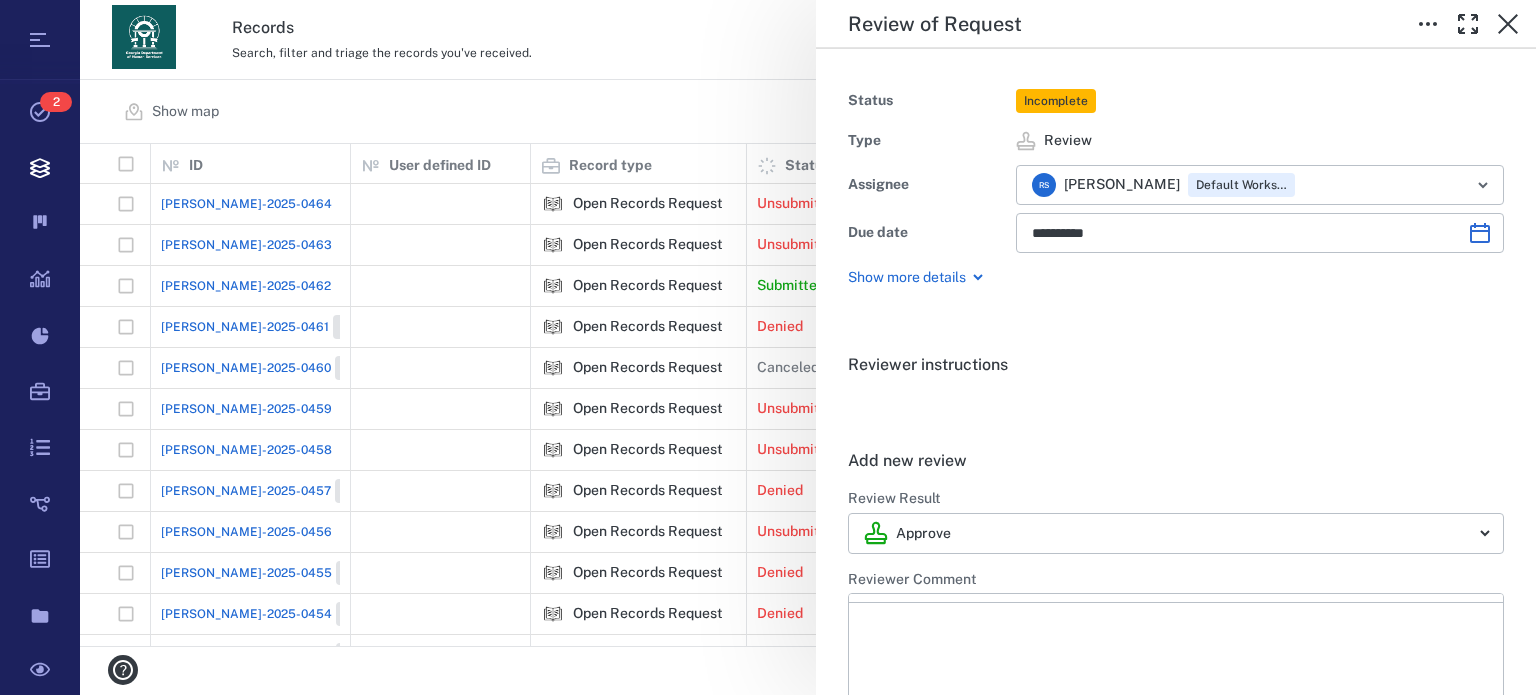 scroll, scrollTop: 0, scrollLeft: 0, axis: both 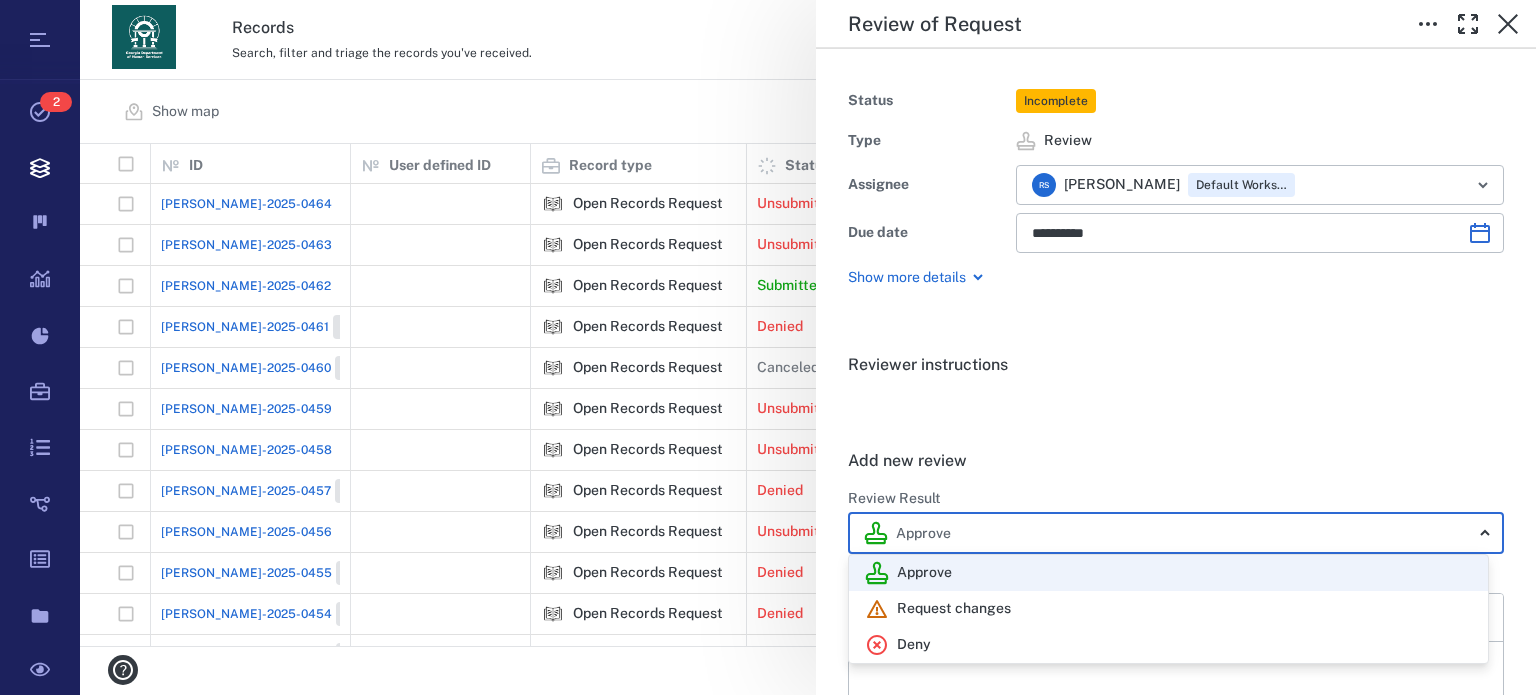 click on "Tasks 2 Records Boards Dashboard Reports Record types Guide steps Rules Form builder Documents Sandbox Records Search, filter and triage the records you've received. View archive R S Show map Search Filters Presets Add record ID 1 User defined ID 1 Record type 1 Status 1 Completion % 1 Assignees Due date 1 Tags Priority 1 [PERSON_NAME]-2025-0464 Open Records Request Unsubmitted 0% (0/7) [PERSON_NAME]-2025-0463 Open Records Request Unsubmitted 0% (0/7) [PERSON_NAME]-2025-0462 Open Records Request Submitted 28% (2/7) O T Open Records Team +1 [PERSON_NAME]-2025-0461 Closed Open Records Request Denied 28% (2/7) O T Open Records Team +1 [PERSON_NAME]-2025-0460 Closed Open Records Request Canceled 14% (1/7) O T Open Records Team [PERSON_NAME]-2025-0459 Open Records Request Unsubmitted 0% (0/7) [PERSON_NAME]-2025-0458 Open Records Request Unsubmitted 0% (0/7) [PERSON_NAME]-2025-0457 Closed Open Records Request Denied 42% (3/7) O T Open Records Team +1 [PERSON_NAME]-2025-0456 Open Records Request Unsubmitted 0% (0/7) [PERSON_NAME]-2025-0455 Closed Open Records Request Denied 28% (2/7) O T Open Records Team +1" at bounding box center [768, 347] 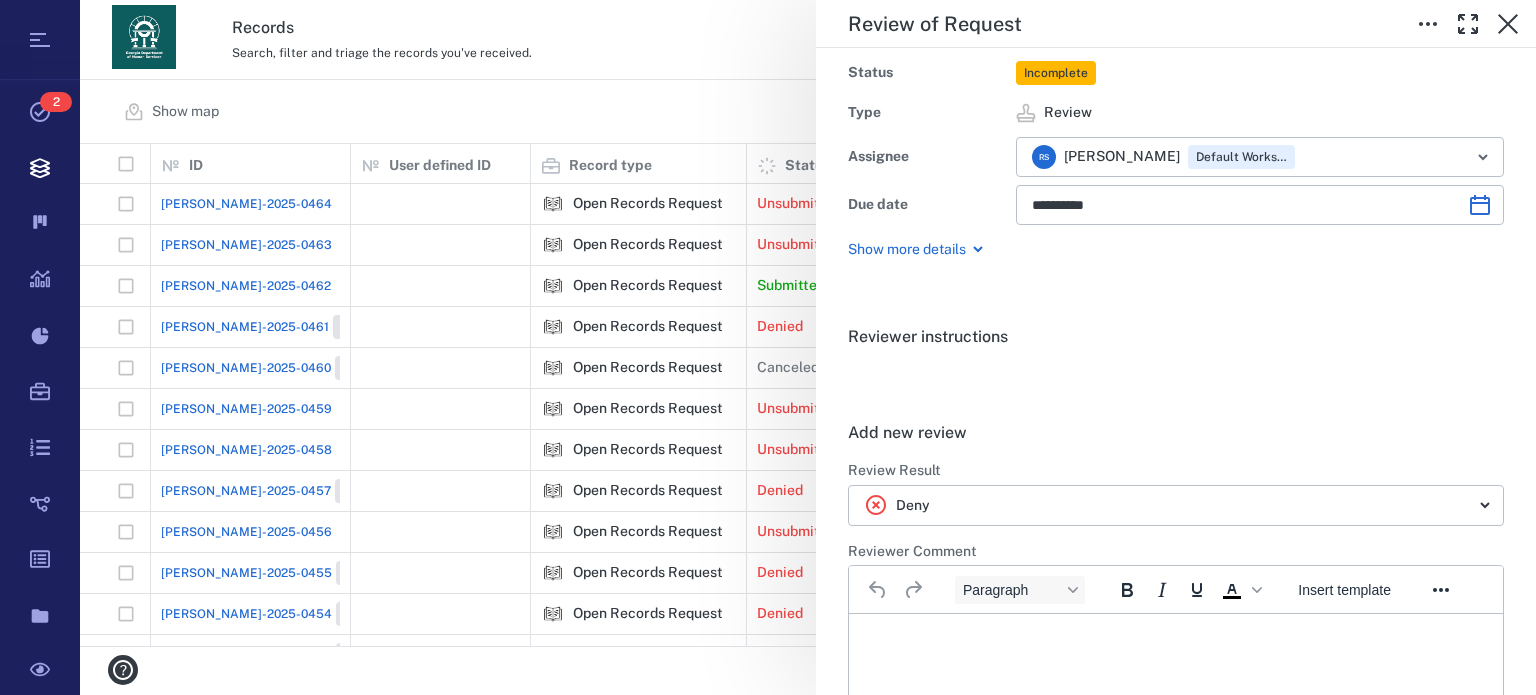 scroll, scrollTop: 40, scrollLeft: 0, axis: vertical 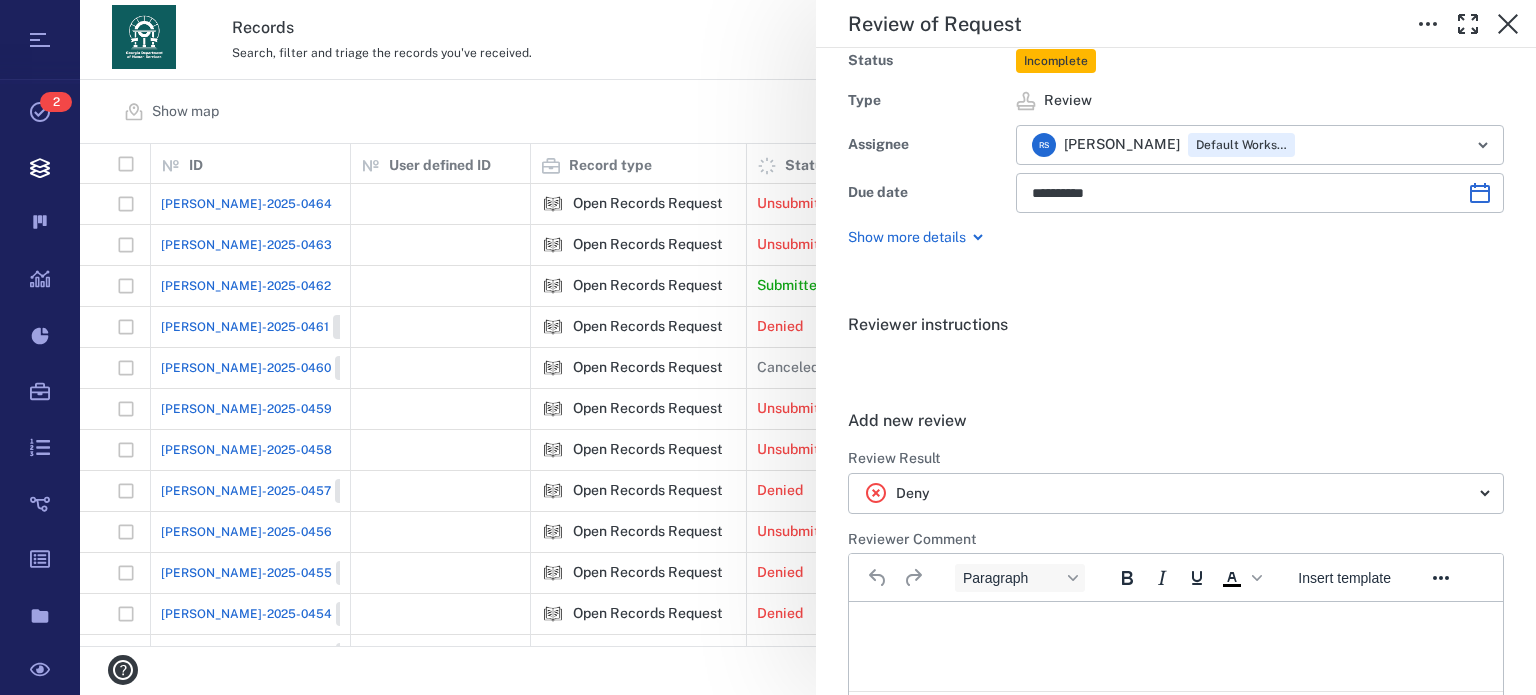 click on "Reviewer instructions . Add new review ****** Review Result Deny ****** ​ Reviewer Comment Paragraph To open the popup, press Shift+Enter Insert template To open the popup, press Shift+Enter To open the popup, press Shift+Enter Press Alt+0 for help Submit review Review history No reviews have been added yet." at bounding box center (1176, 609) 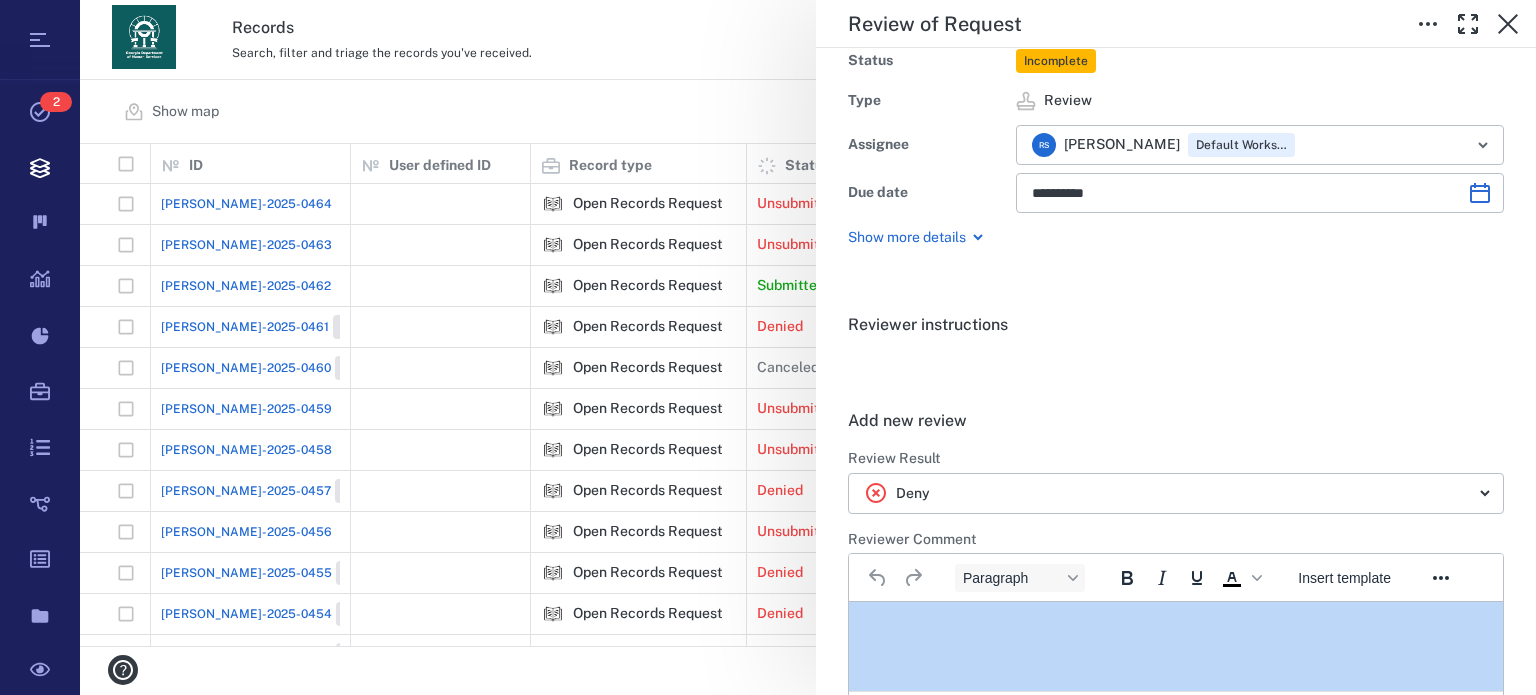 click on "Reviewer instructions . Add new review ****** Review Result Deny ****** ​ Reviewer Comment Paragraph To open the popup, press Shift+Enter Insert template To open the popup, press Shift+Enter To open the popup, press Shift+Enter Press Alt+0 for help Submit review Review history No reviews have been added yet." at bounding box center [1176, 609] 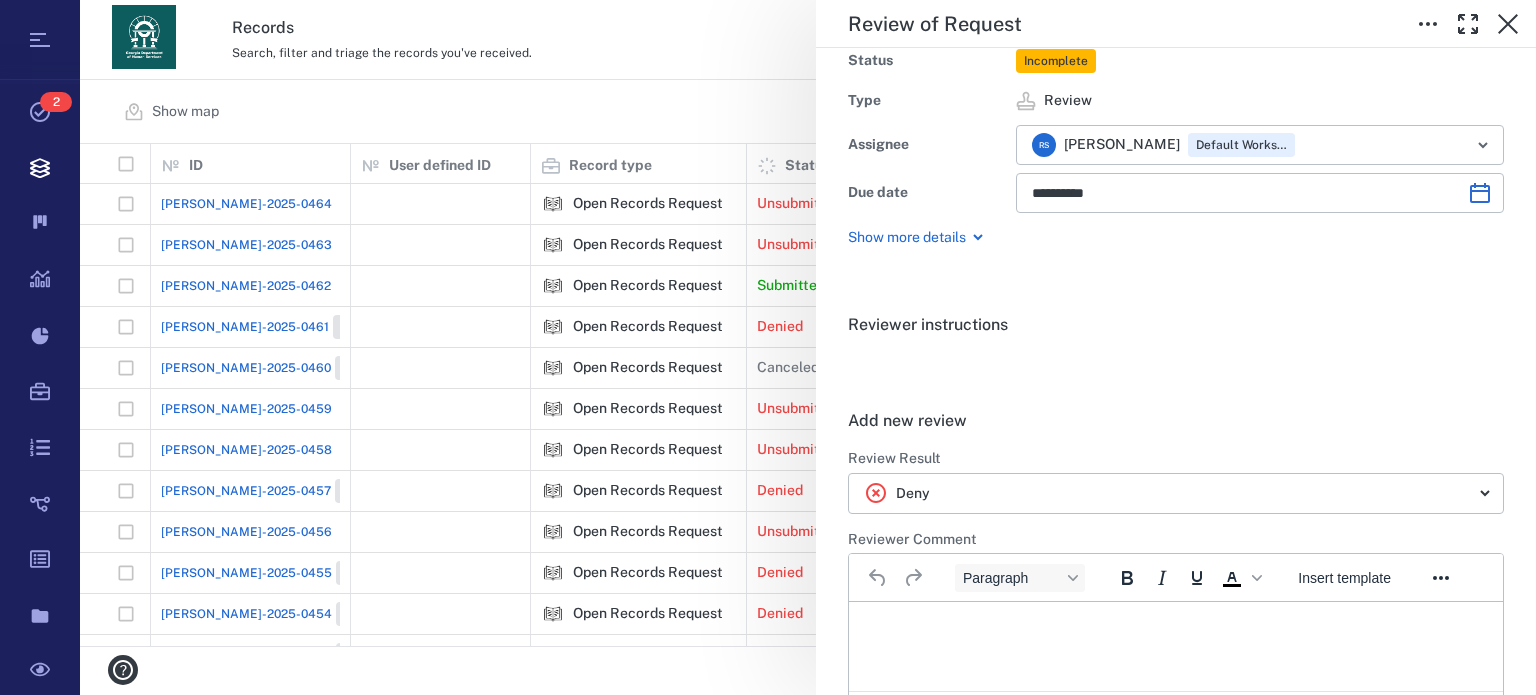 click on "Reviewer instructions . Add new review ****** Review Result Deny ****** ​ Reviewer Comment Paragraph To open the popup, press Shift+Enter Insert template To open the popup, press Shift+Enter To open the popup, press Shift+Enter Press Alt+0 for help Submit review Review history No reviews have been added yet." at bounding box center [1176, 609] 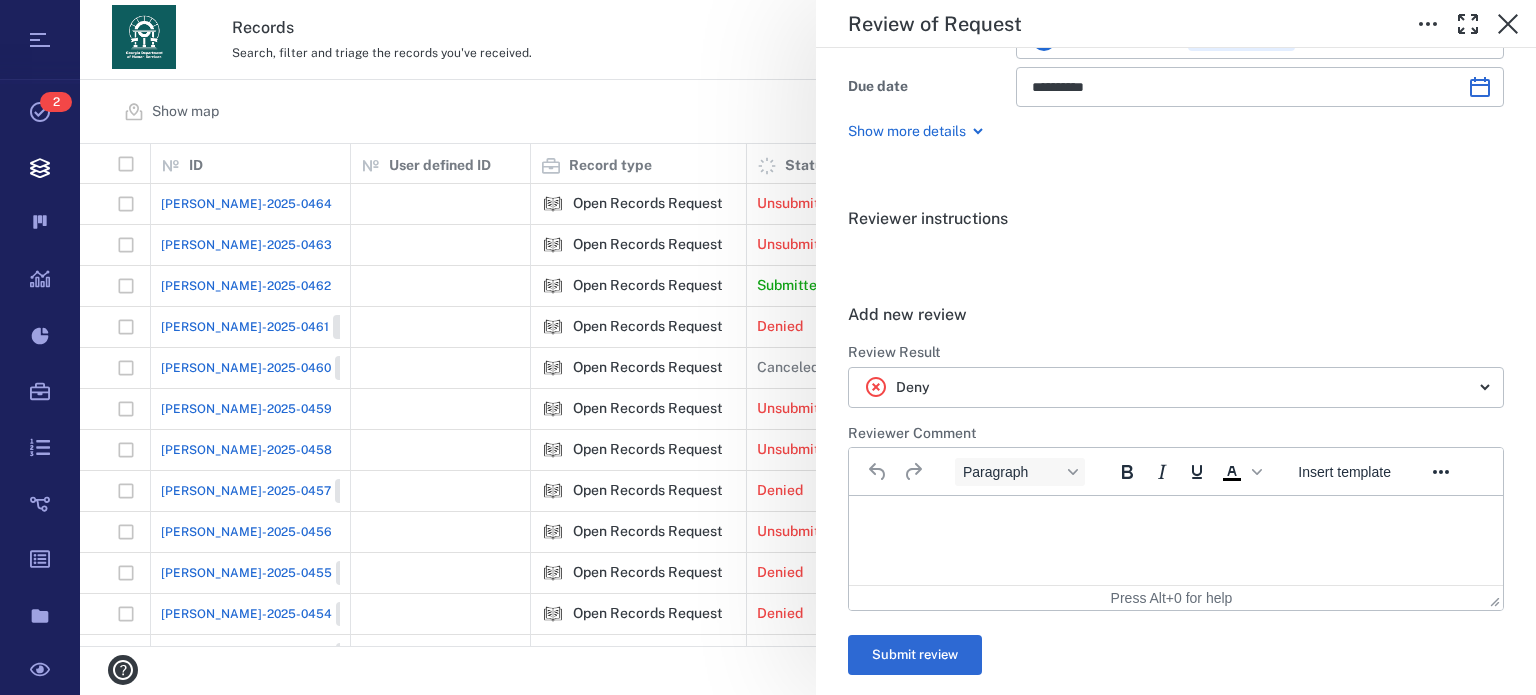 scroll, scrollTop: 160, scrollLeft: 0, axis: vertical 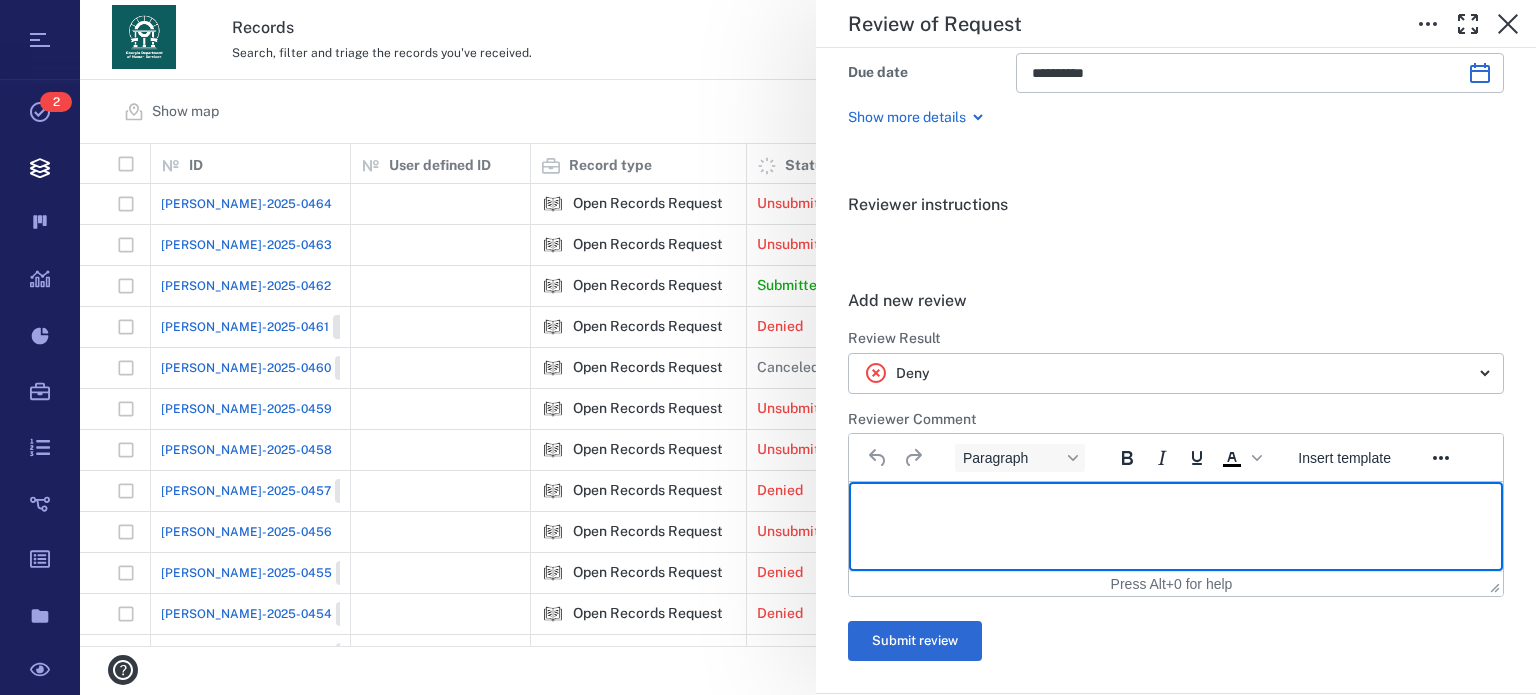 click at bounding box center (1176, 507) 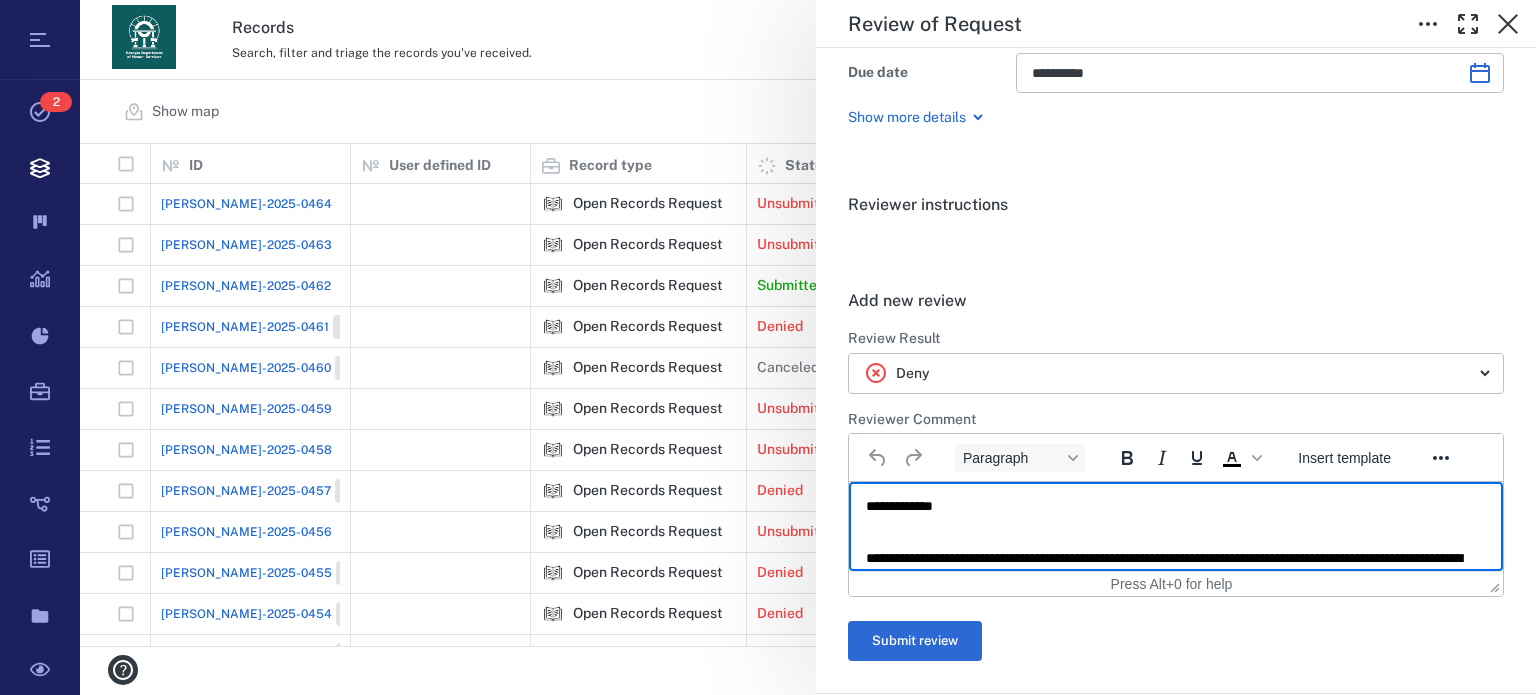 scroll, scrollTop: 472, scrollLeft: 0, axis: vertical 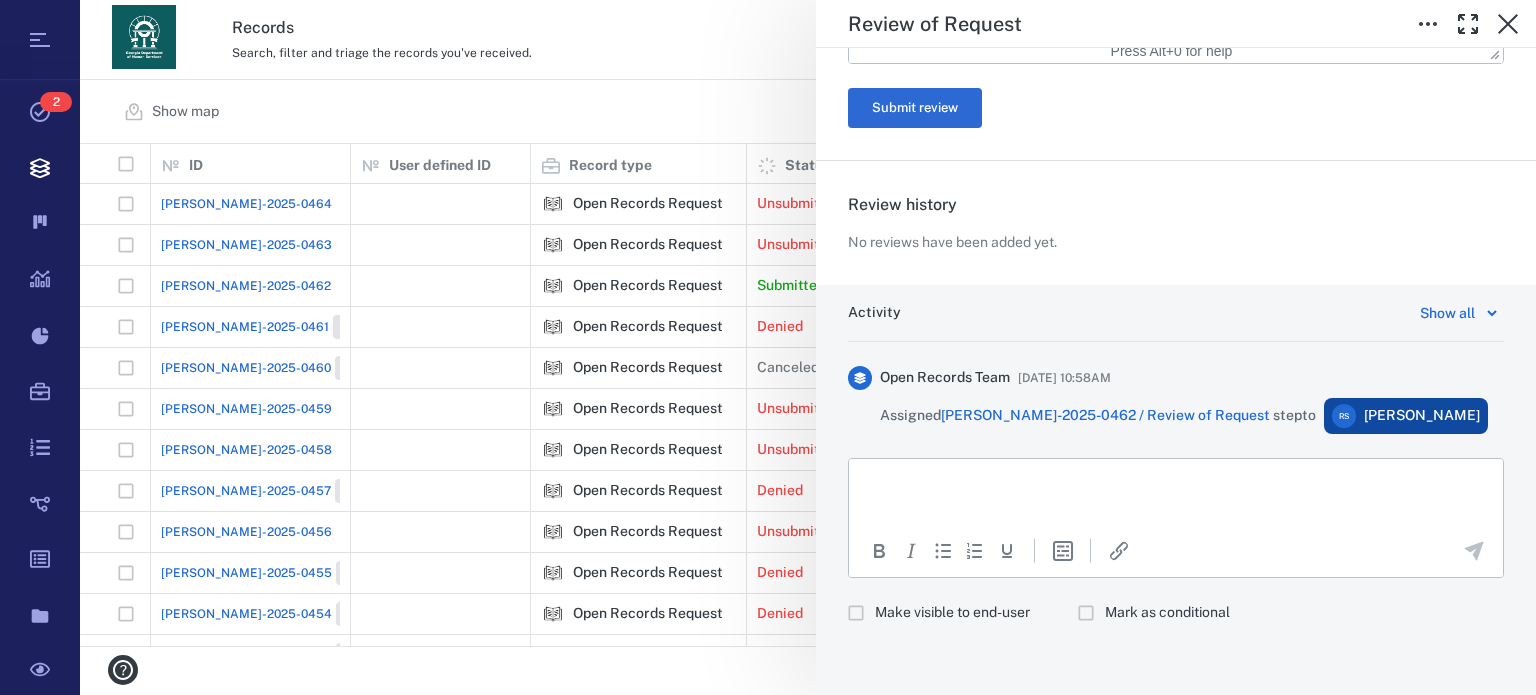 click at bounding box center [1176, 484] 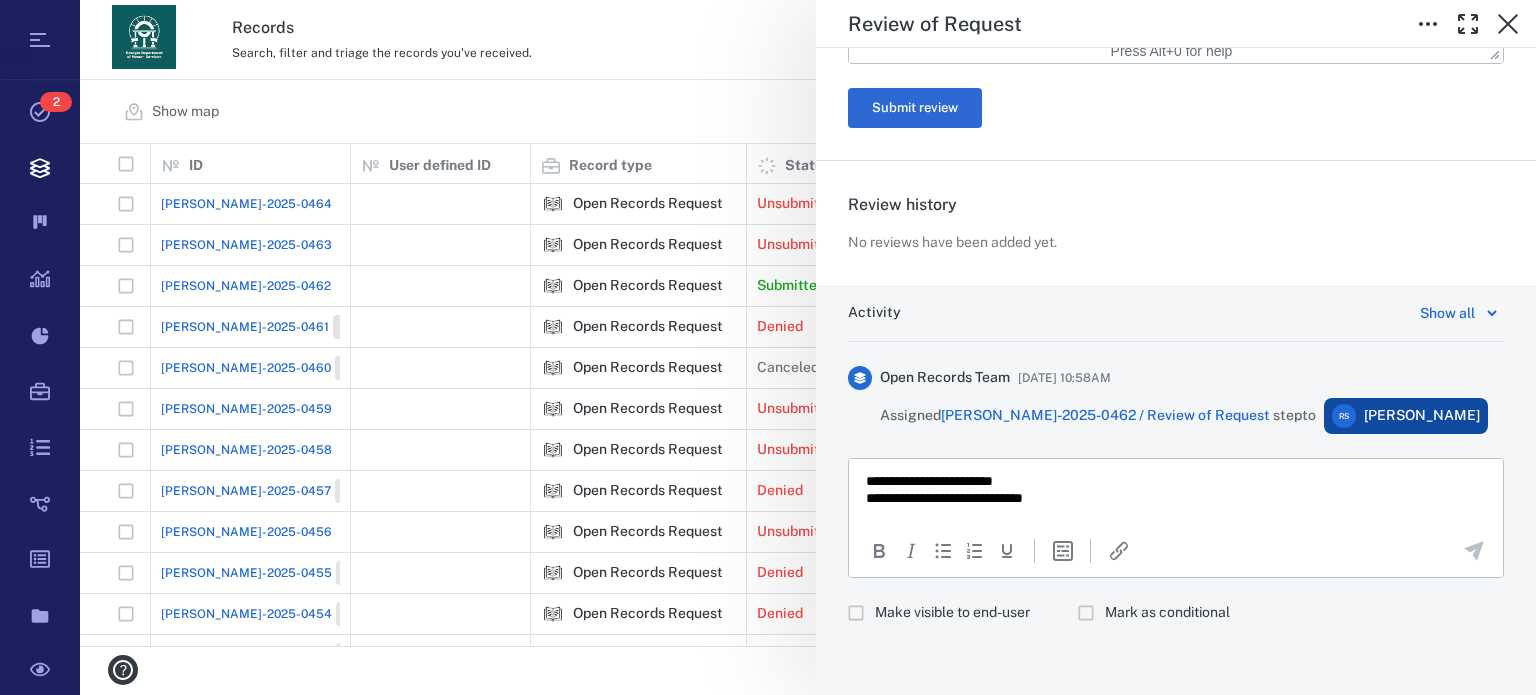 scroll, scrollTop: 944, scrollLeft: 0, axis: vertical 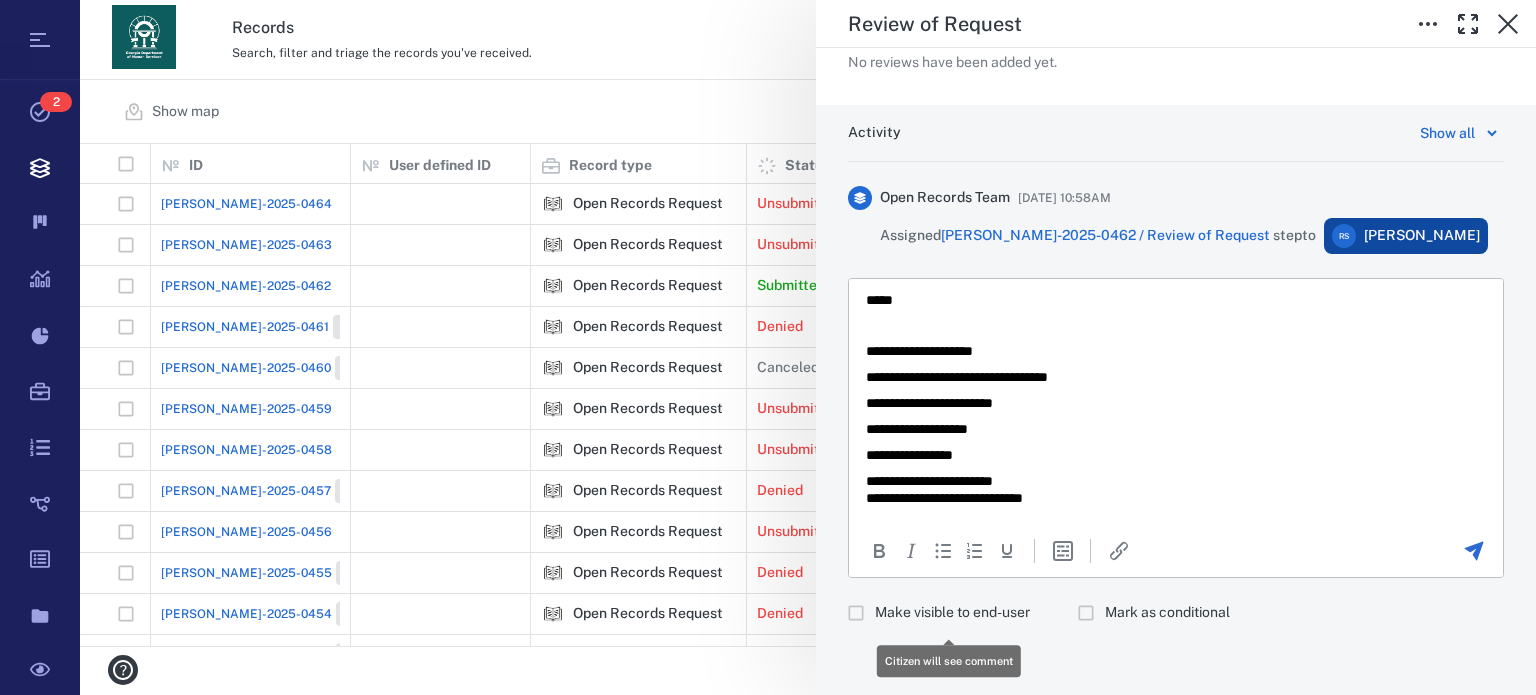 click on "Make visible to end-user" at bounding box center (933, 613) 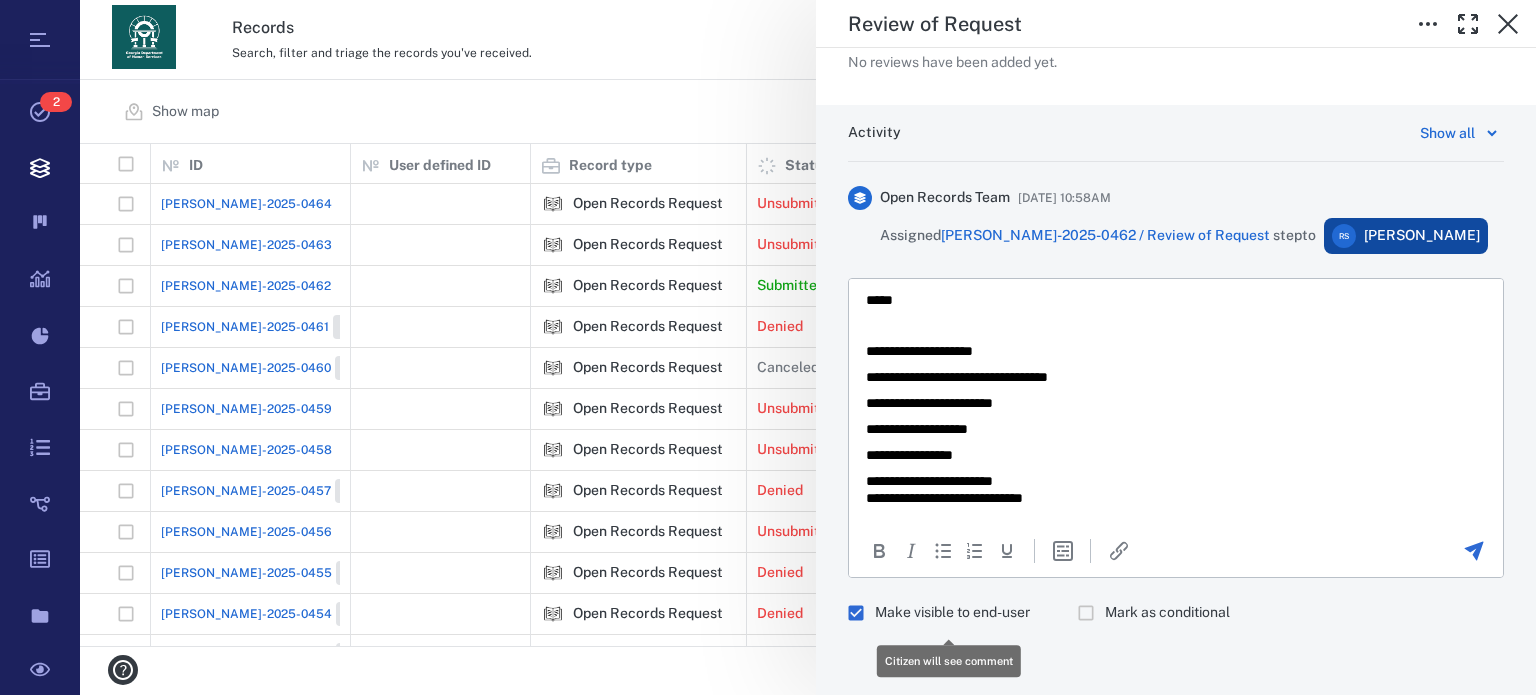 scroll, scrollTop: 487, scrollLeft: 1441, axis: both 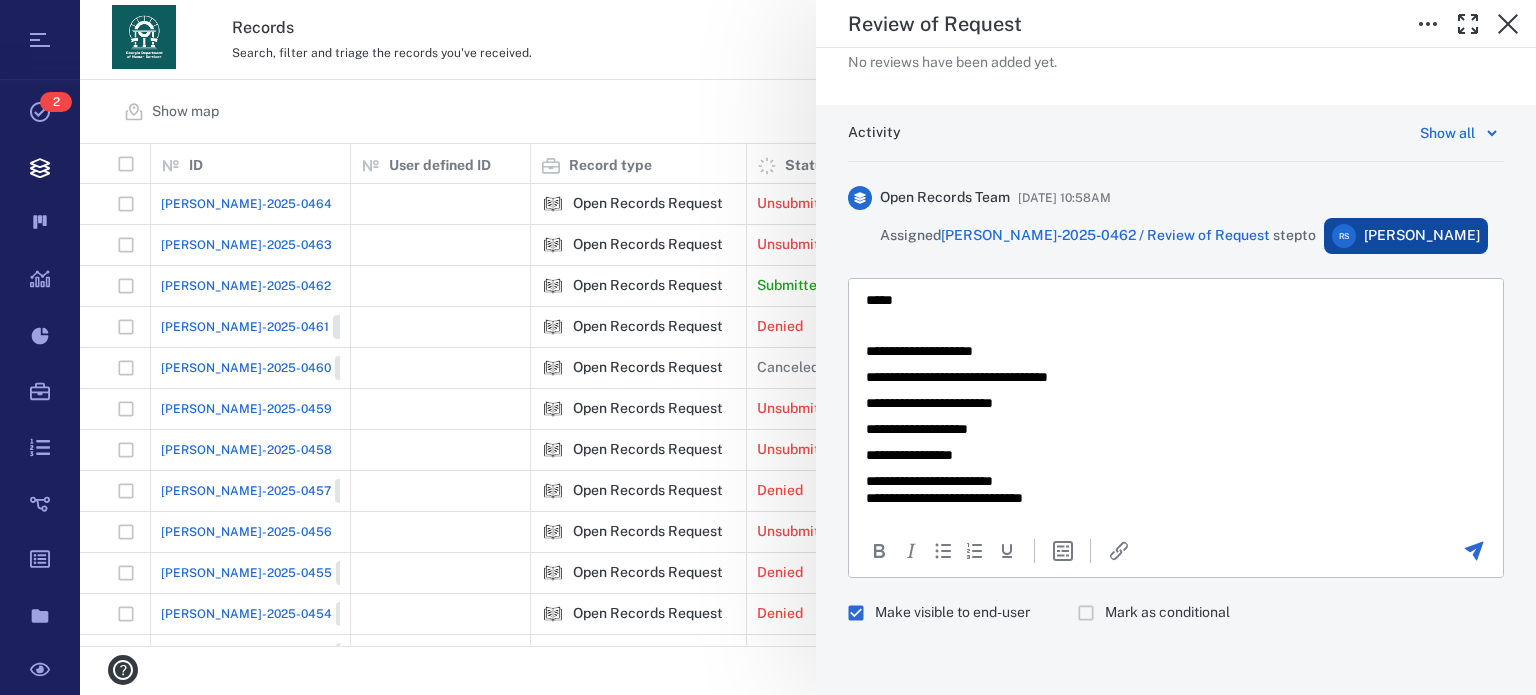 click on "To open the popup, press Shift+Enter To open the popup, press Shift+Enter" at bounding box center [1176, 428] 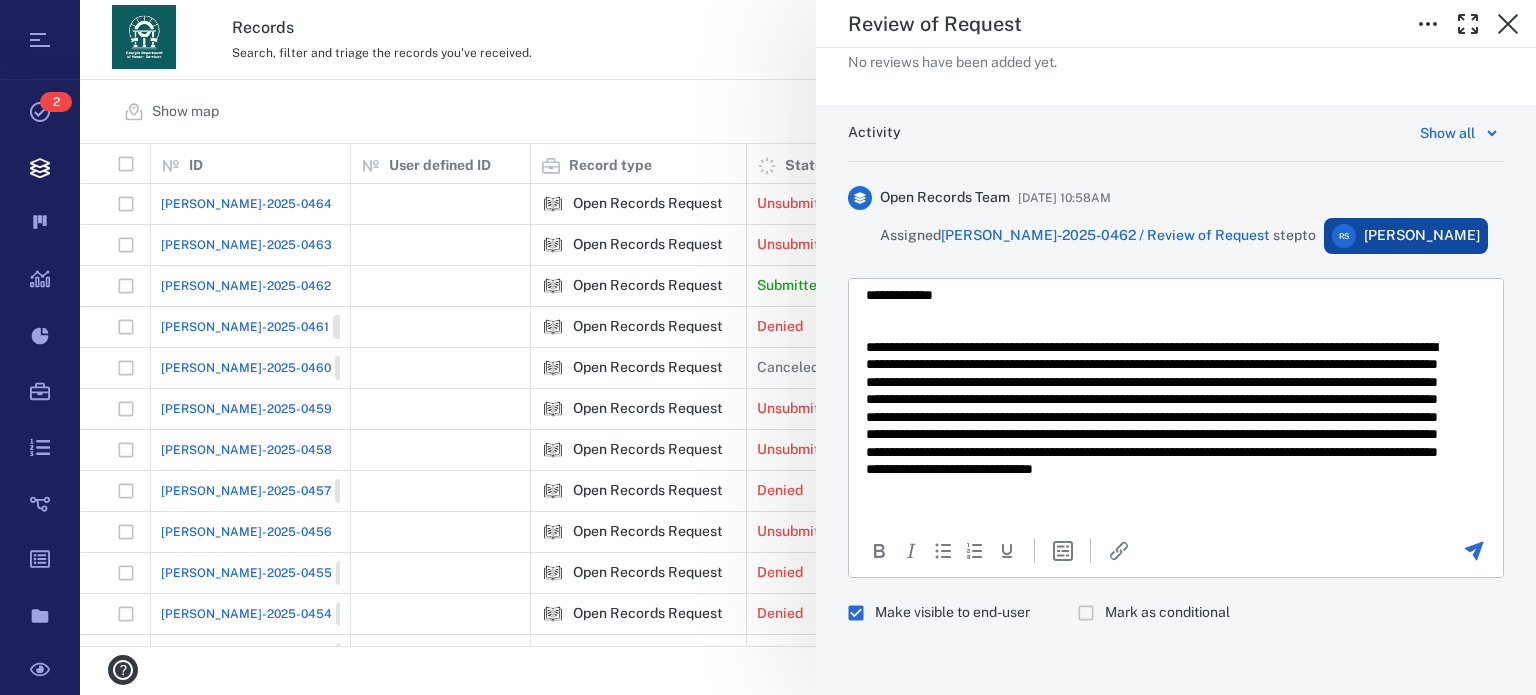 scroll, scrollTop: 0, scrollLeft: 0, axis: both 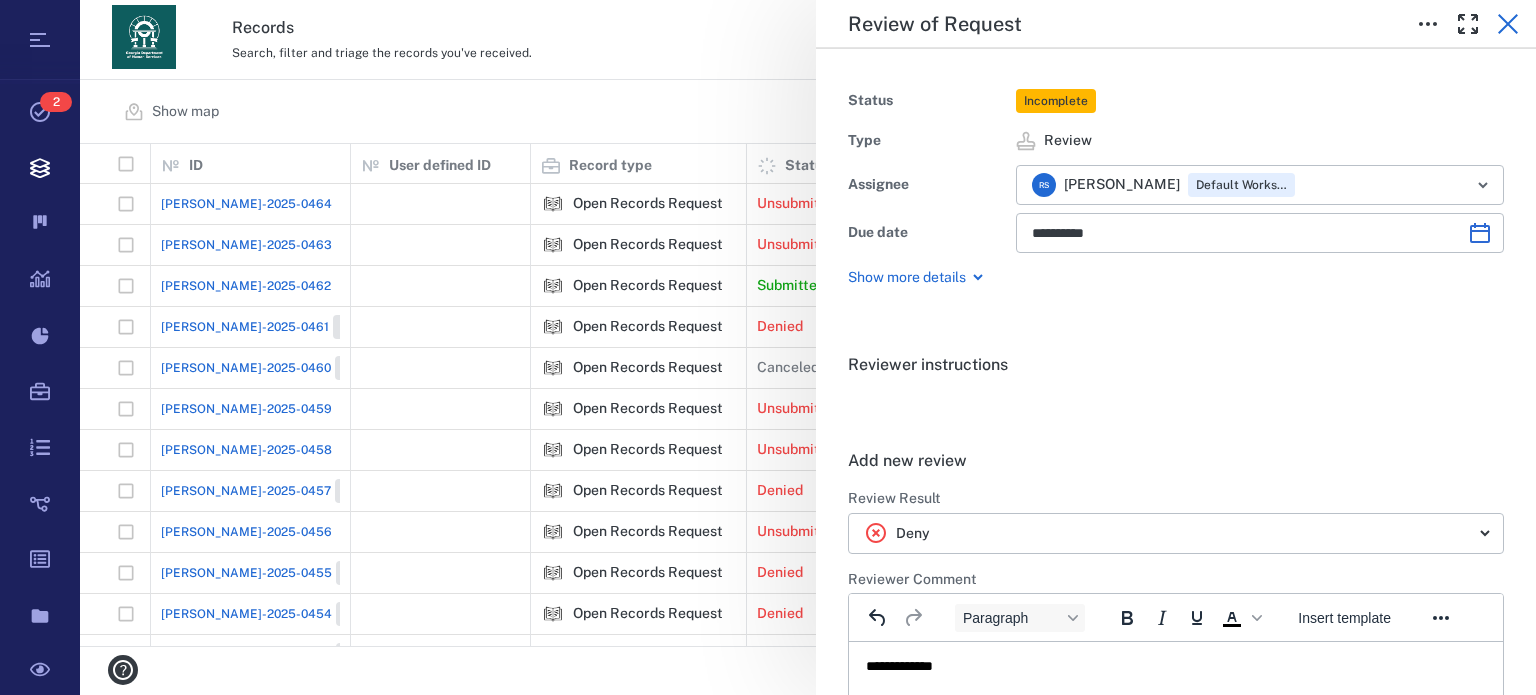 click 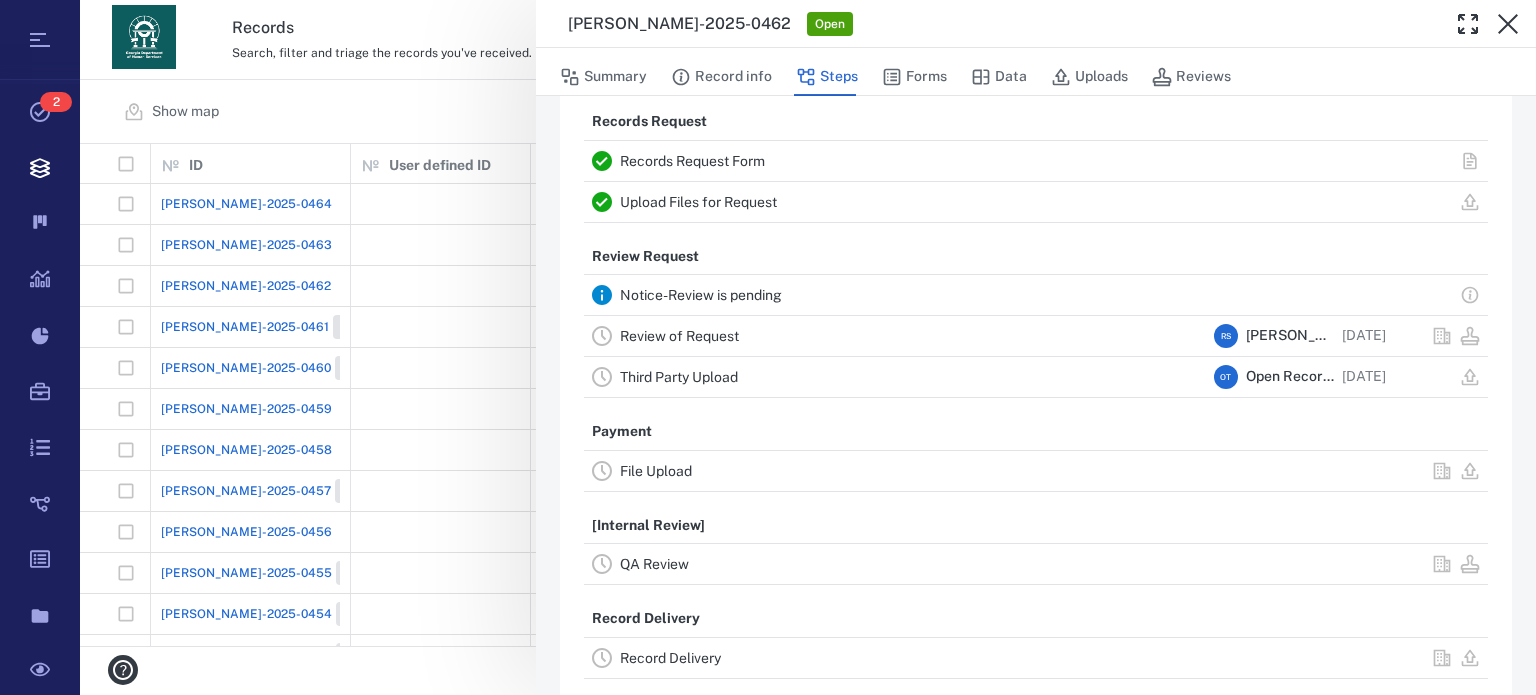 scroll, scrollTop: 69, scrollLeft: 0, axis: vertical 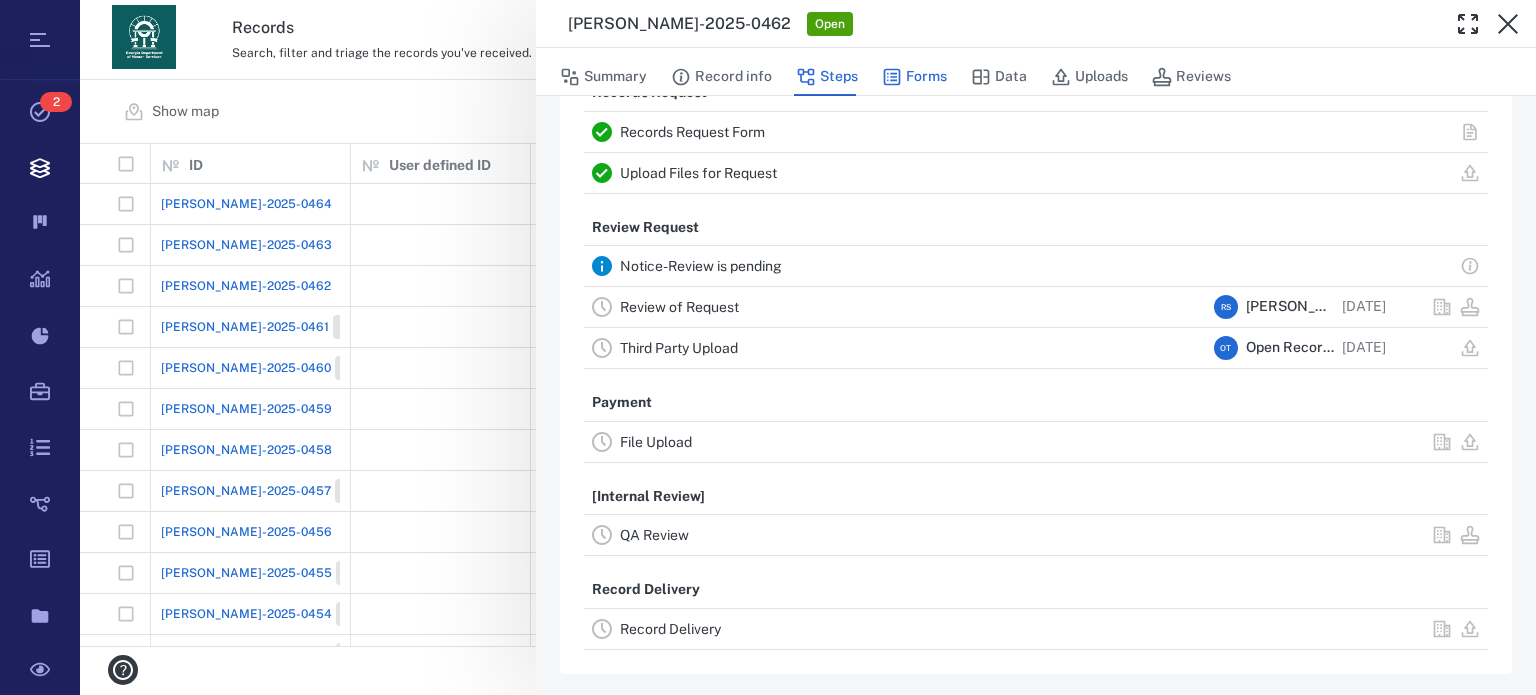 click on "Forms" at bounding box center (914, 77) 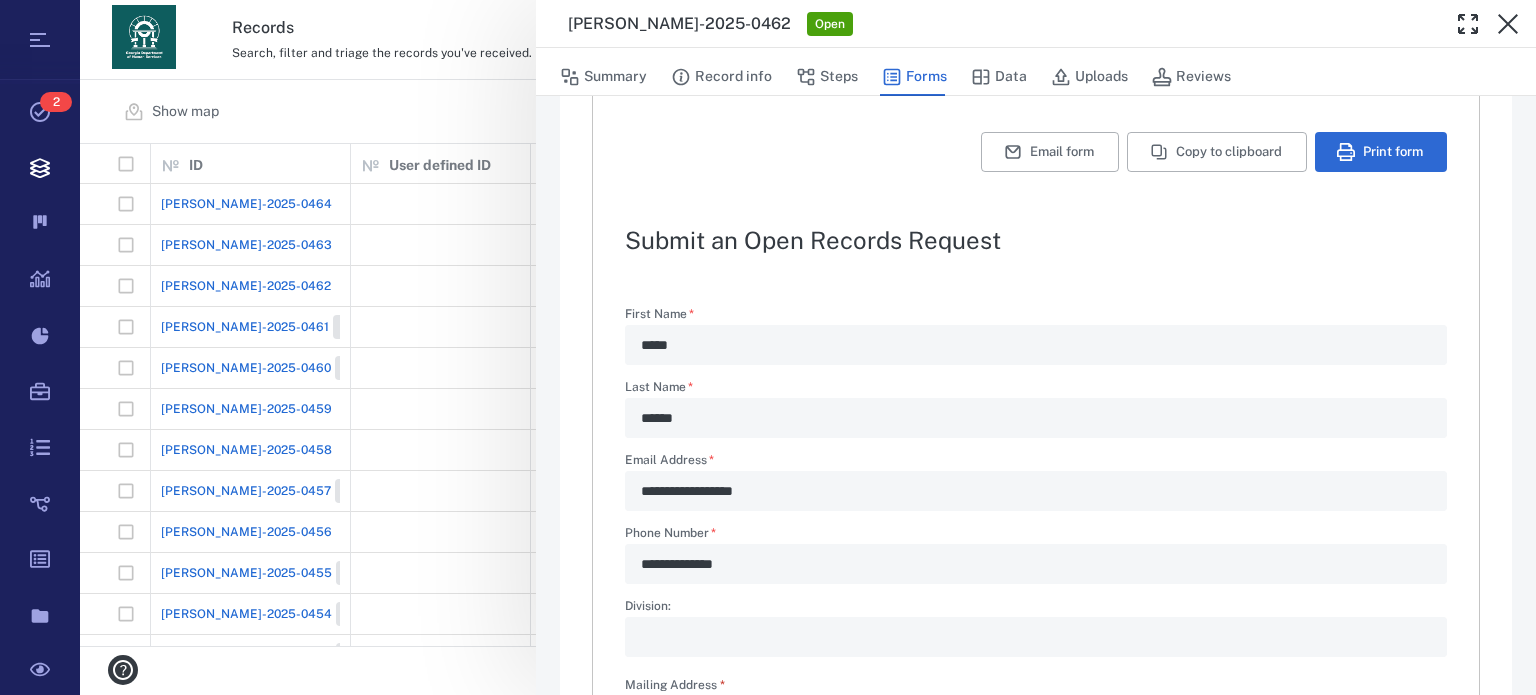 type on "*" 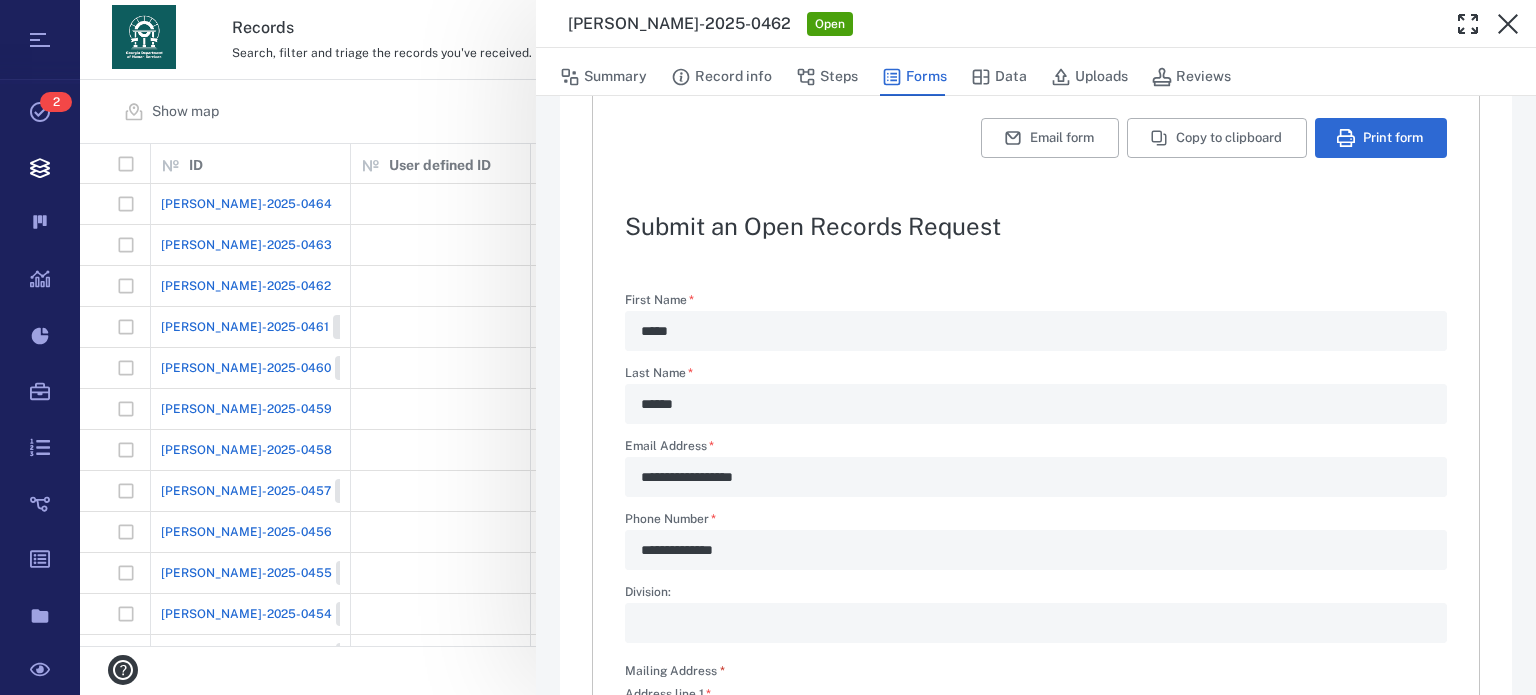 scroll, scrollTop: 0, scrollLeft: 0, axis: both 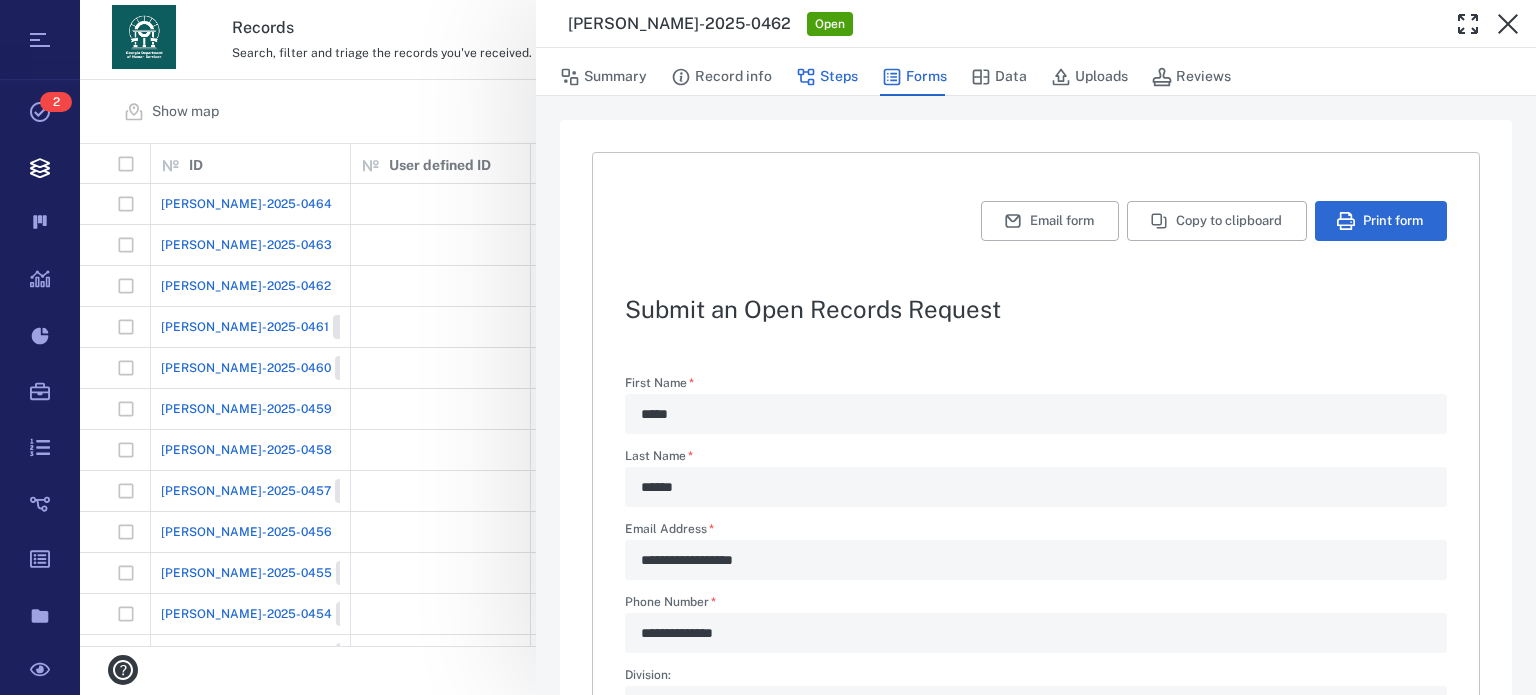 drag, startPoint x: 806, startPoint y: 70, endPoint x: 811, endPoint y: 87, distance: 17.720045 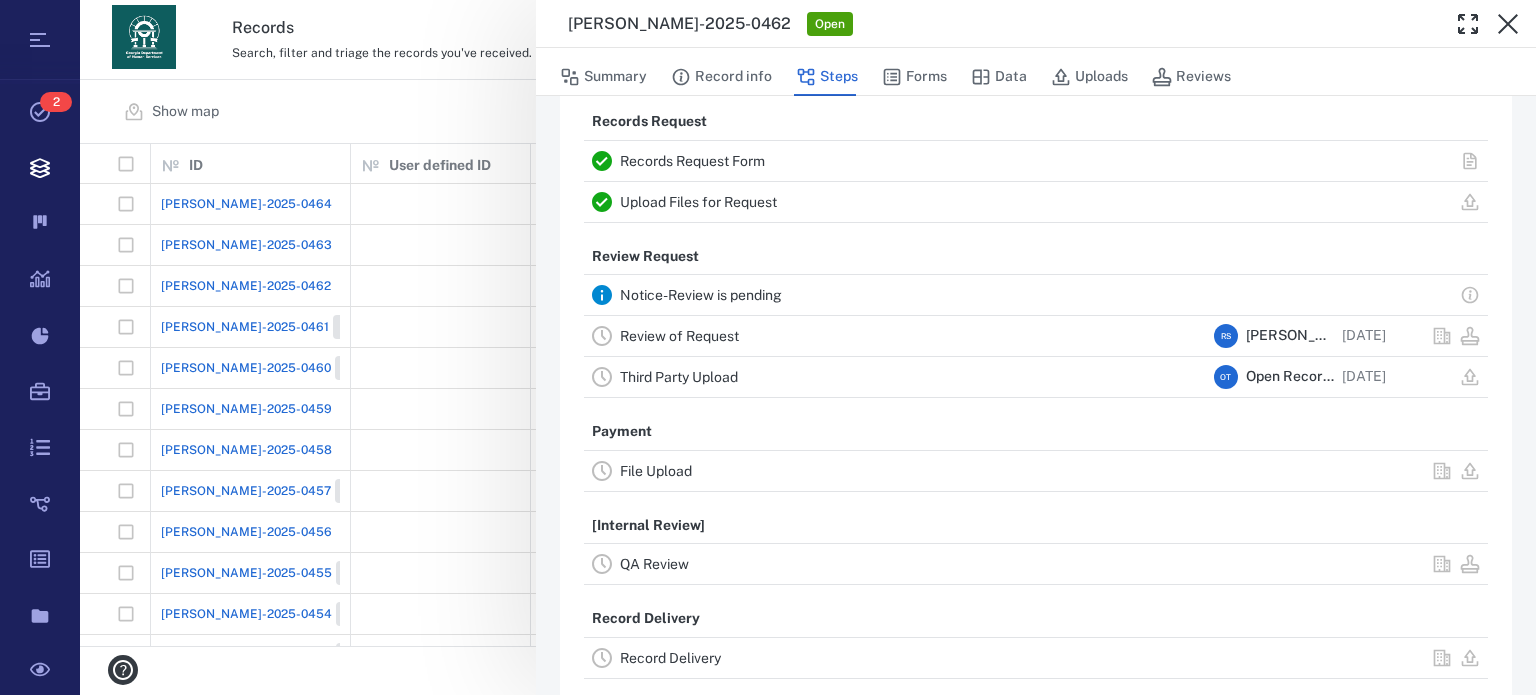 scroll, scrollTop: 69, scrollLeft: 0, axis: vertical 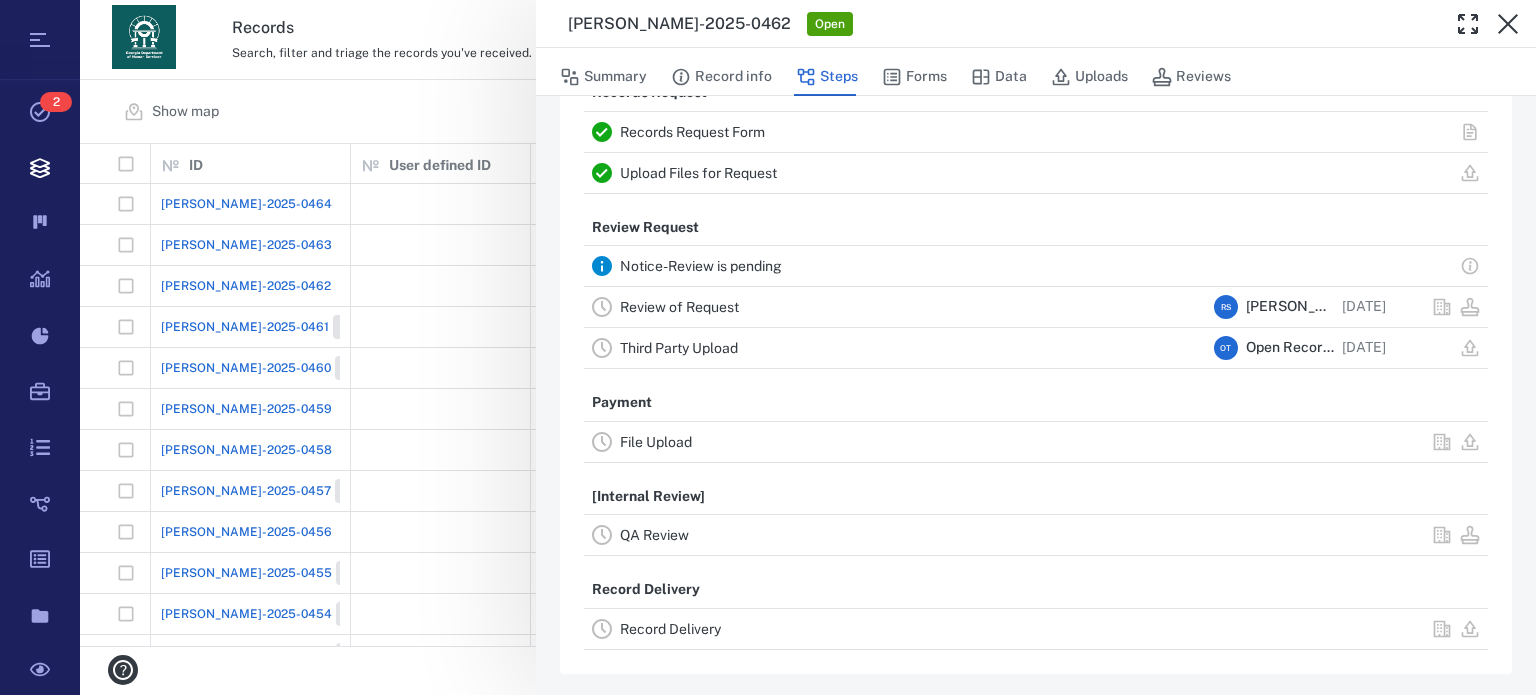 click on "Review of Request" at bounding box center [913, 307] 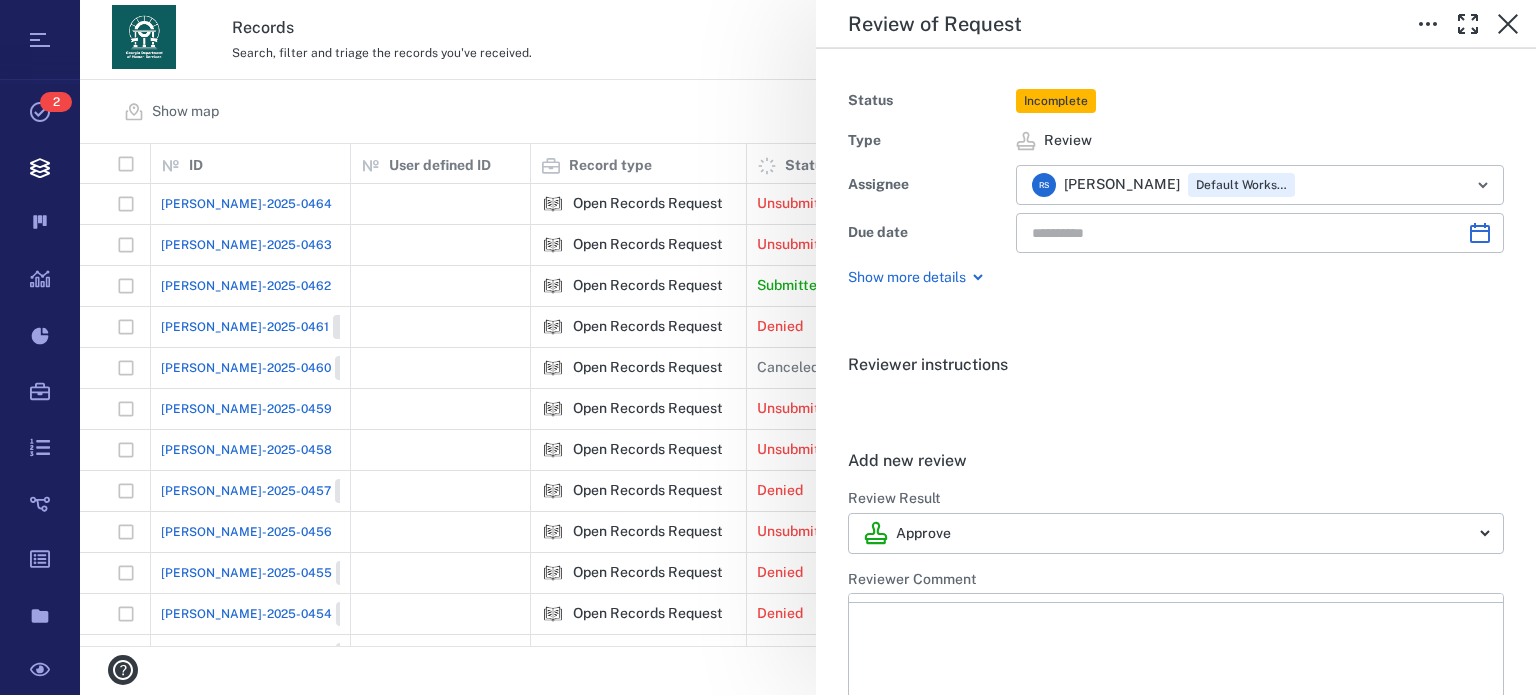 type on "**********" 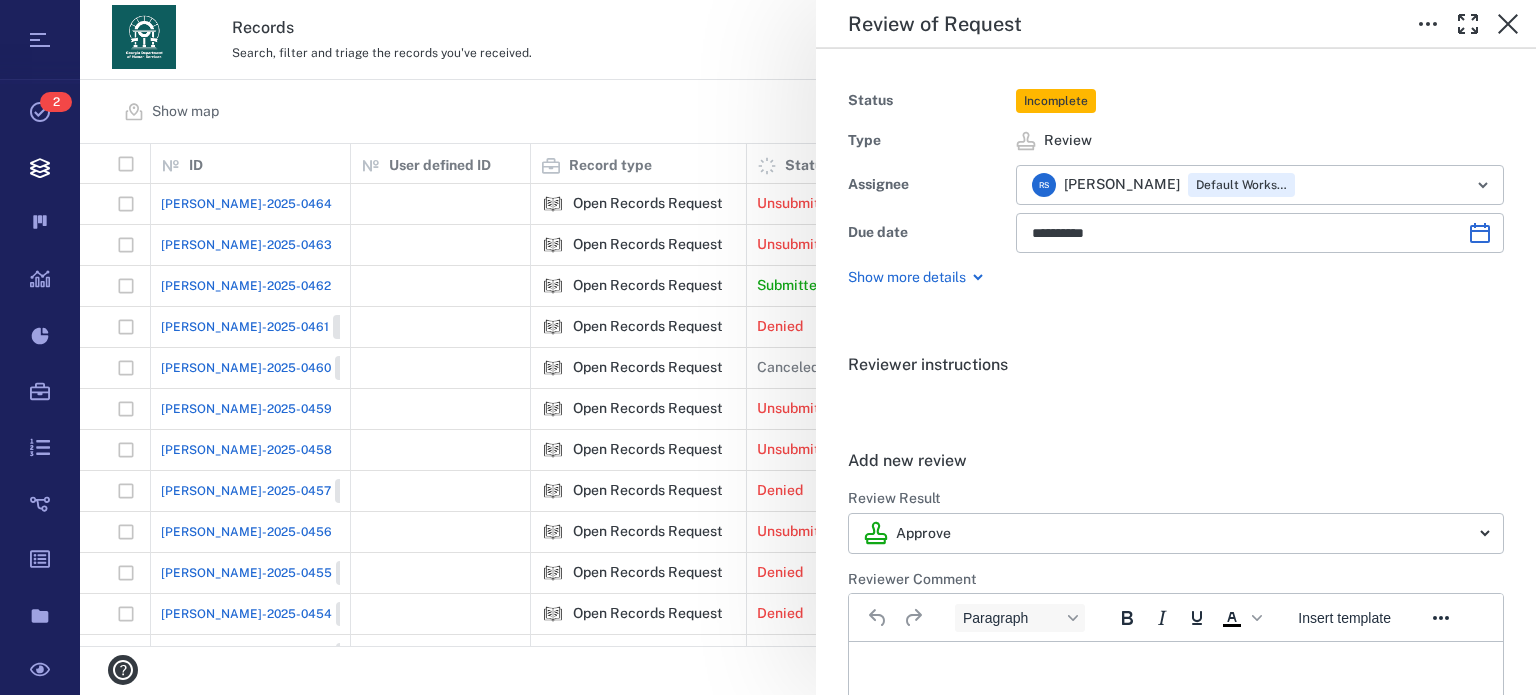 scroll, scrollTop: 0, scrollLeft: 0, axis: both 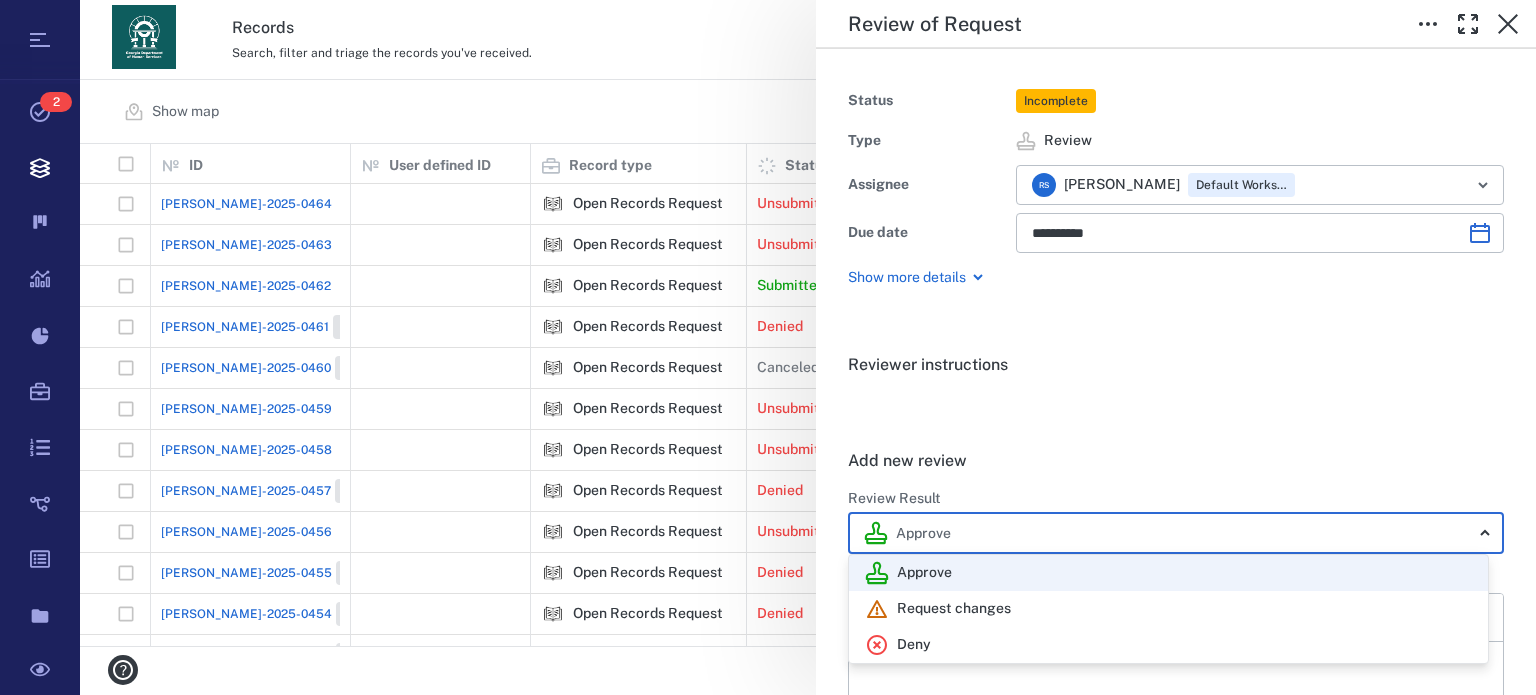 click on "Tasks 2 Records Boards Dashboard Reports Record types Guide steps Rules Form builder Documents Sandbox Records Search, filter and triage the records you've received. View archive R S Show map Search Filters Presets Add record ID 1 User defined ID 1 Record type 1 Status 1 Completion % 1 Assignees Due date 1 Tags Priority 1 [PERSON_NAME]-2025-0464 Open Records Request Unsubmitted 0% (0/7) [PERSON_NAME]-2025-0463 Open Records Request Unsubmitted 0% (0/7) [PERSON_NAME]-2025-0462 Open Records Request Submitted 28% (2/7) O T Open Records Team +1 [PERSON_NAME]-2025-0461 Closed Open Records Request Denied 28% (2/7) O T Open Records Team +1 [PERSON_NAME]-2025-0460 Closed Open Records Request Canceled 14% (1/7) O T Open Records Team [PERSON_NAME]-2025-0459 Open Records Request Unsubmitted 0% (0/7) [PERSON_NAME]-2025-0458 Open Records Request Unsubmitted 0% (0/7) [PERSON_NAME]-2025-0457 Closed Open Records Request Denied 42% (3/7) O T Open Records Team +1 [PERSON_NAME]-2025-0456 Open Records Request Unsubmitted 0% (0/7) [PERSON_NAME]-2025-0455 Closed Open Records Request Denied 28% (2/7) O T Open Records Team +1" at bounding box center [768, 347] 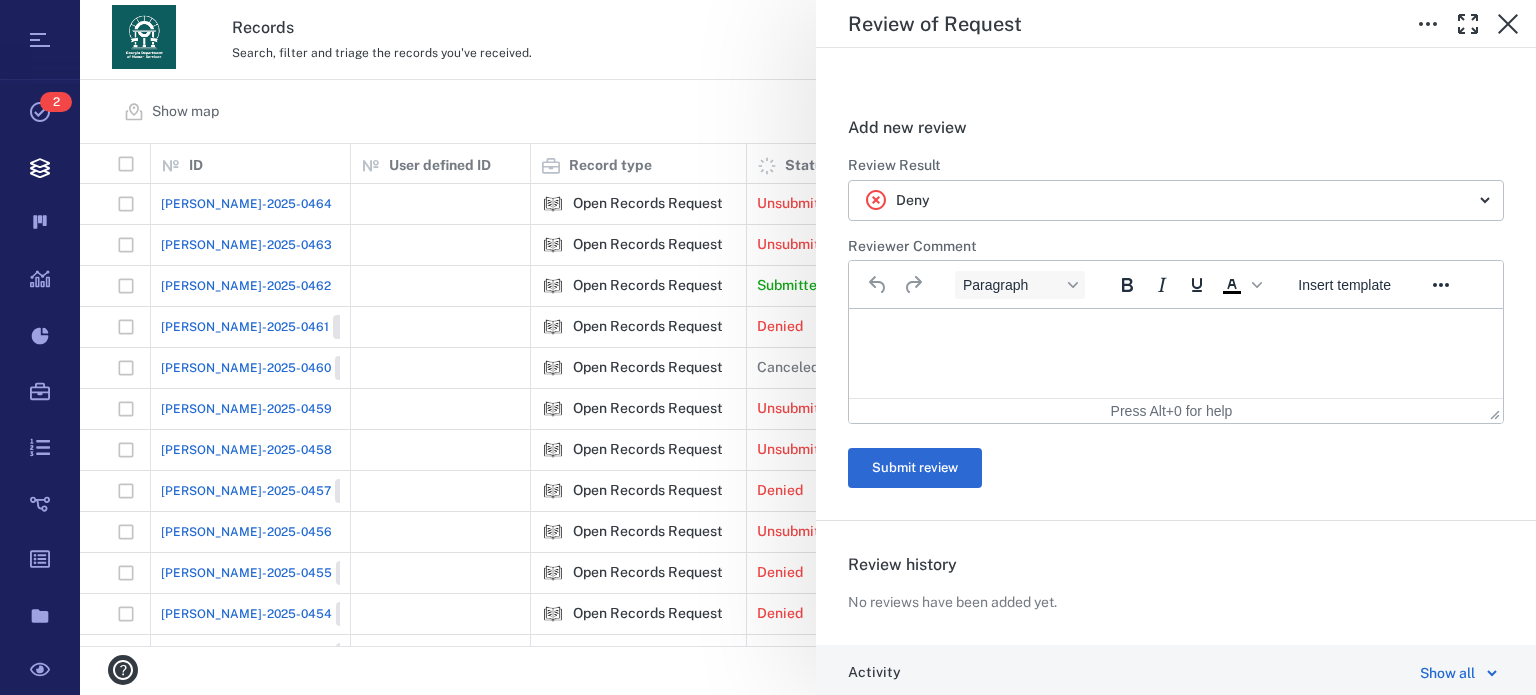 scroll, scrollTop: 346, scrollLeft: 0, axis: vertical 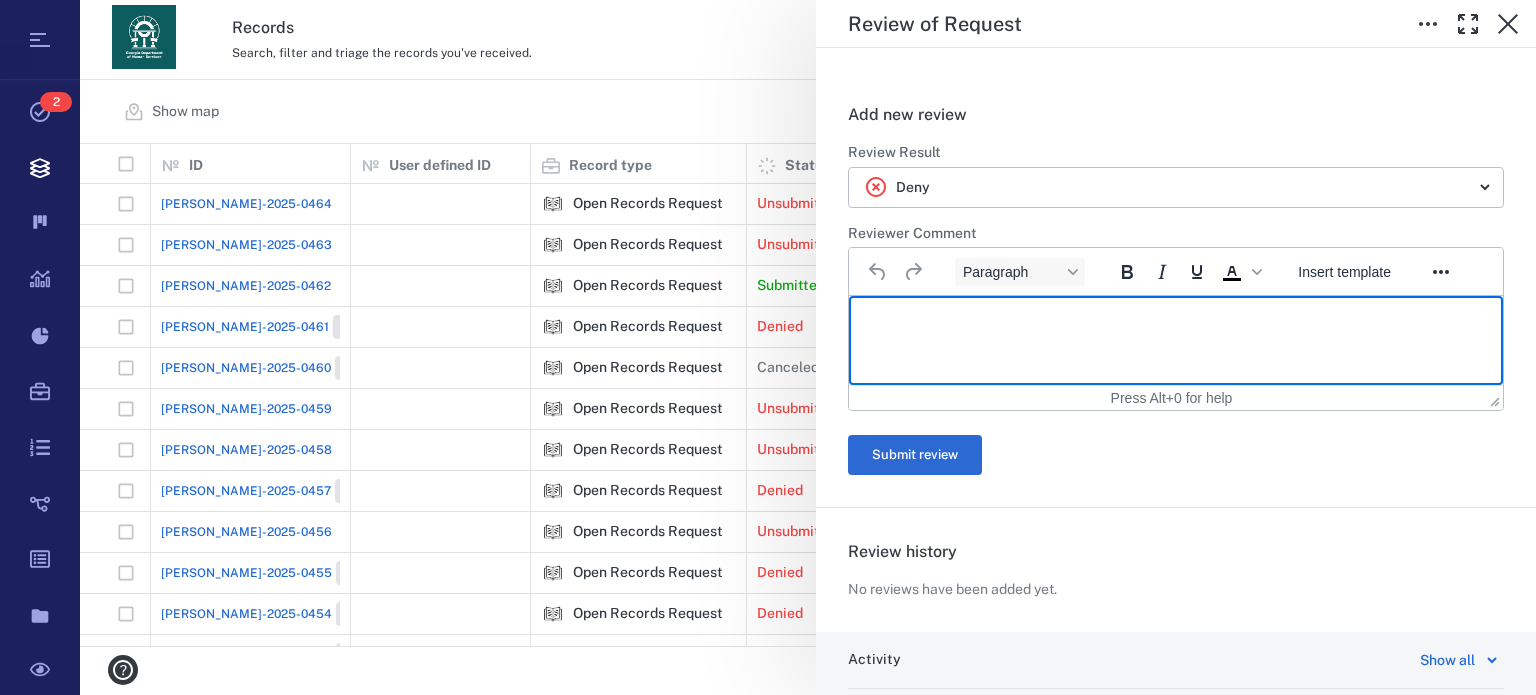 click at bounding box center [1176, 321] 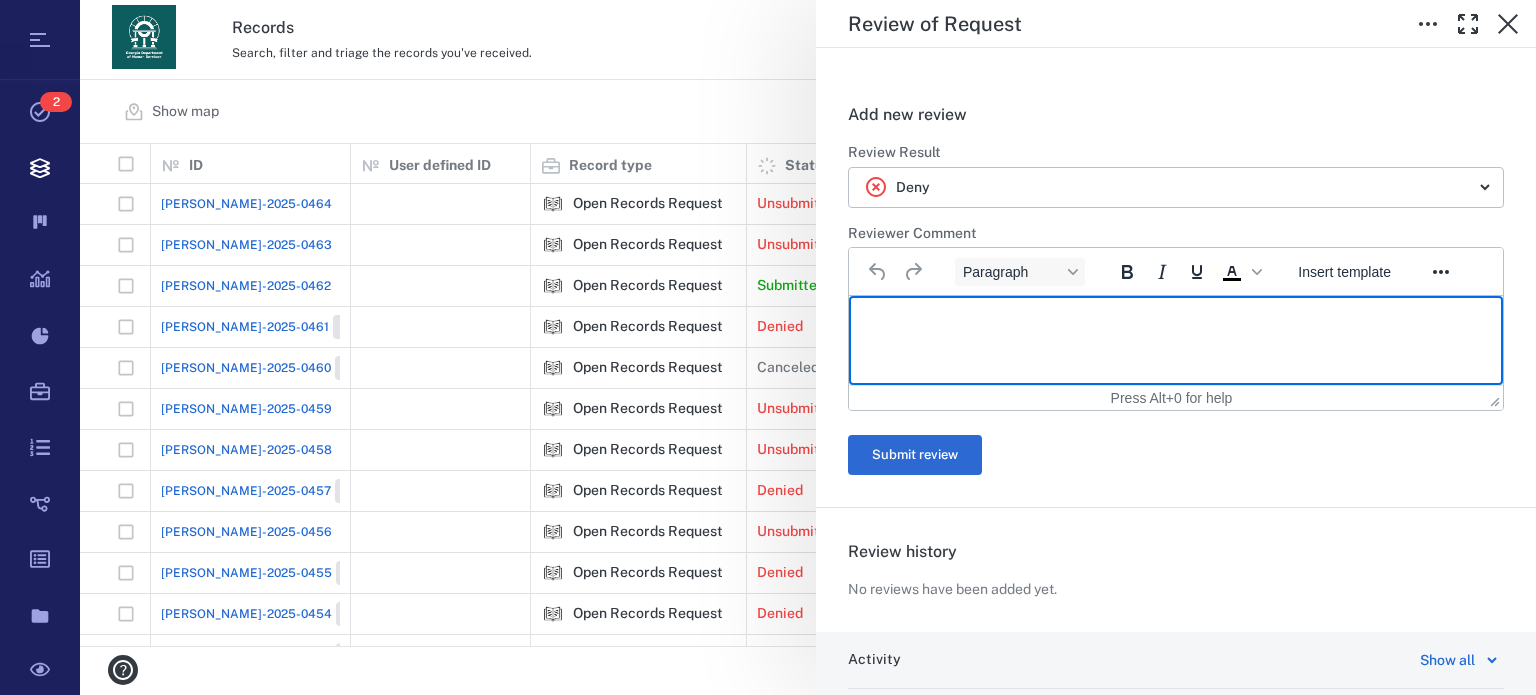 click at bounding box center [1176, 321] 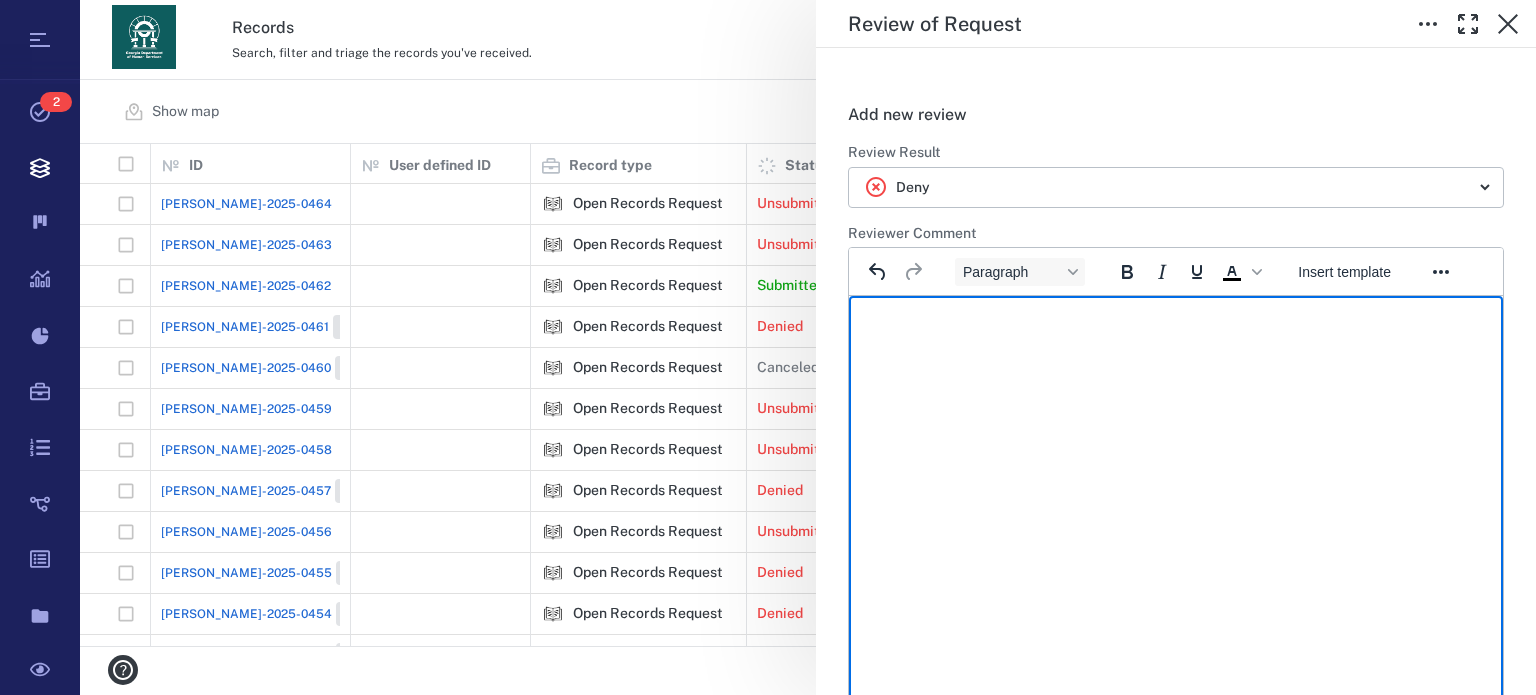 scroll, scrollTop: 472, scrollLeft: 0, axis: vertical 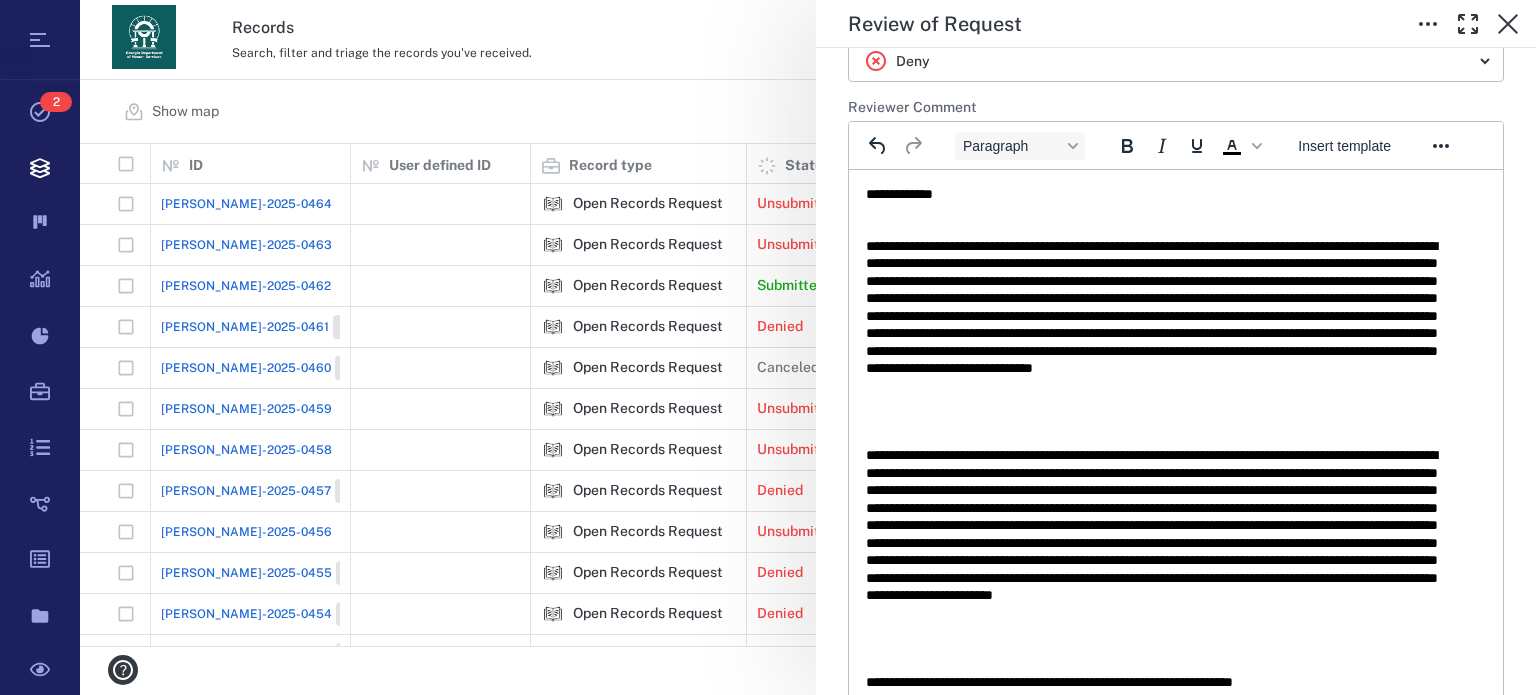 click on "Reviewer instructions . Add new review ****** Review Result Deny ****** ​ Reviewer Comment Paragraph To open the popup, press Shift+Enter Insert template To open the popup, press Shift+Enter To open the popup, press Shift+Enter Press Alt+0 for help Submit review Review history No reviews have been added yet." at bounding box center [1176, 395] 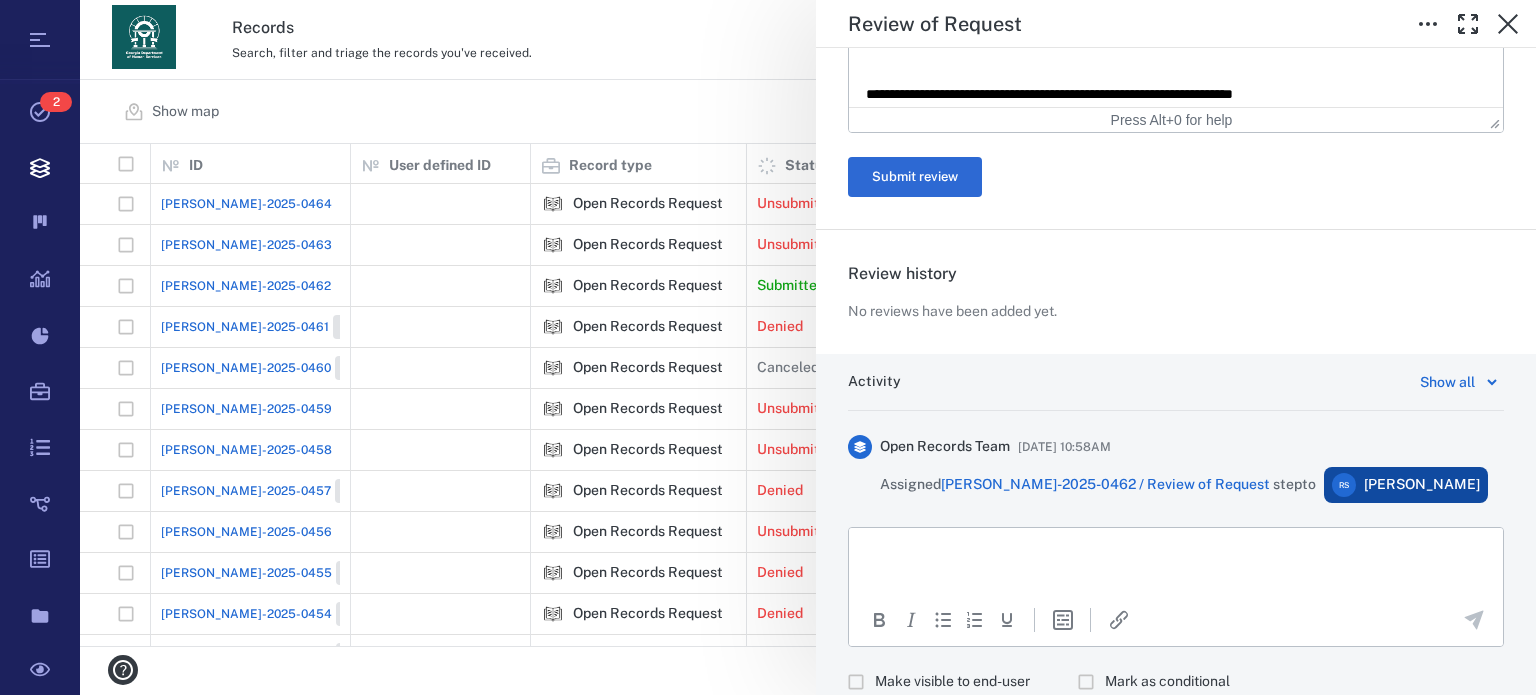 scroll, scrollTop: 1129, scrollLeft: 0, axis: vertical 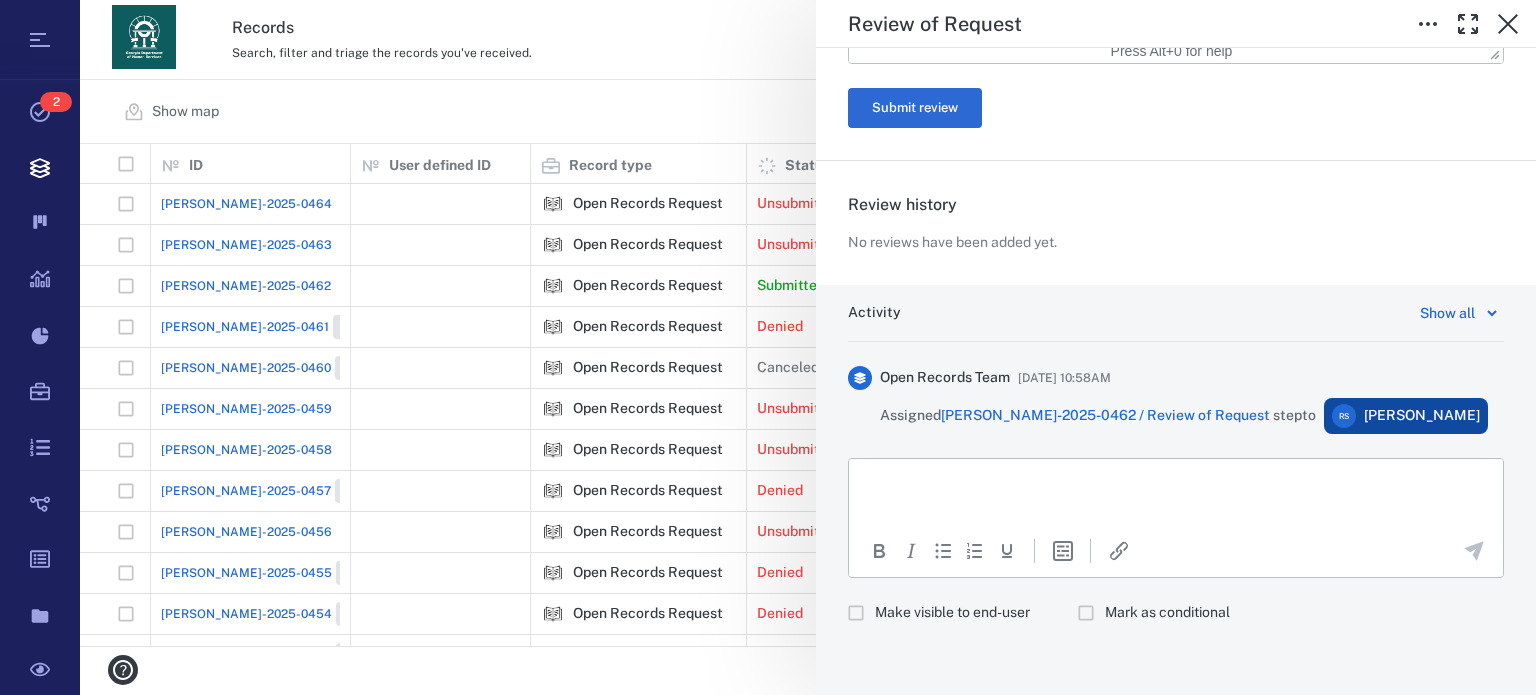 click at bounding box center [1176, 484] 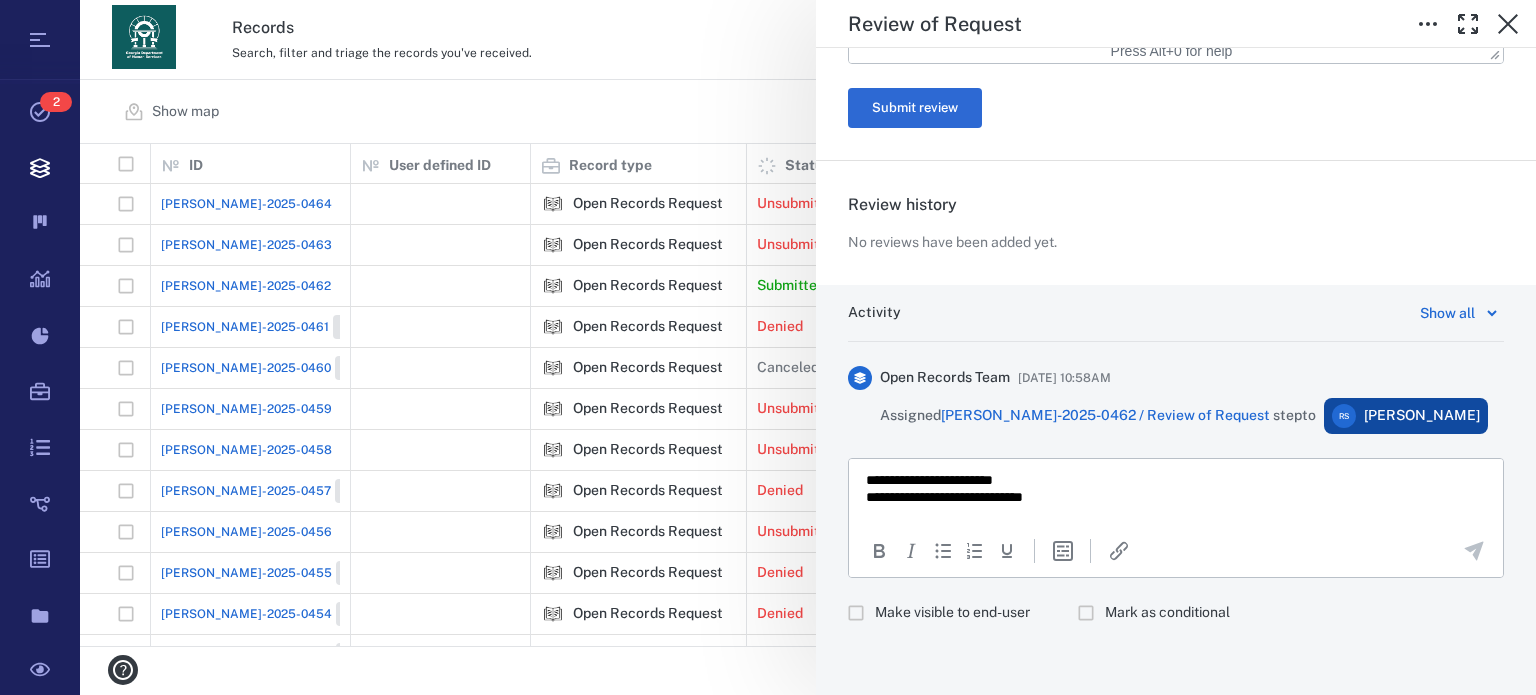 scroll, scrollTop: 944, scrollLeft: 0, axis: vertical 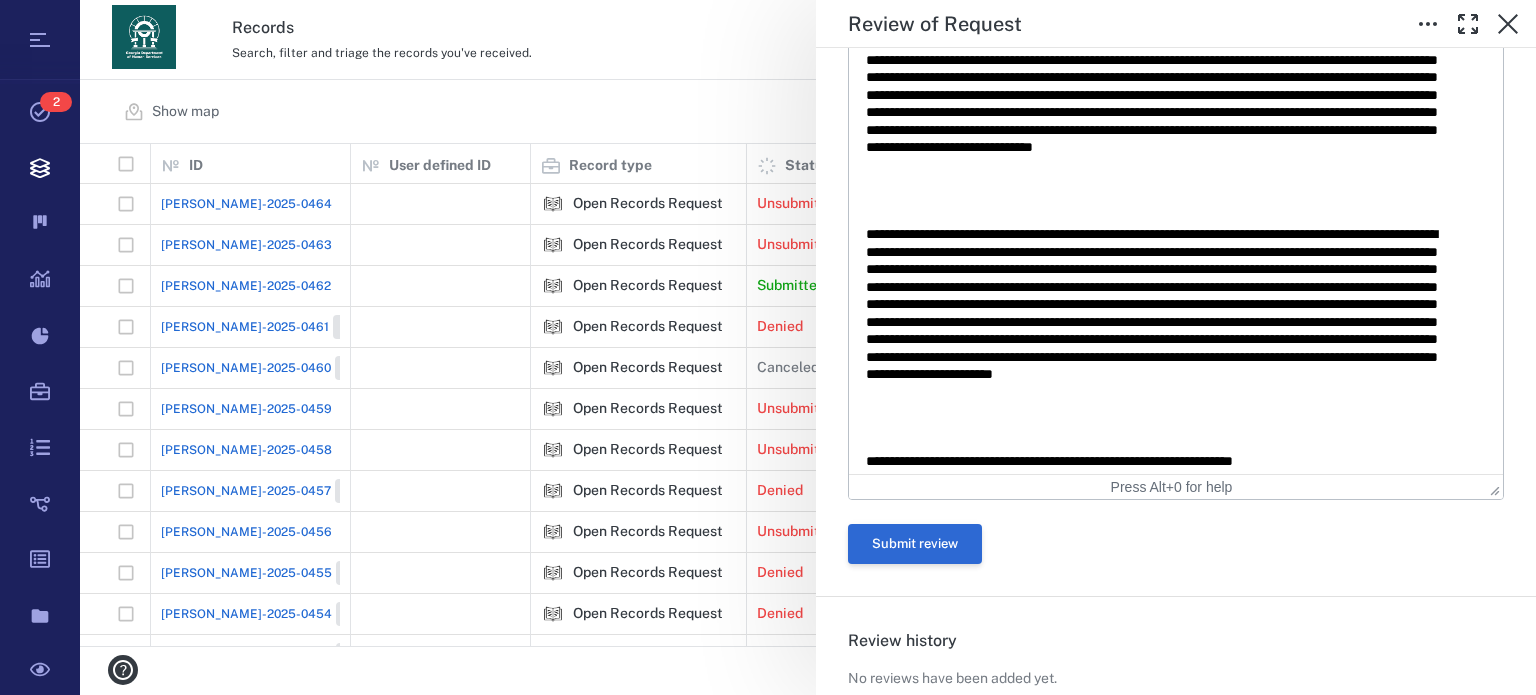 click on "Submit review" at bounding box center (915, 544) 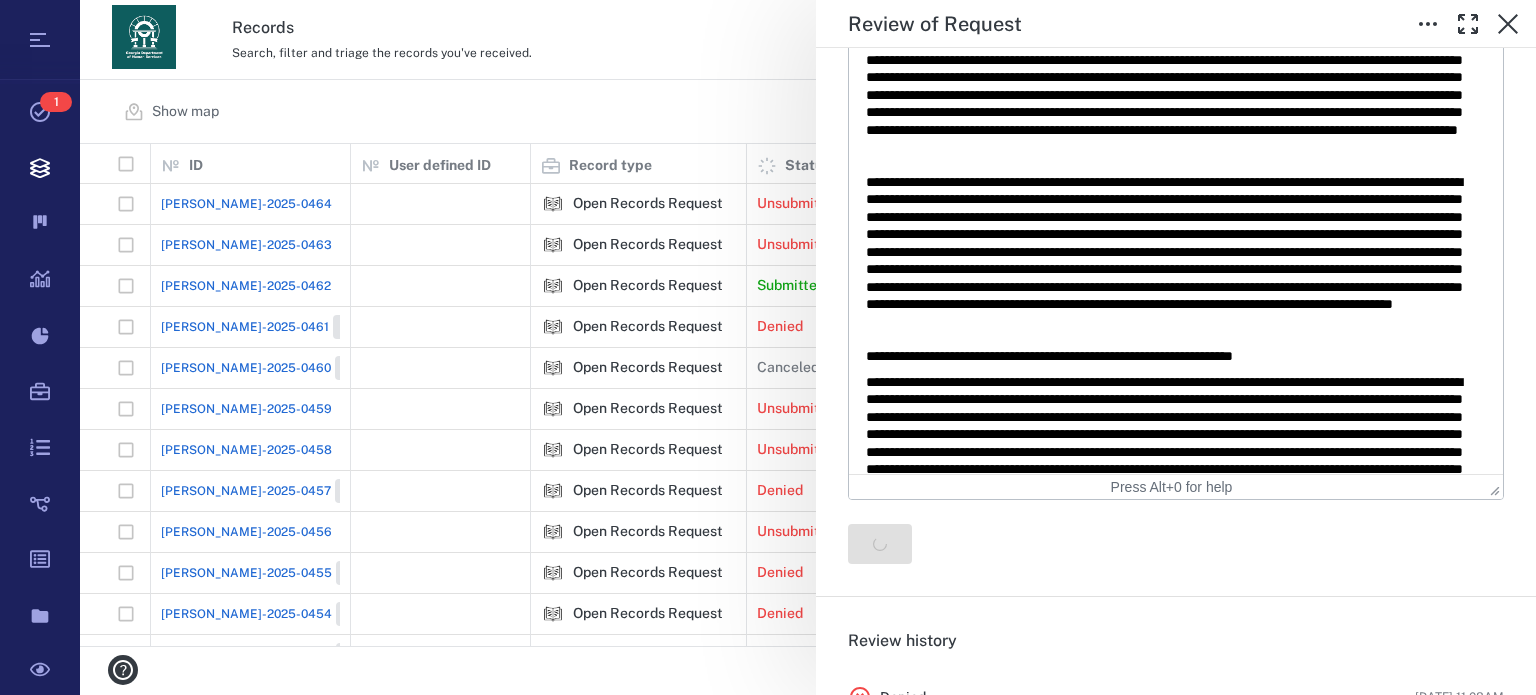 scroll, scrollTop: 0, scrollLeft: 0, axis: both 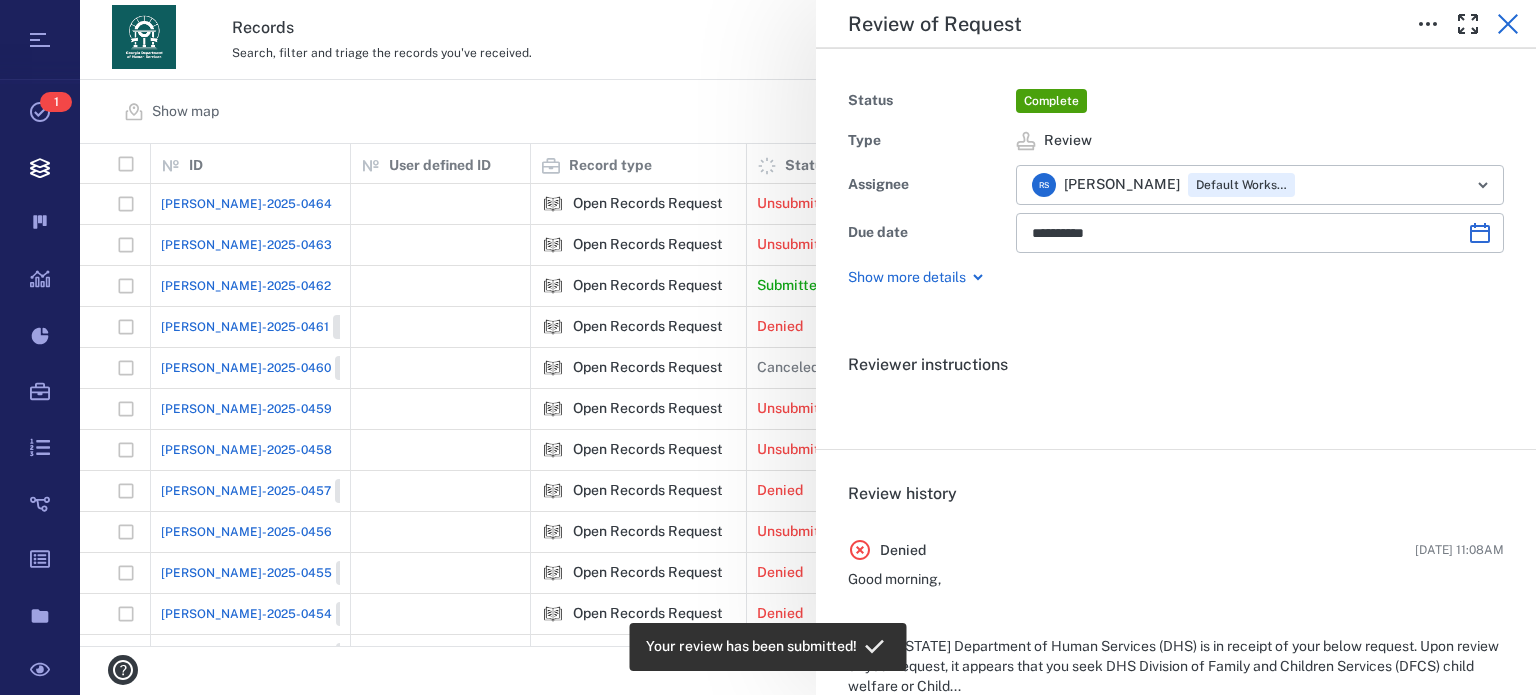 click at bounding box center [1508, 24] 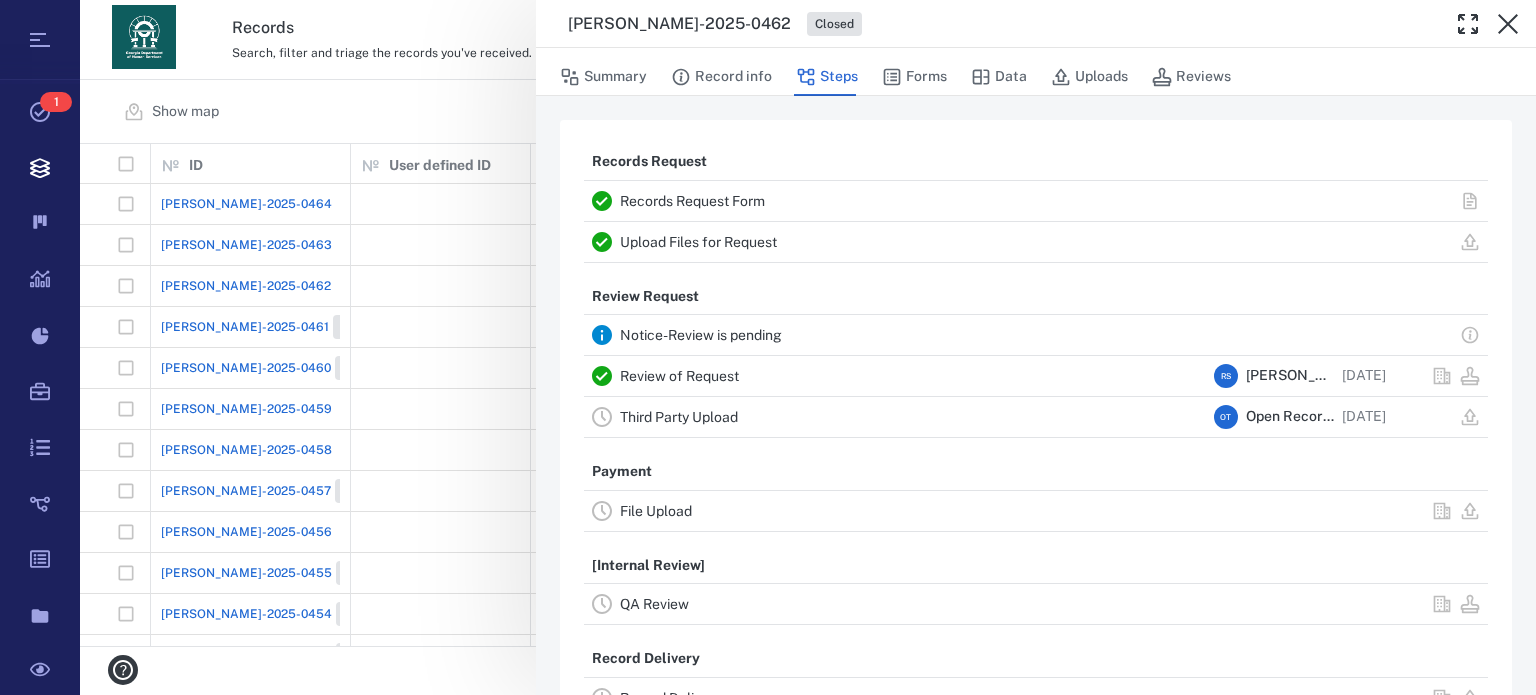 click on "Upload Files for Request" at bounding box center (698, 242) 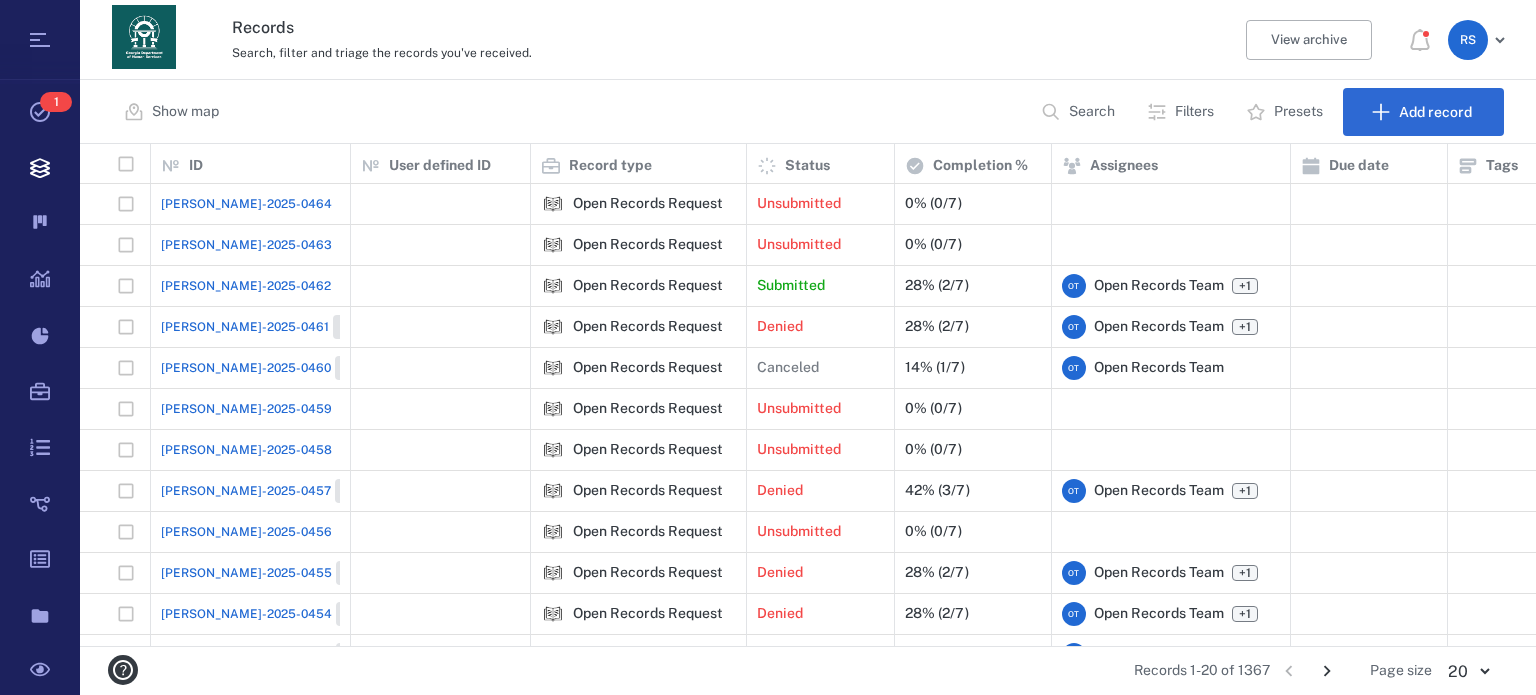 click on "Upload Files for Request     Status Complete Type File upload Record [PERSON_NAME]-2025-0462 Responsible party Applicant Visibility Public Description ." at bounding box center [808, 347] 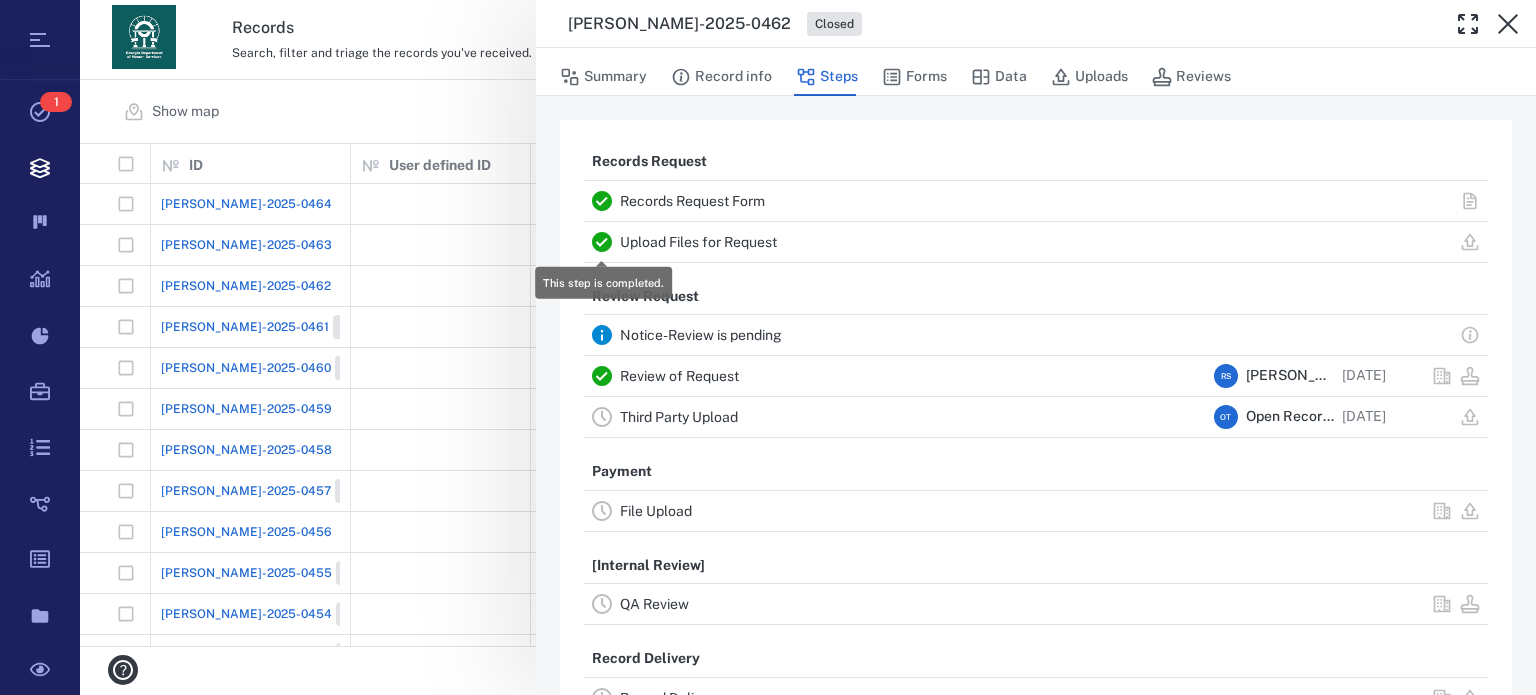 click 